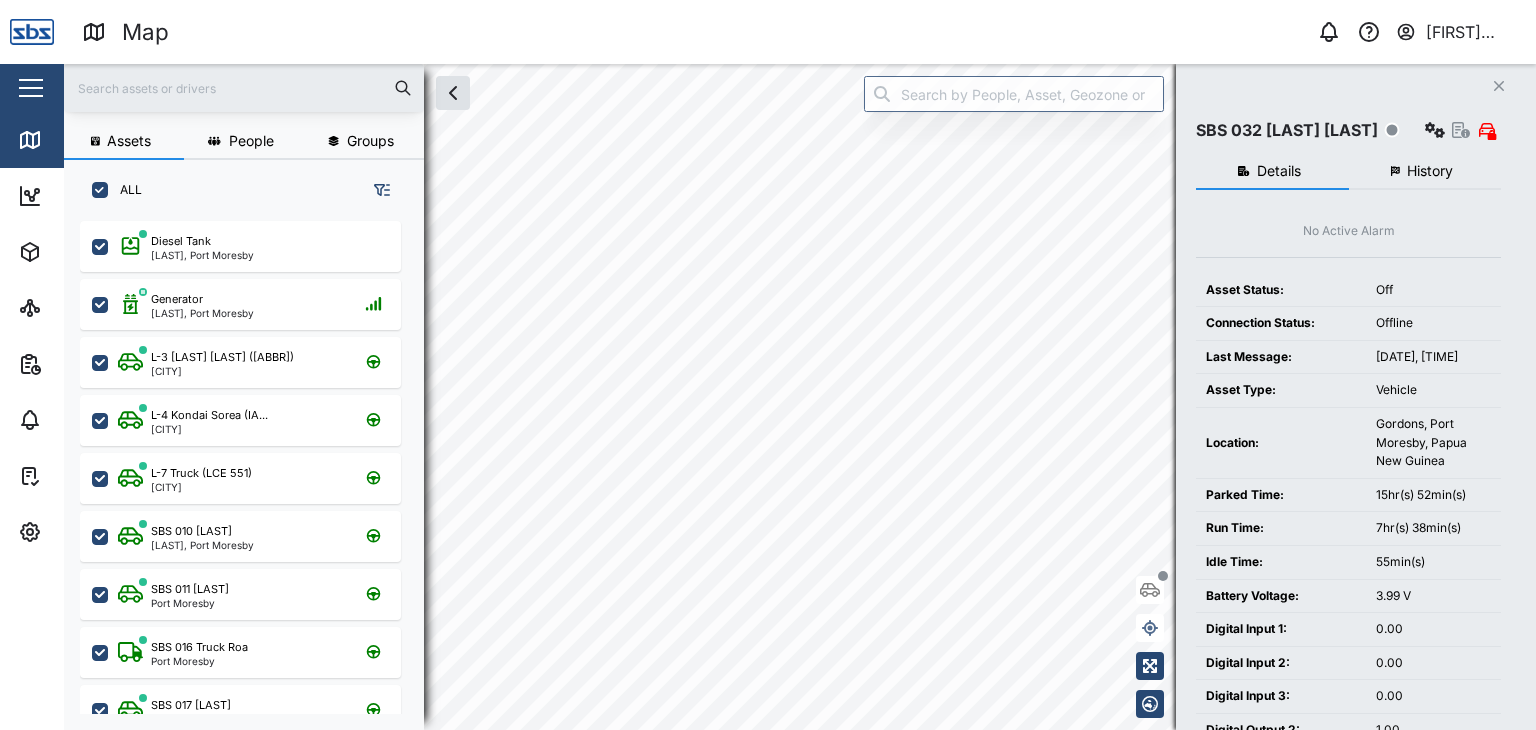 scroll, scrollTop: 0, scrollLeft: 0, axis: both 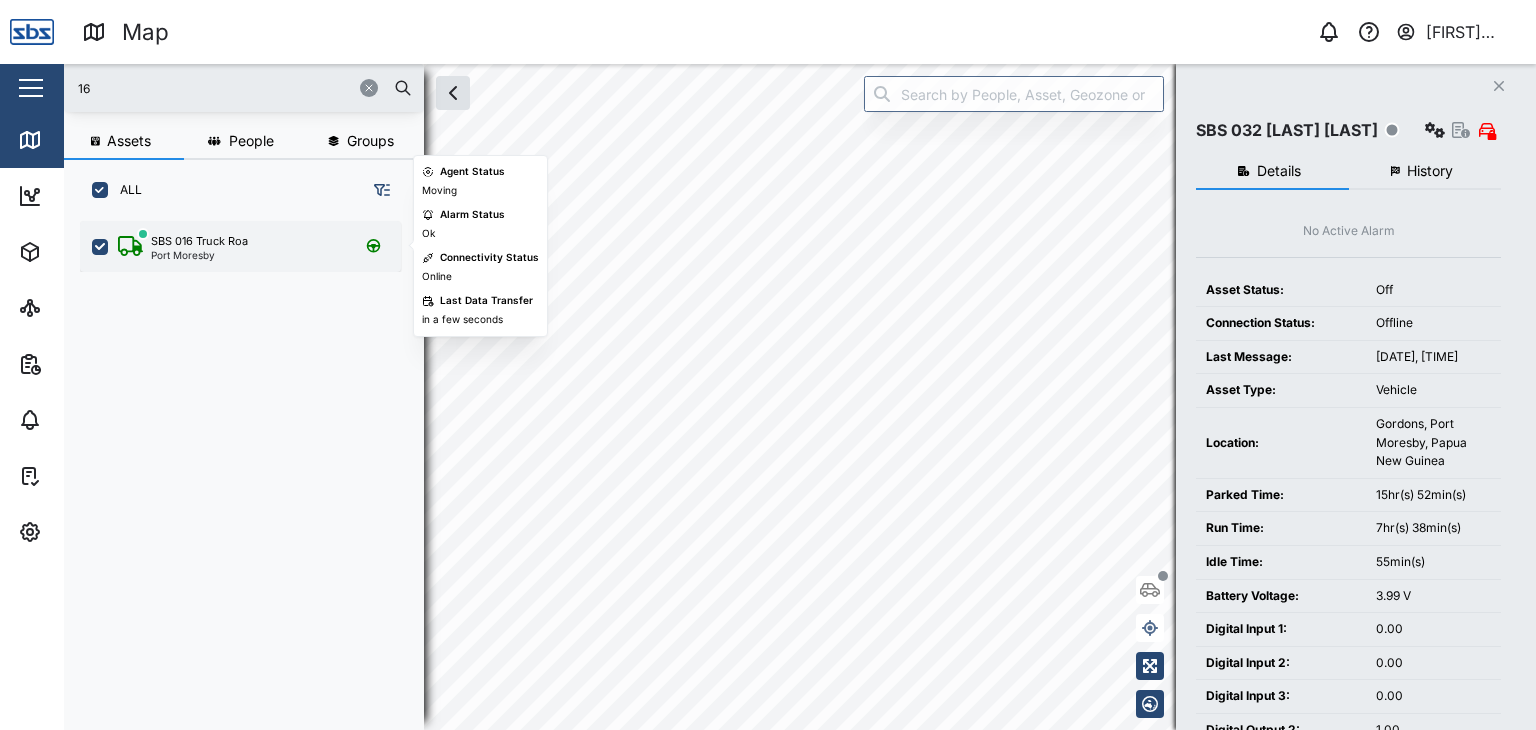 click on "Port Moresby" at bounding box center (199, 255) 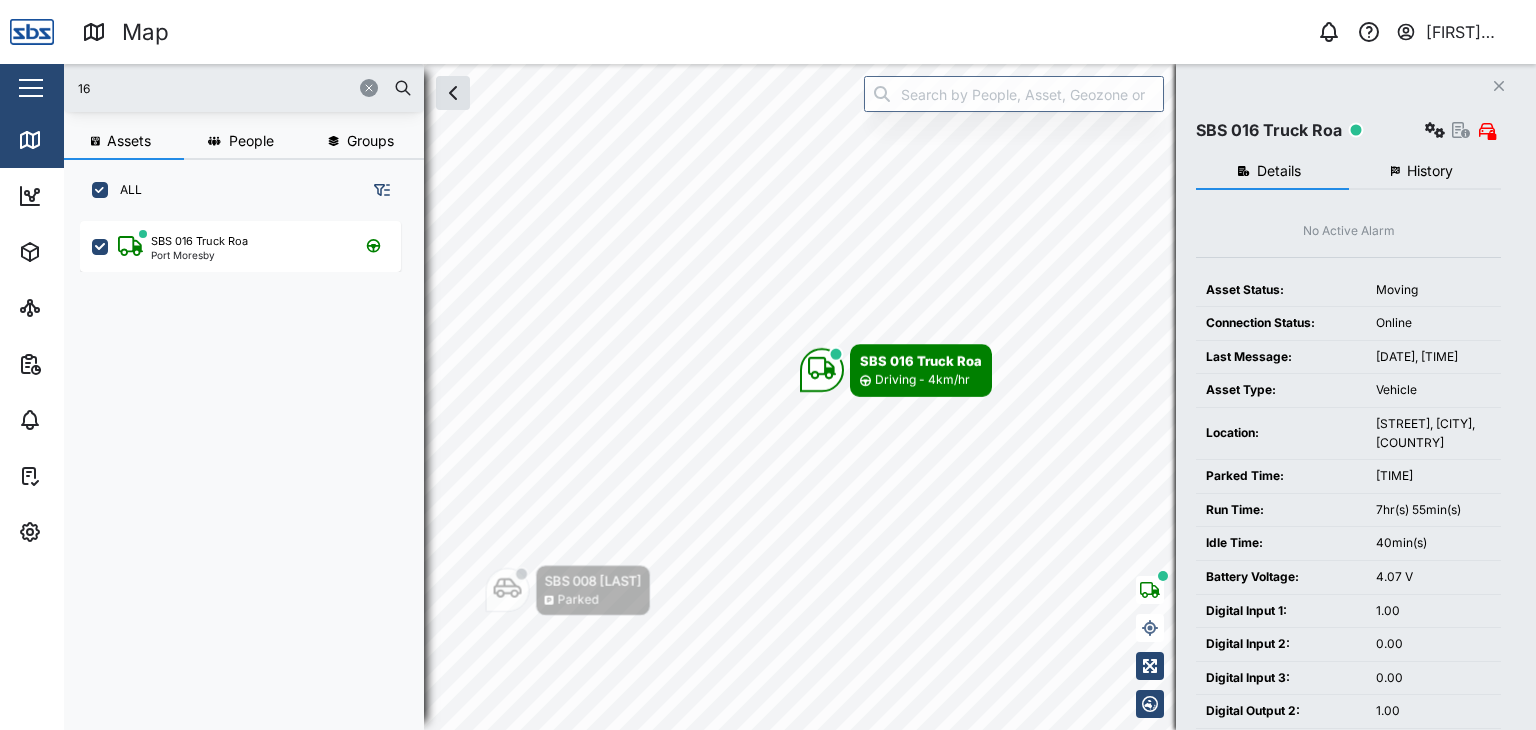 drag, startPoint x: 93, startPoint y: 89, endPoint x: 56, endPoint y: 89, distance: 37 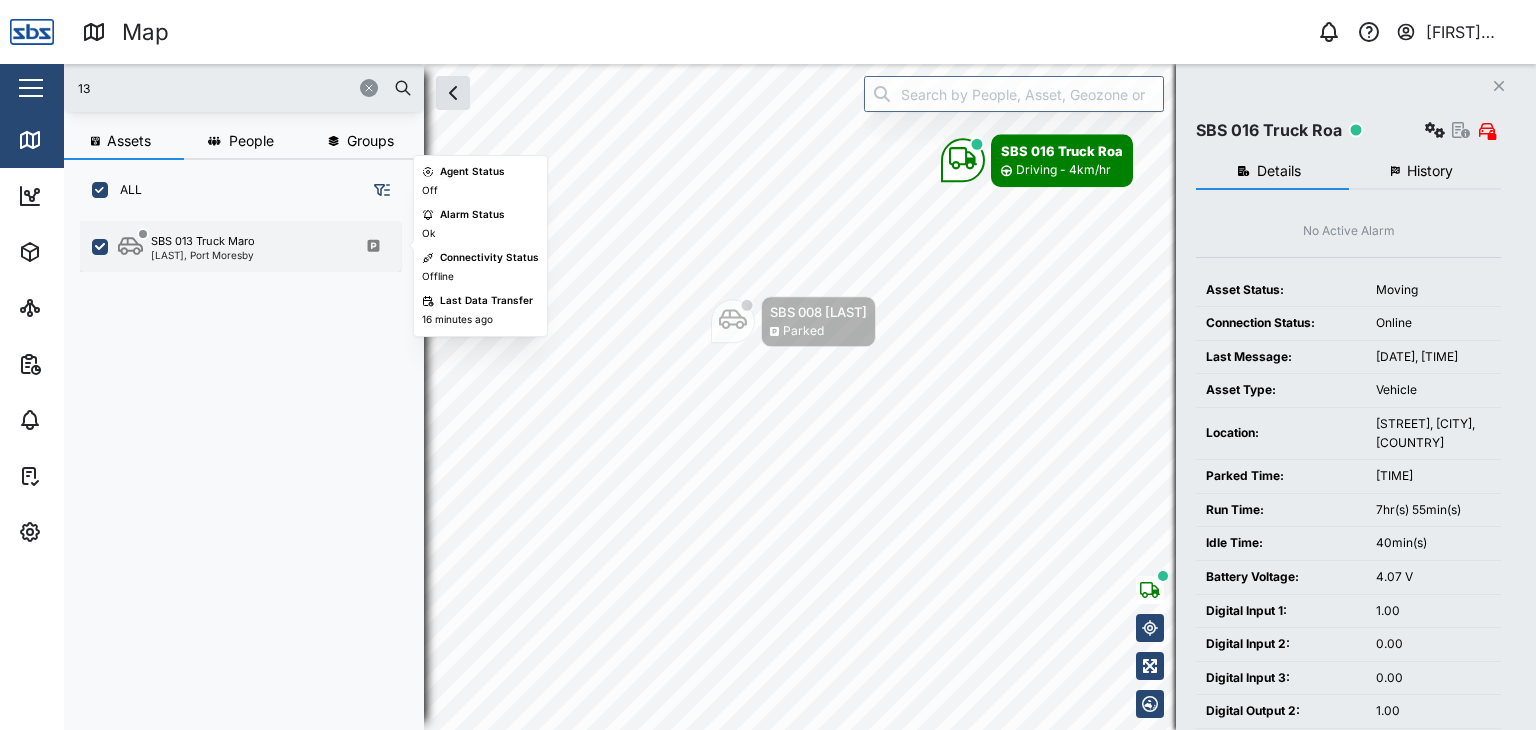 click on "SBS 013 Truck Maro Korobosea,
Port Moresby" at bounding box center [240, 246] 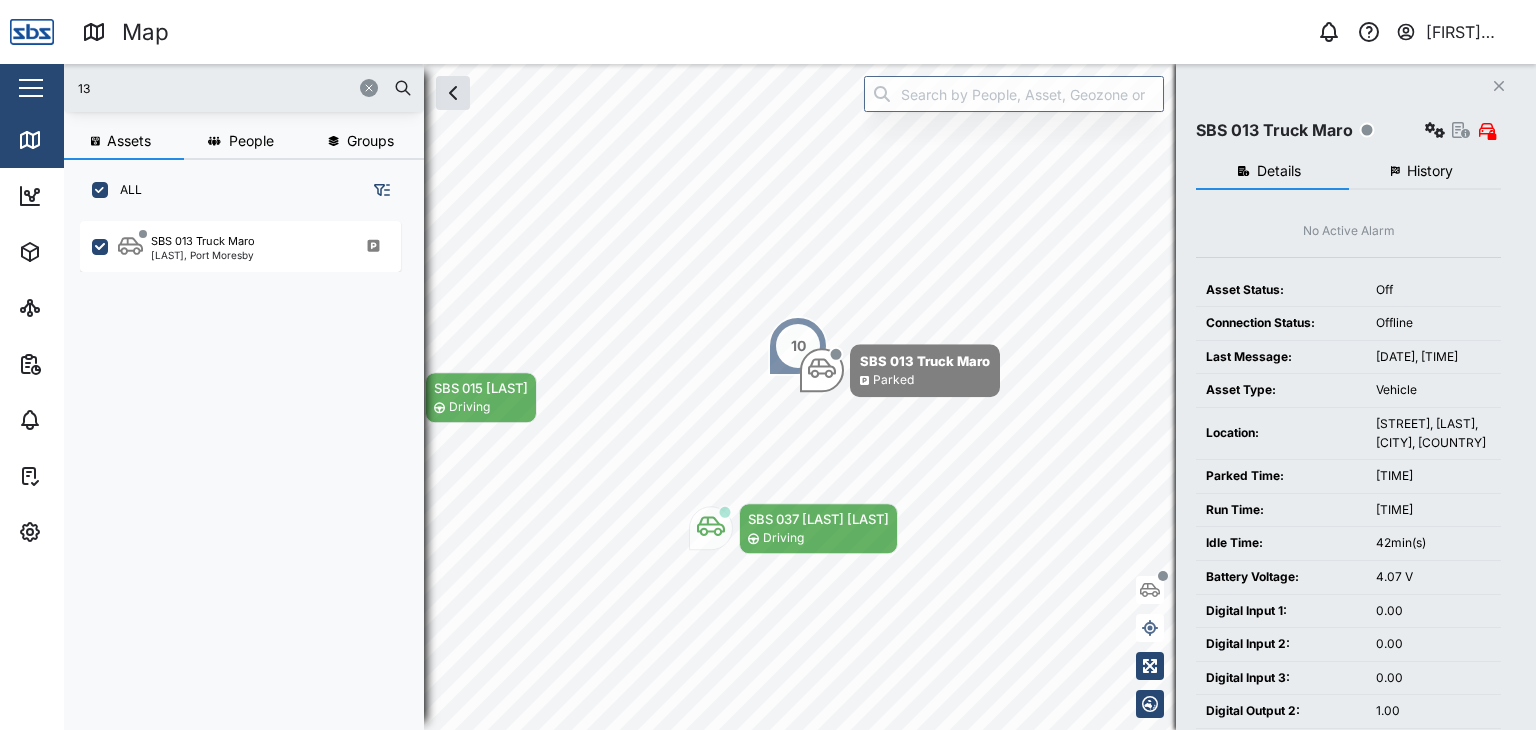 drag, startPoint x: 114, startPoint y: 81, endPoint x: 40, endPoint y: 83, distance: 74.02702 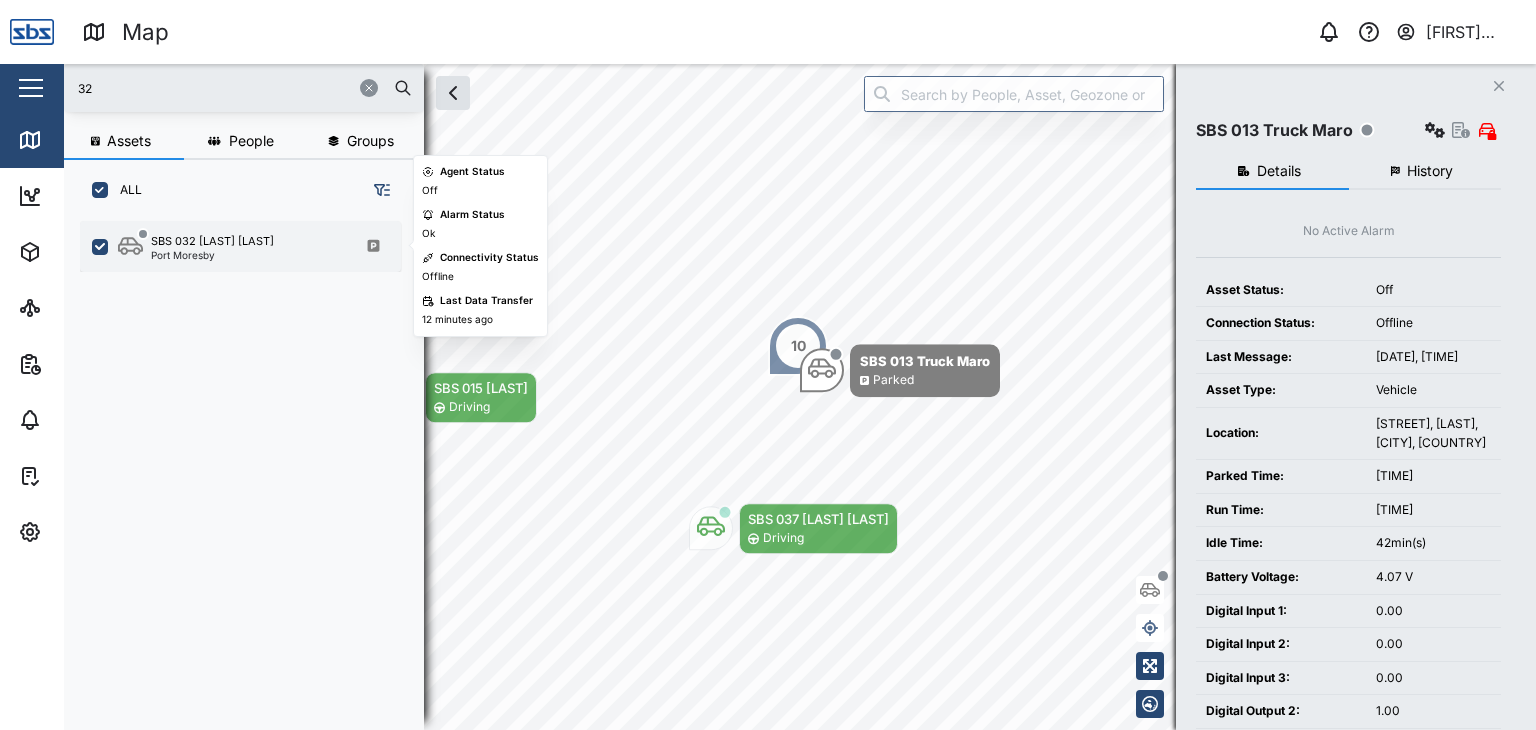 click on "SBS 032 Saua Iru" at bounding box center (212, 241) 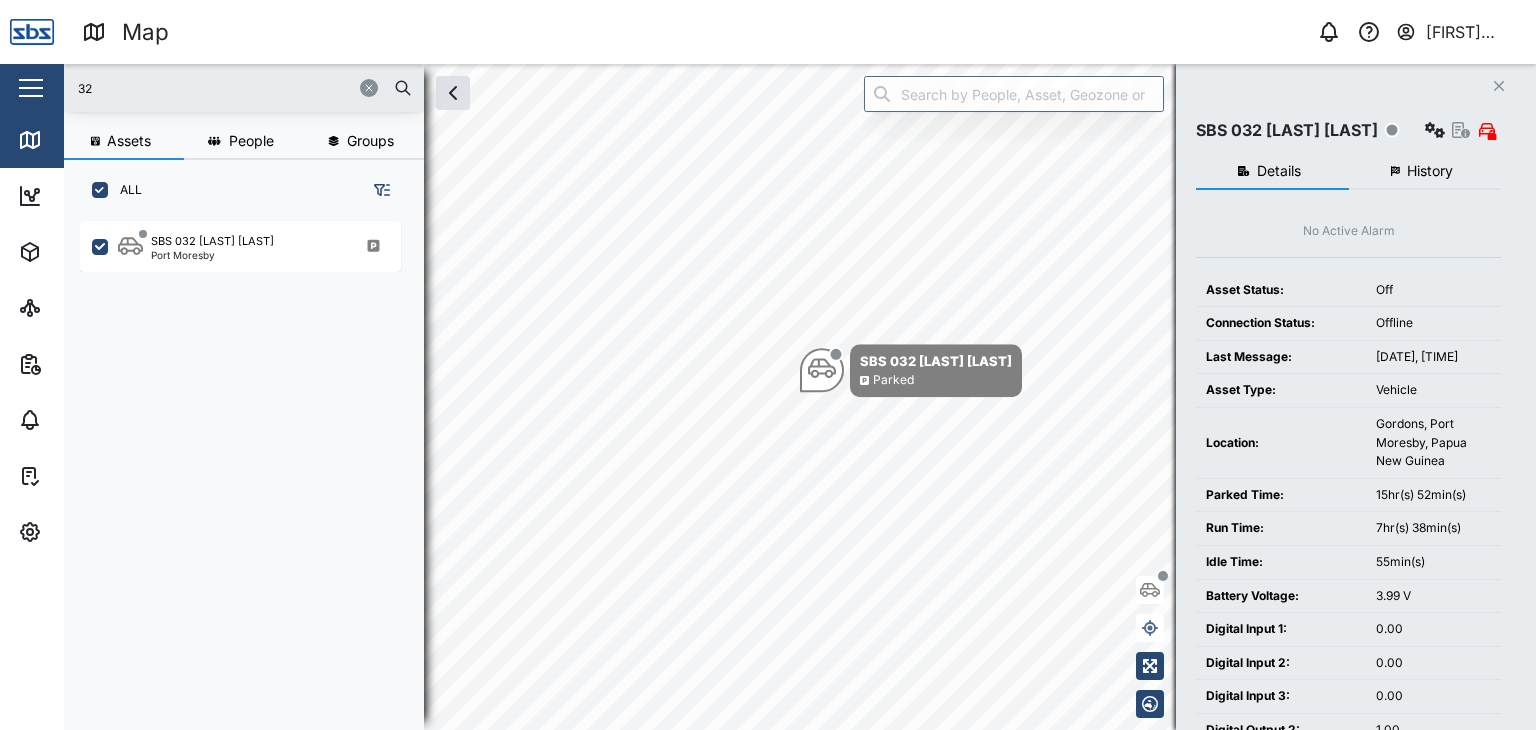 drag, startPoint x: 129, startPoint y: 90, endPoint x: 64, endPoint y: 89, distance: 65.00769 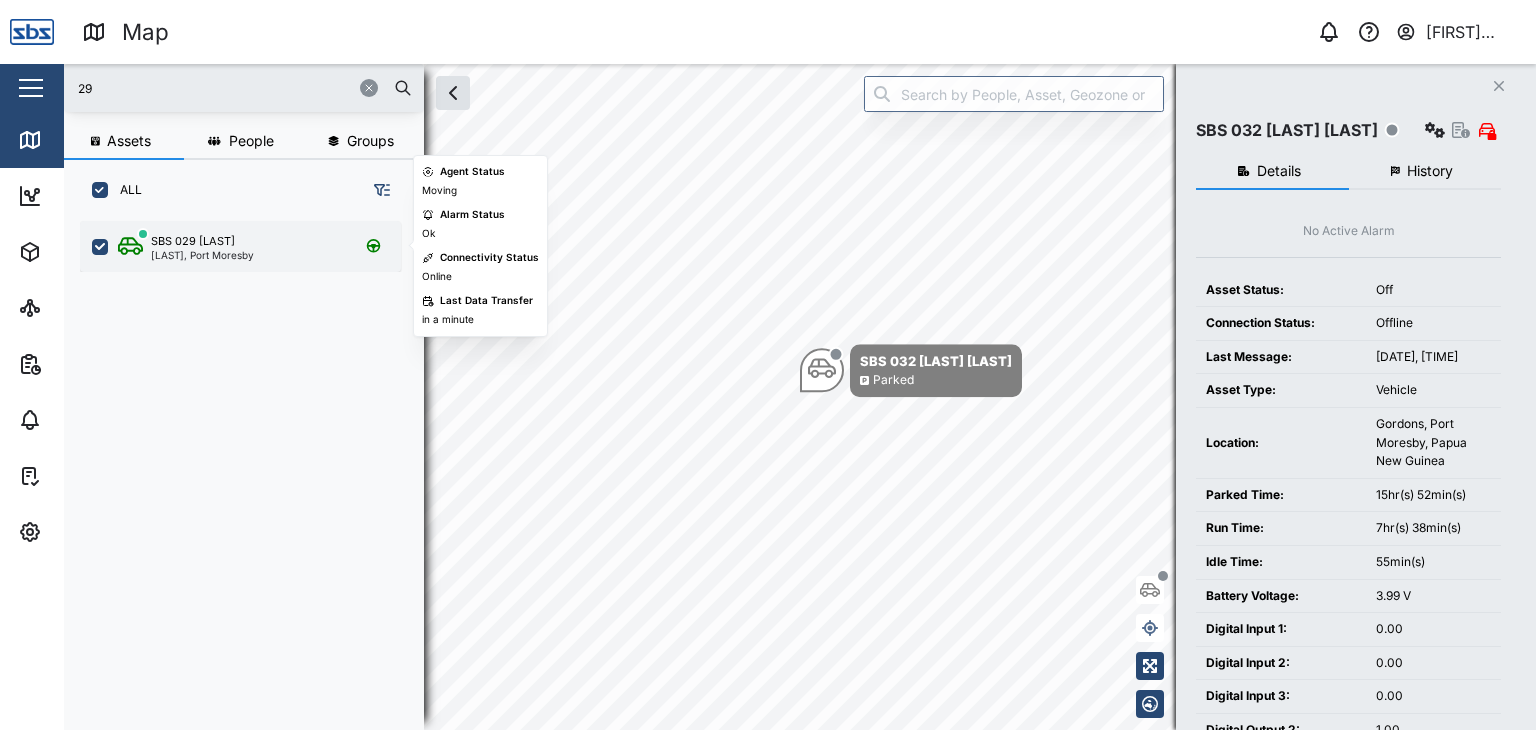 click on "Korobosea,
Port Moresby" at bounding box center (202, 255) 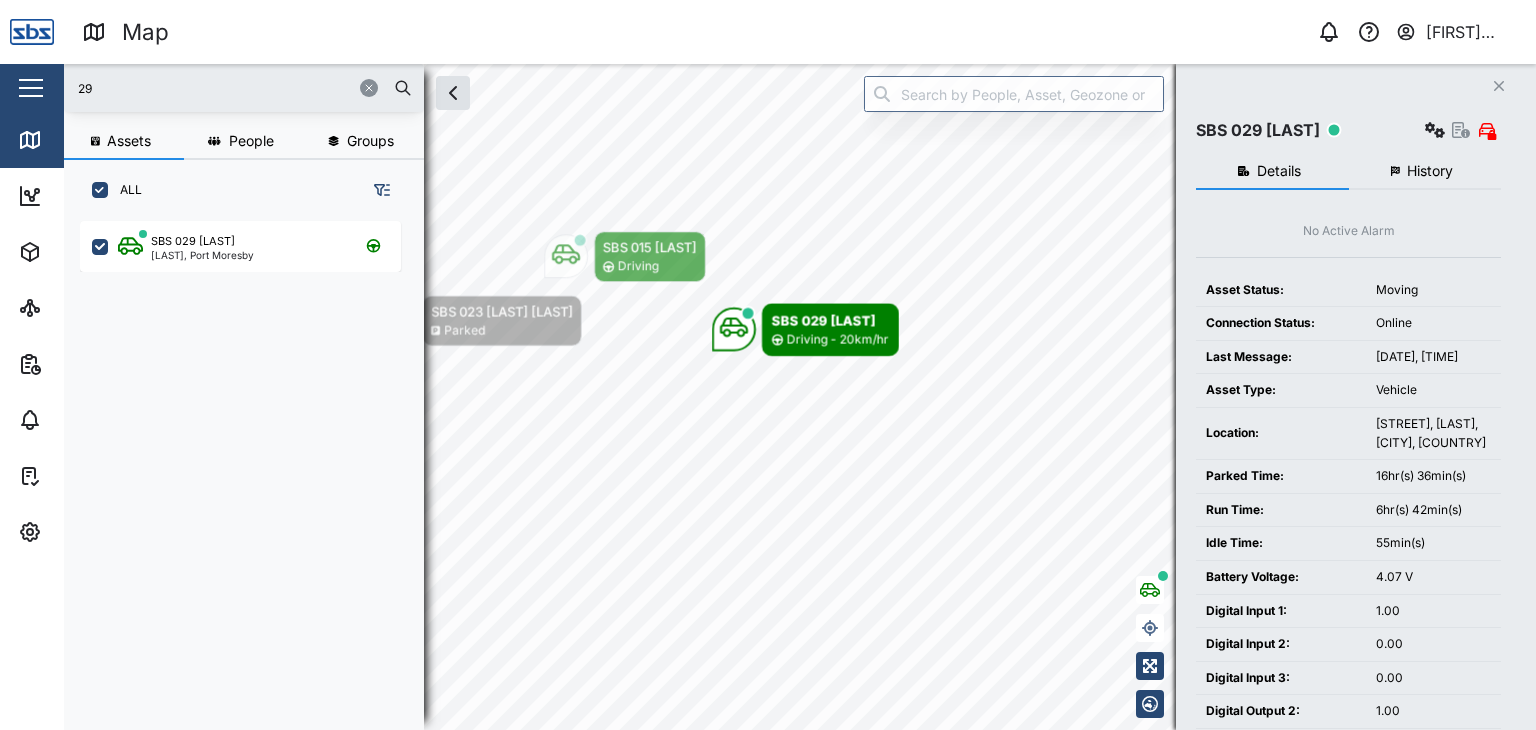 drag, startPoint x: 103, startPoint y: 88, endPoint x: 60, endPoint y: 87, distance: 43.011627 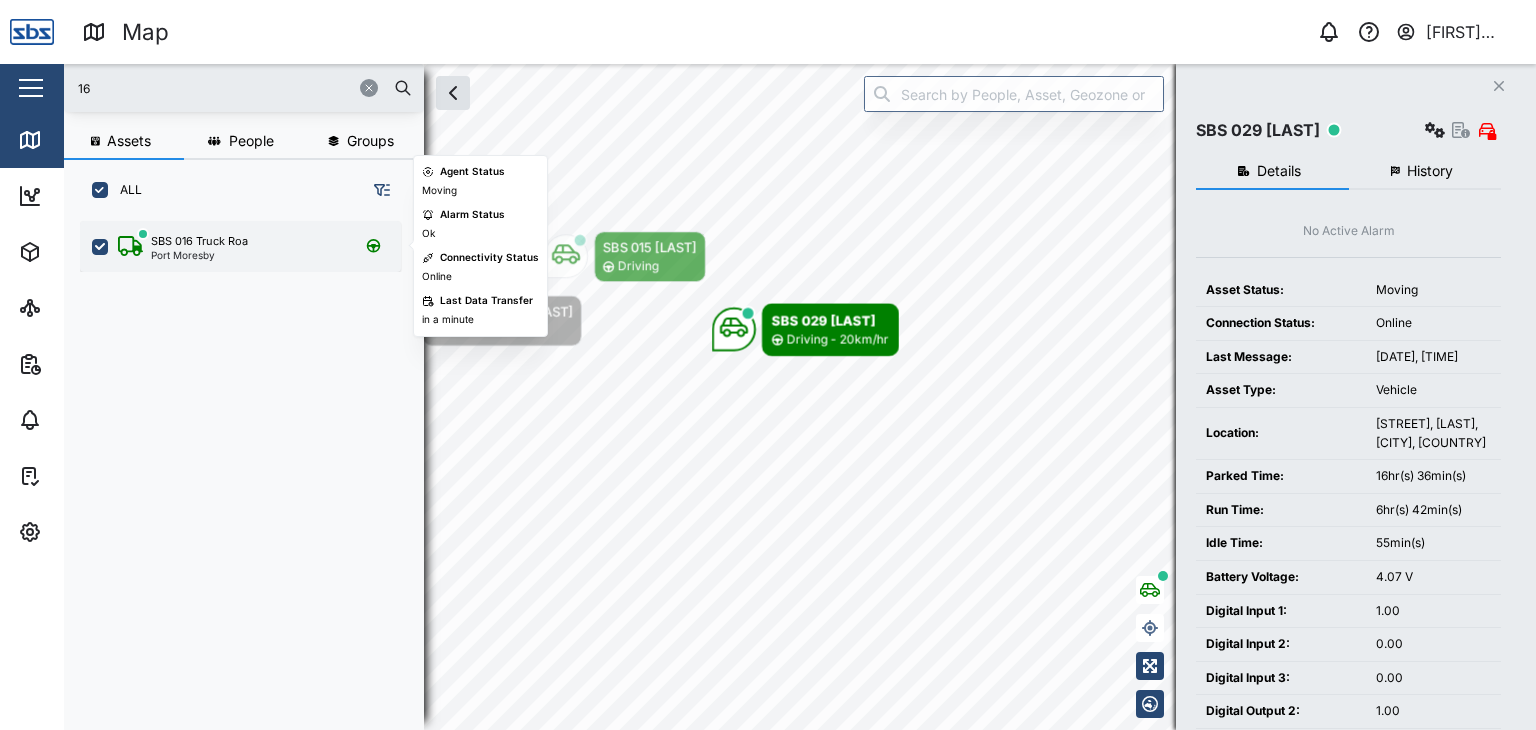 click on "SBS 016 Truck Roa" at bounding box center [199, 241] 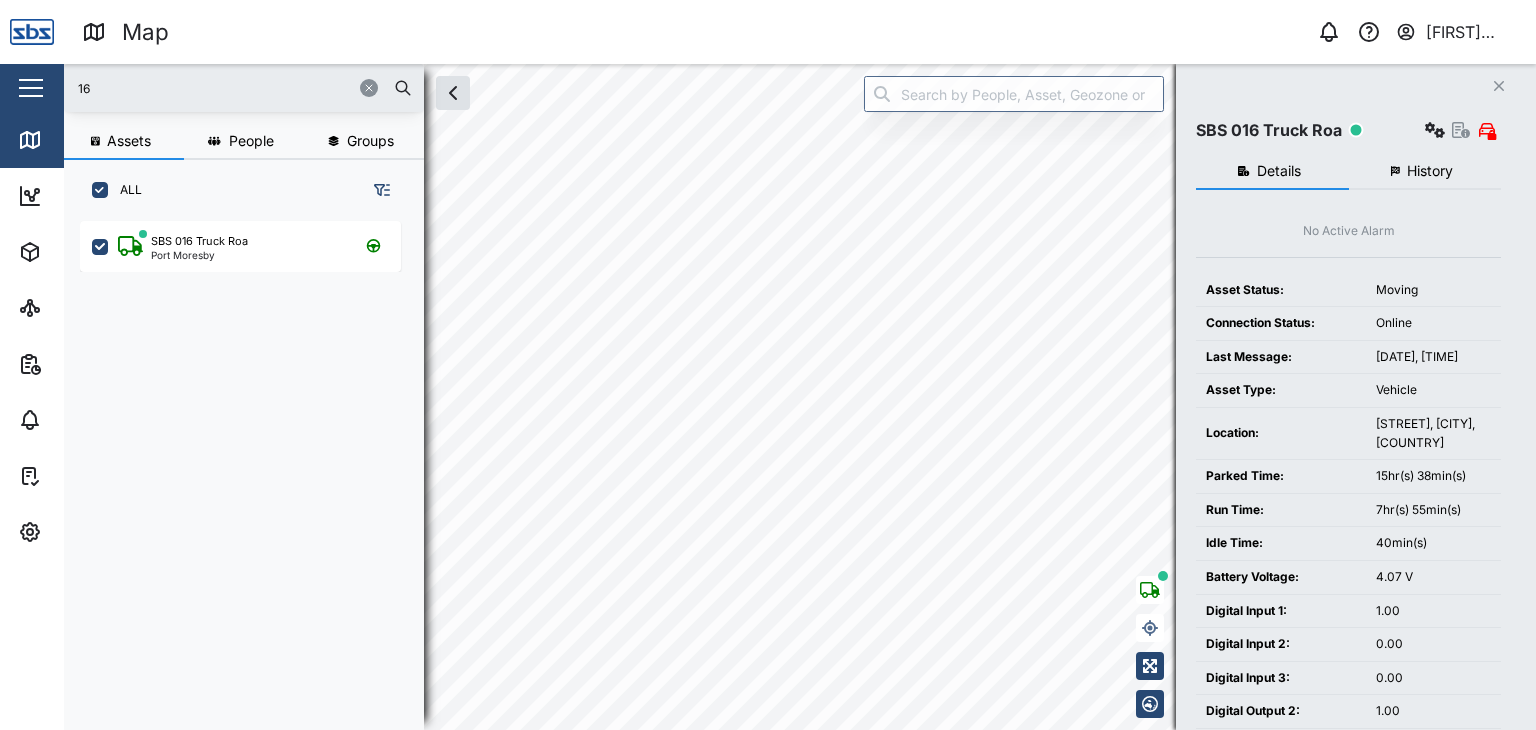 drag, startPoint x: 145, startPoint y: 100, endPoint x: 59, endPoint y: 91, distance: 86.46965 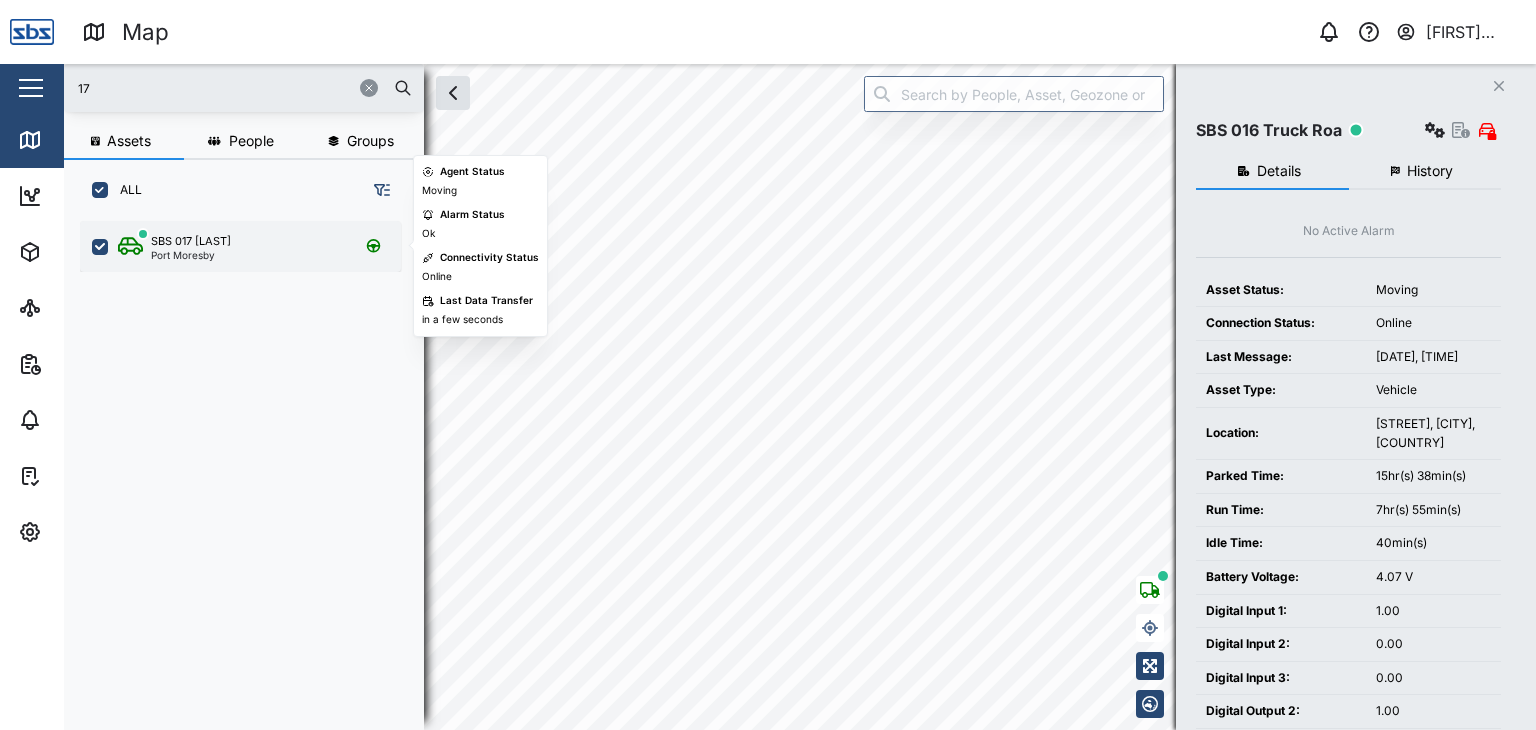 click on "Port Moresby" at bounding box center (191, 255) 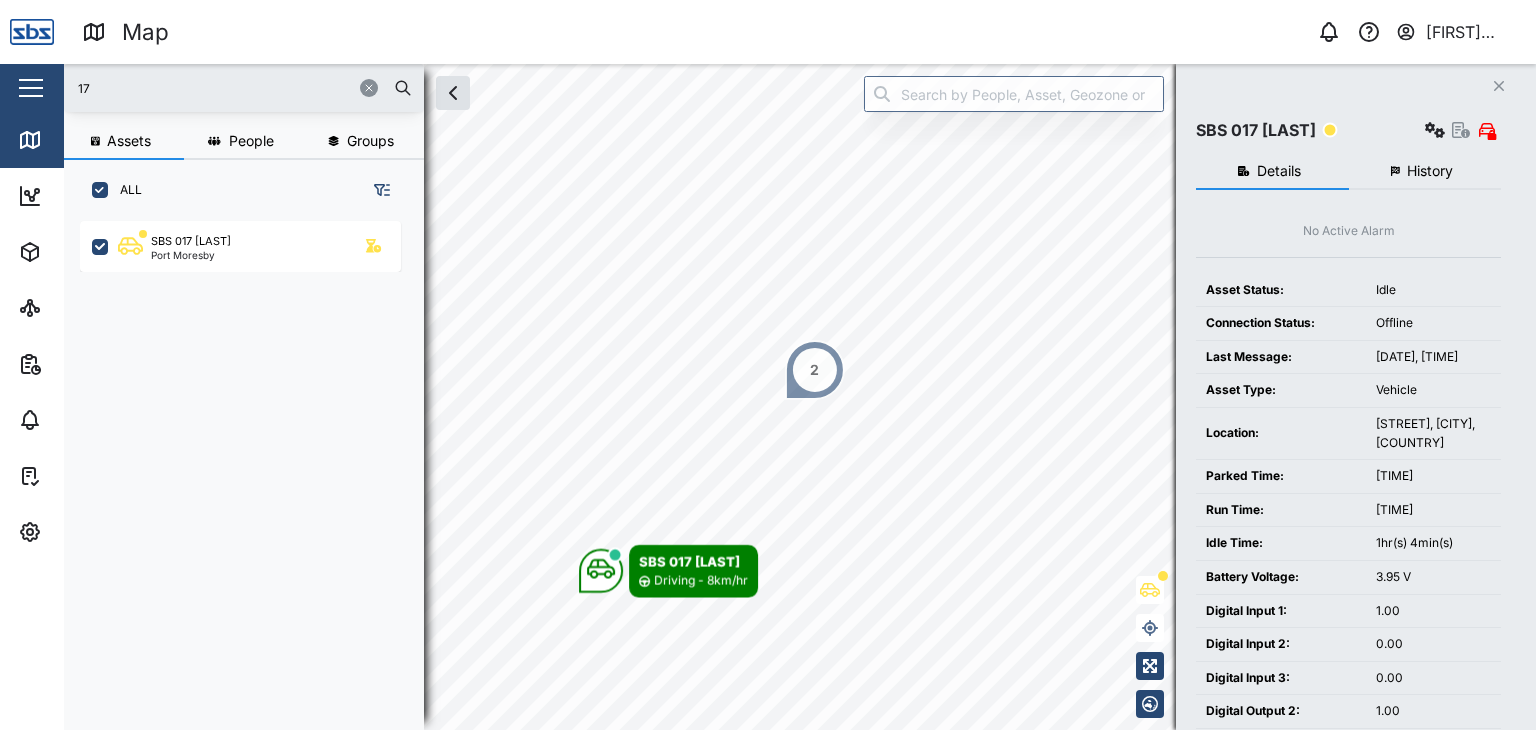 drag, startPoint x: 103, startPoint y: 92, endPoint x: 45, endPoint y: 71, distance: 61.68468 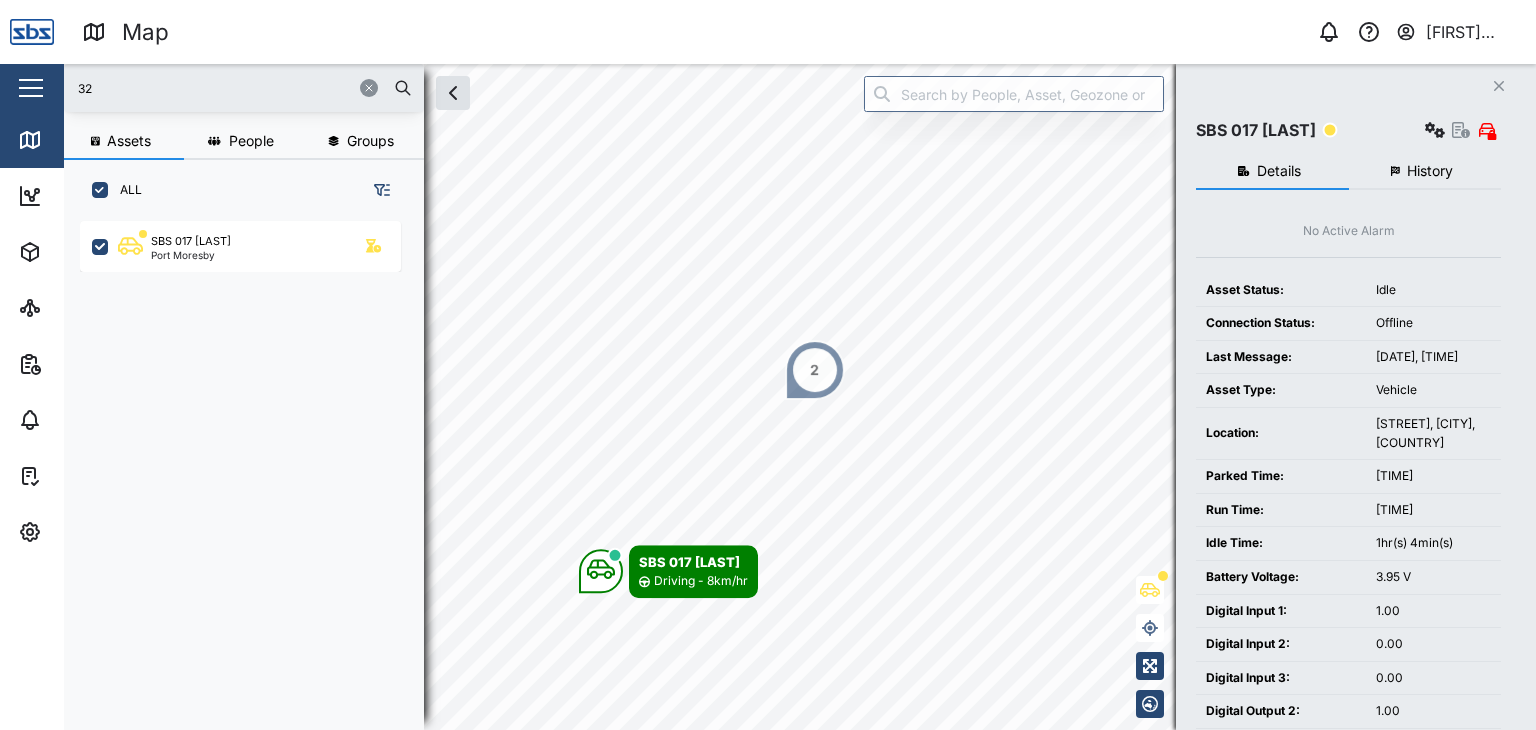 type on "32" 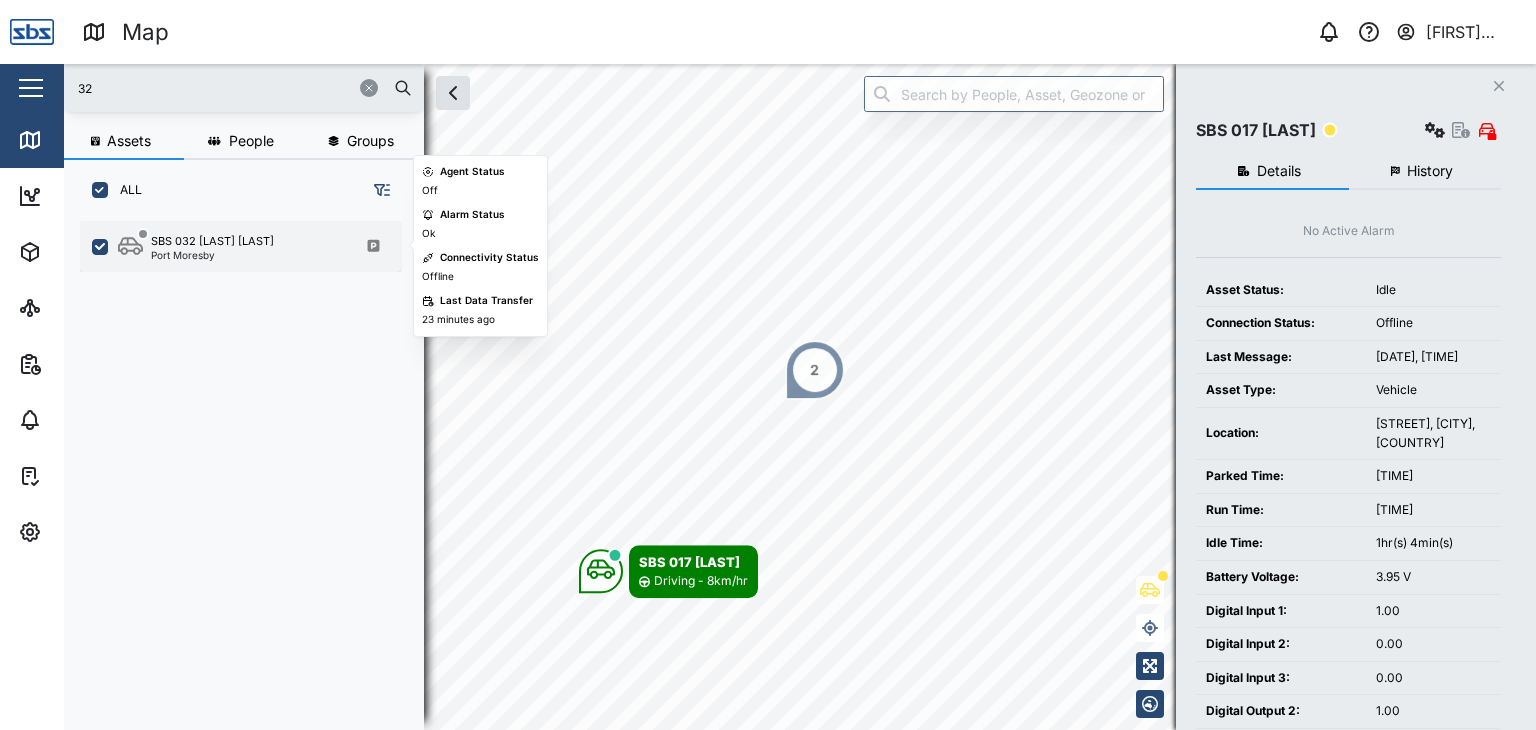 click on "SBS 032 Saua Iru
Port Moresby" at bounding box center [240, 246] 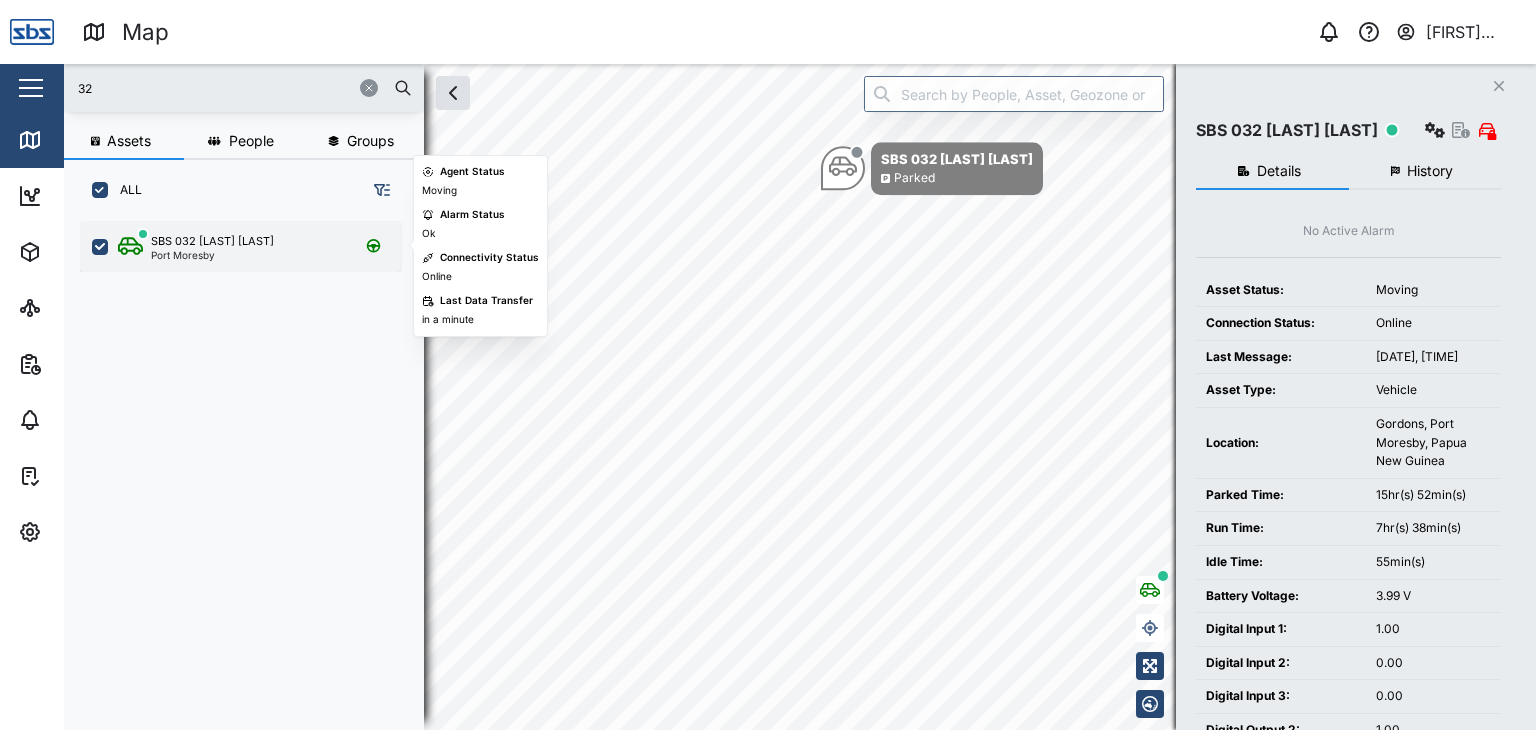 click on "Port Moresby" at bounding box center (212, 255) 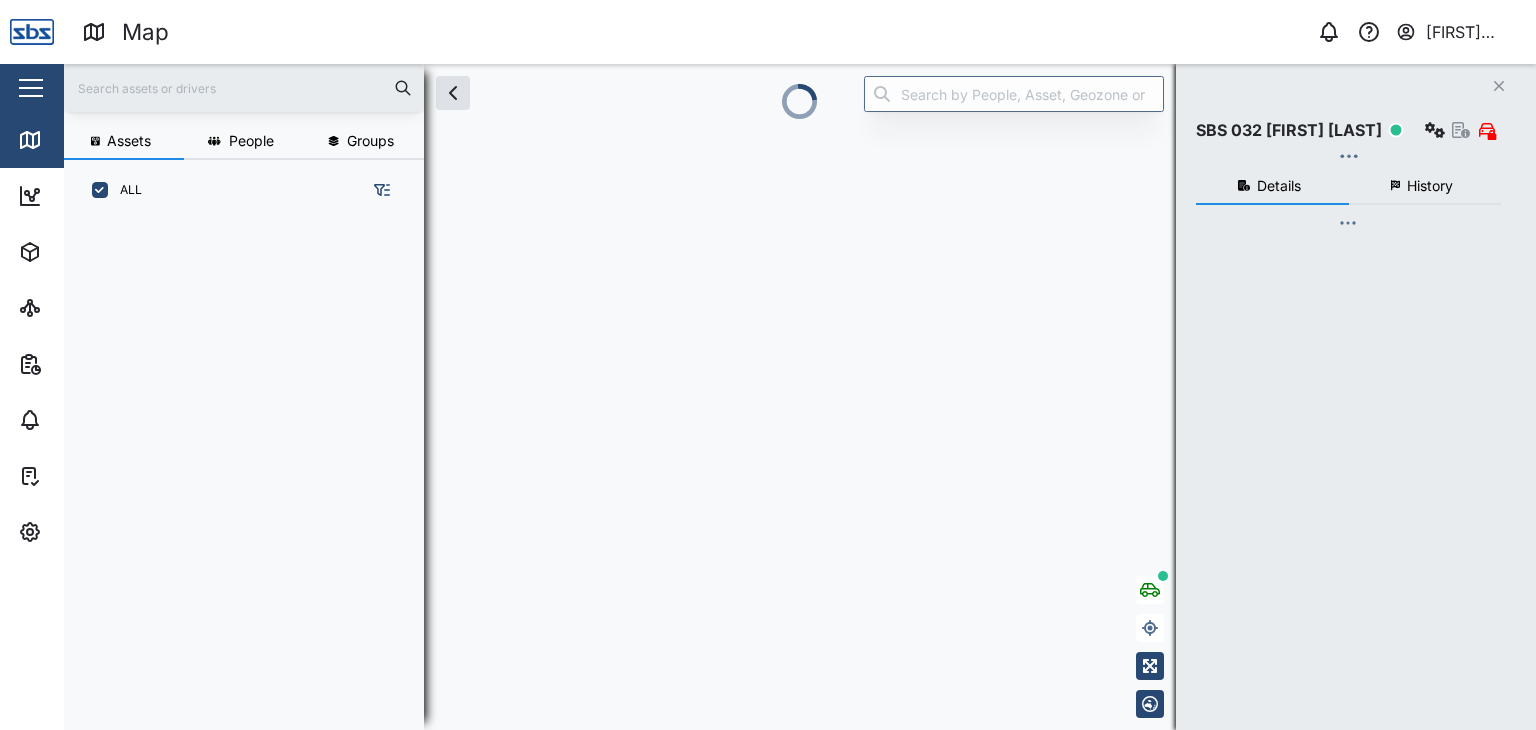scroll, scrollTop: 0, scrollLeft: 0, axis: both 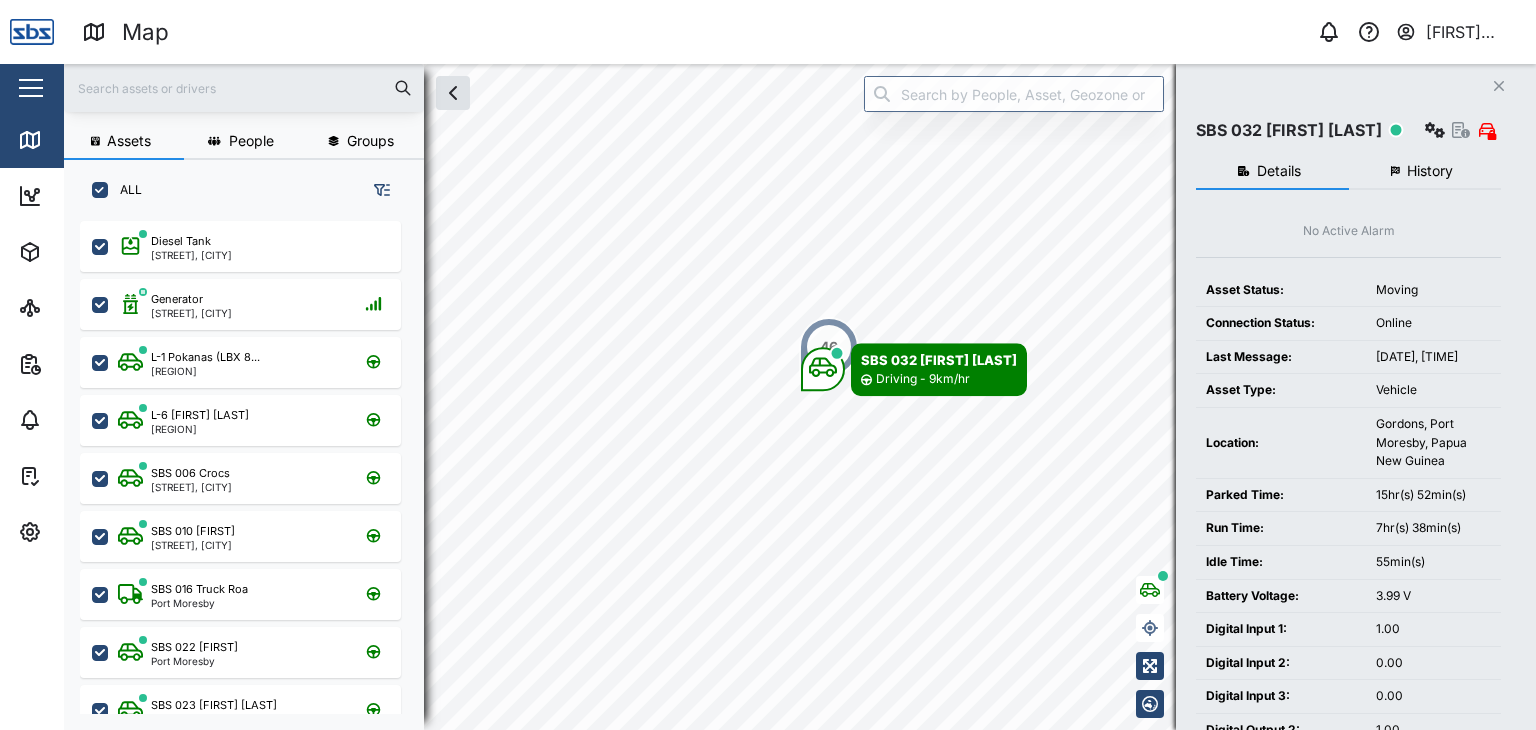 click at bounding box center (244, 88) 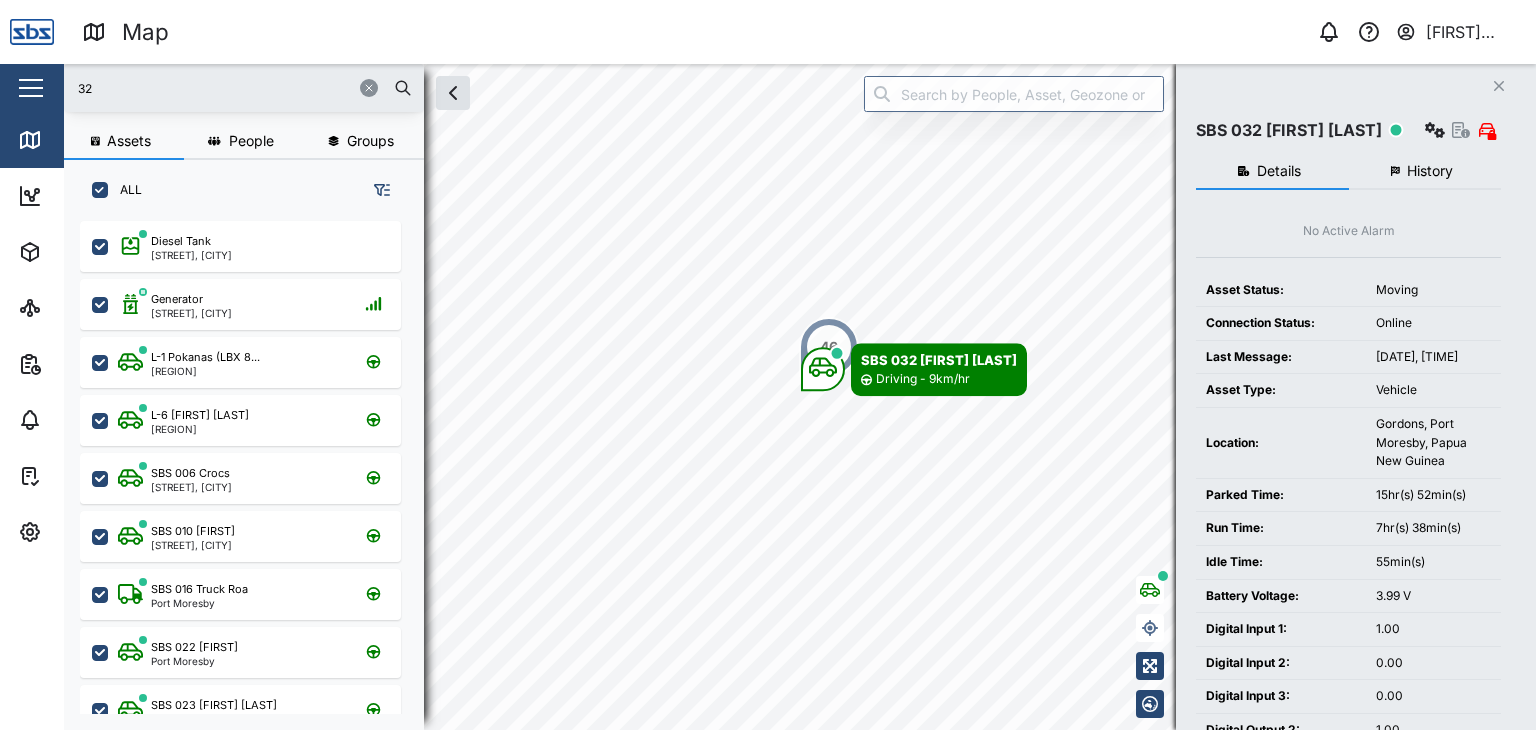 type on "32" 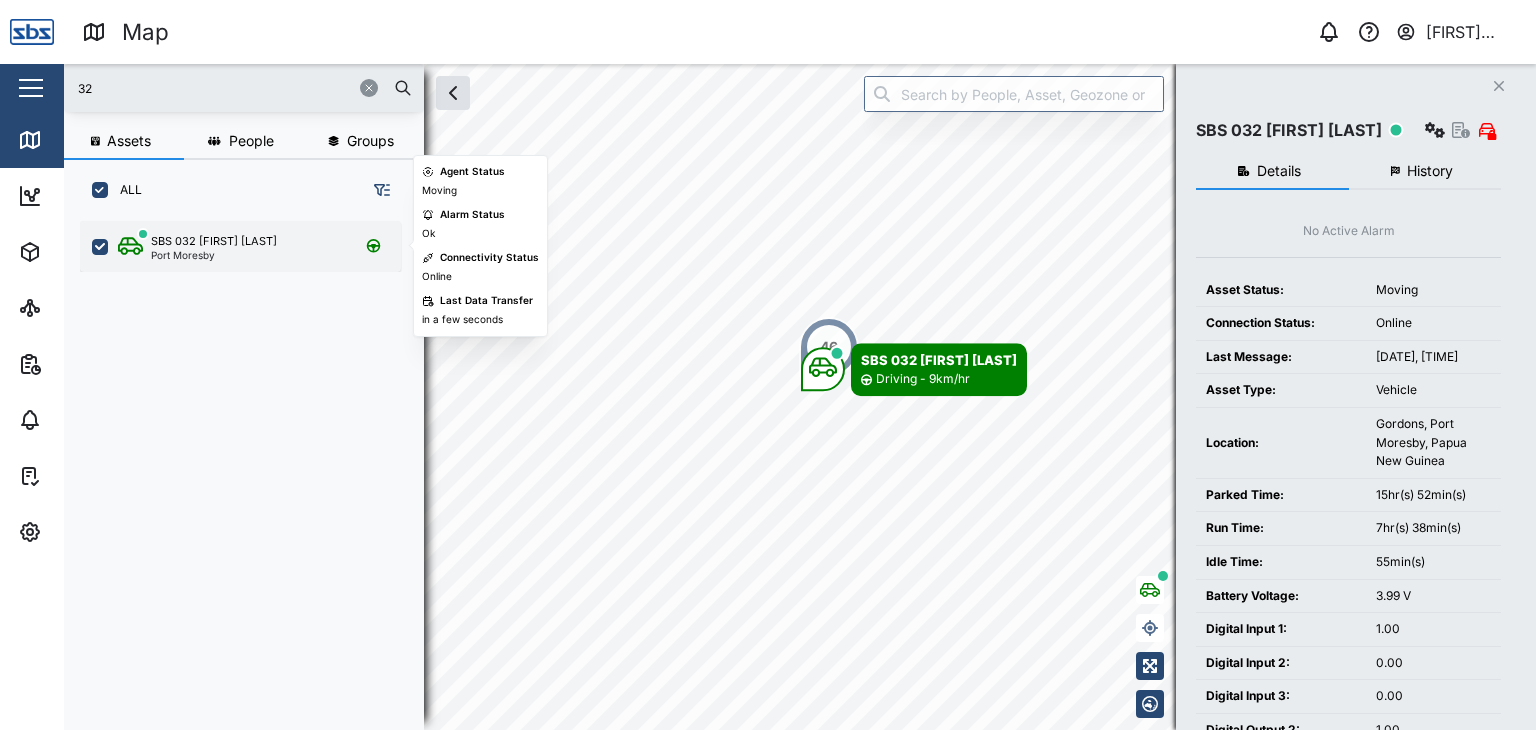 click on "SBS 032 Saua Iru
Port Moresby" at bounding box center (253, 246) 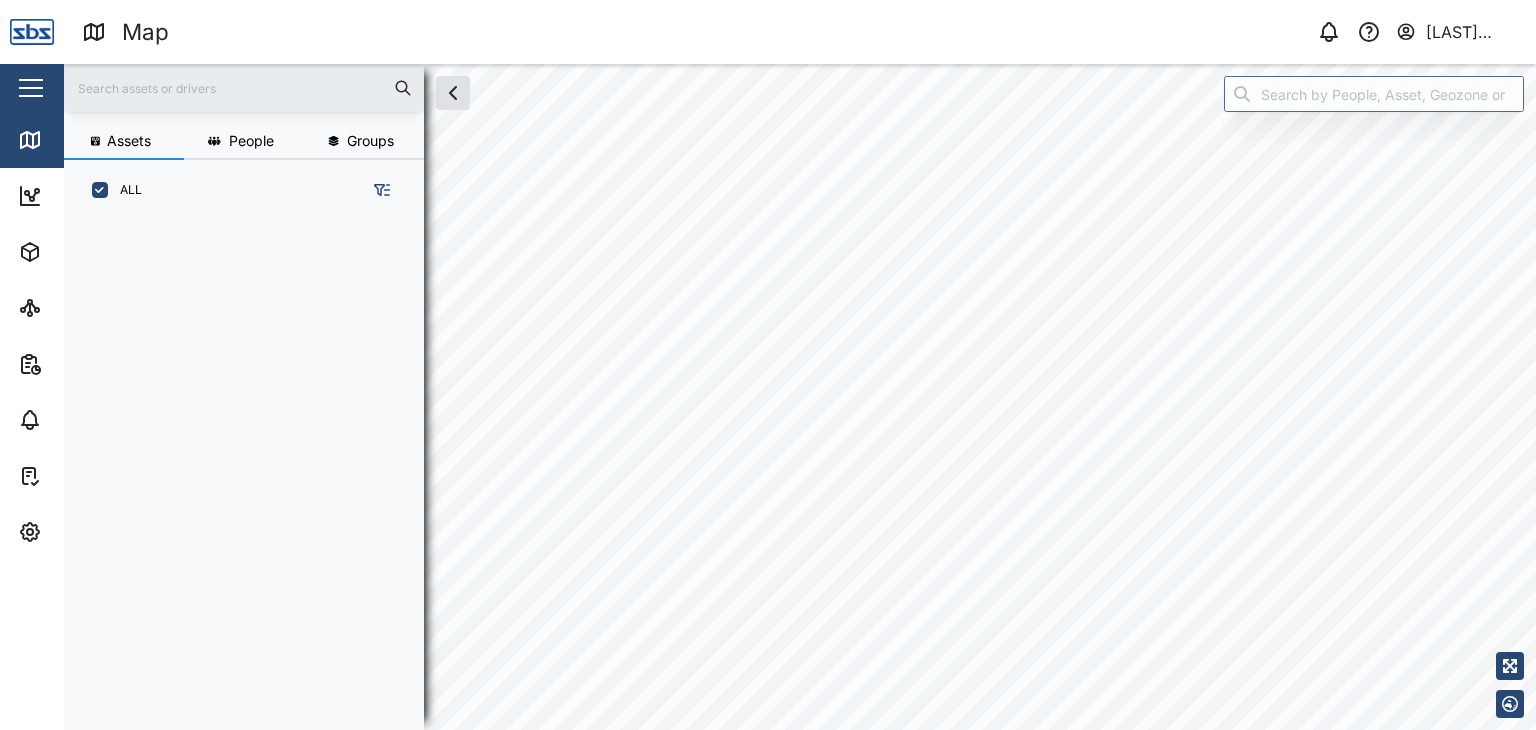 scroll, scrollTop: 0, scrollLeft: 0, axis: both 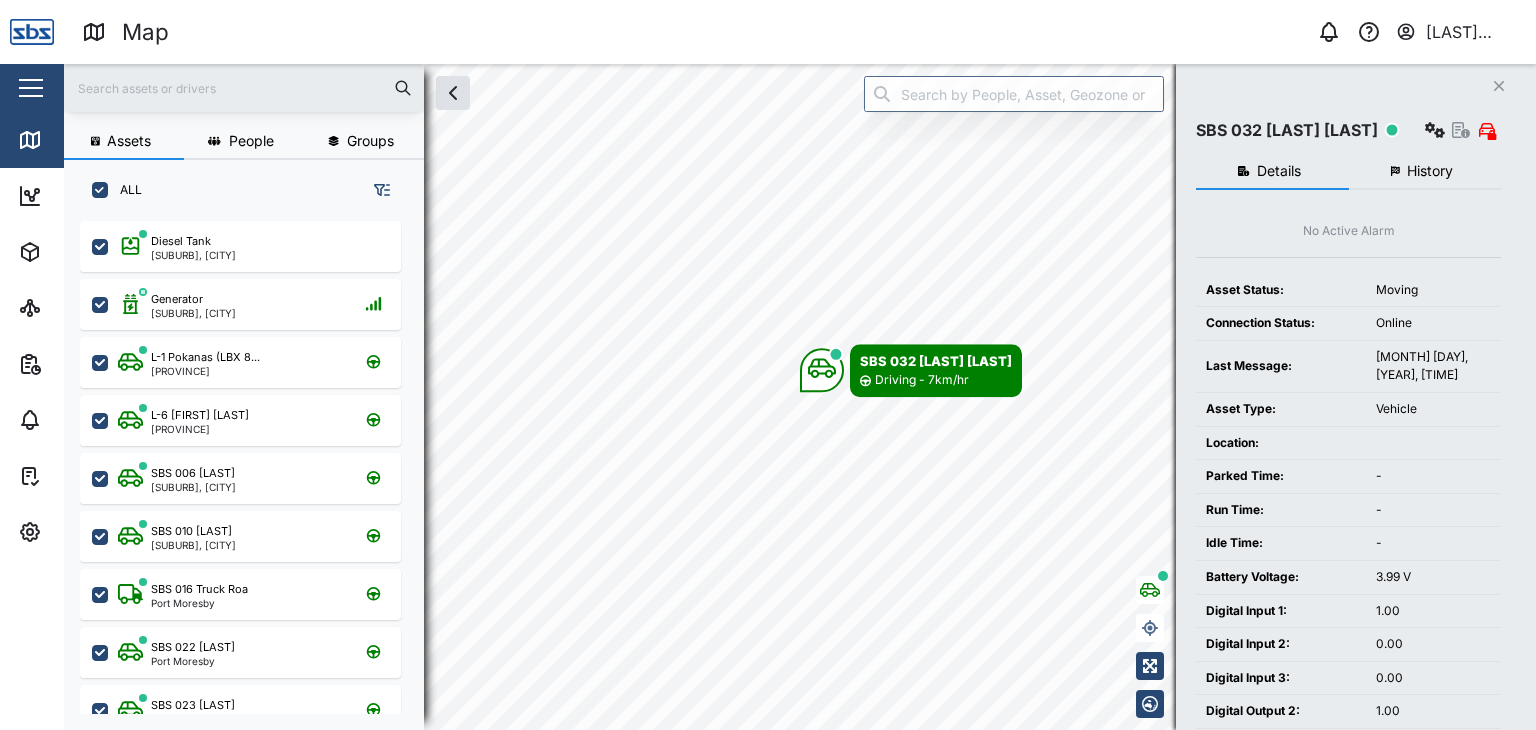 checkbox on "true" 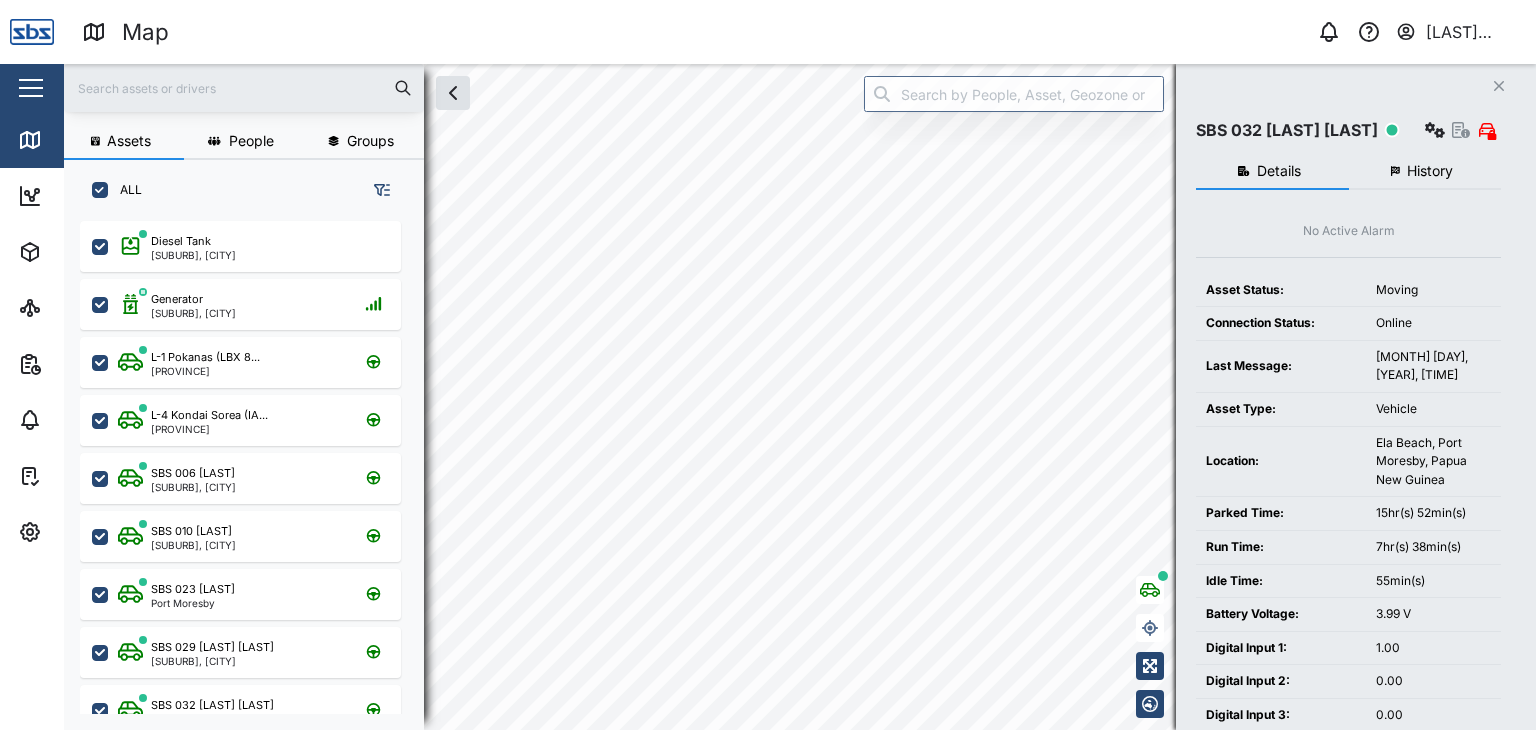 click at bounding box center (244, 88) 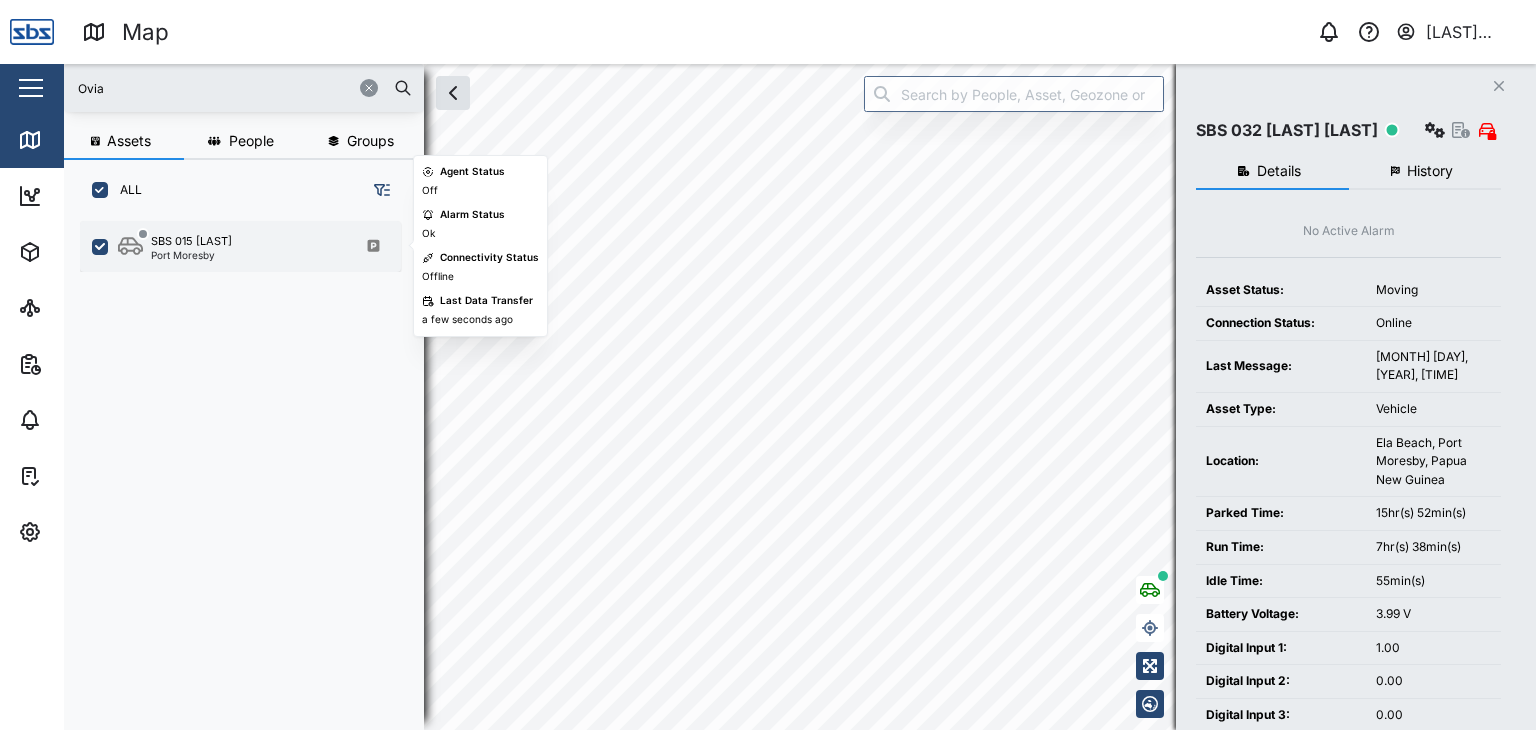 type on "Ovia" 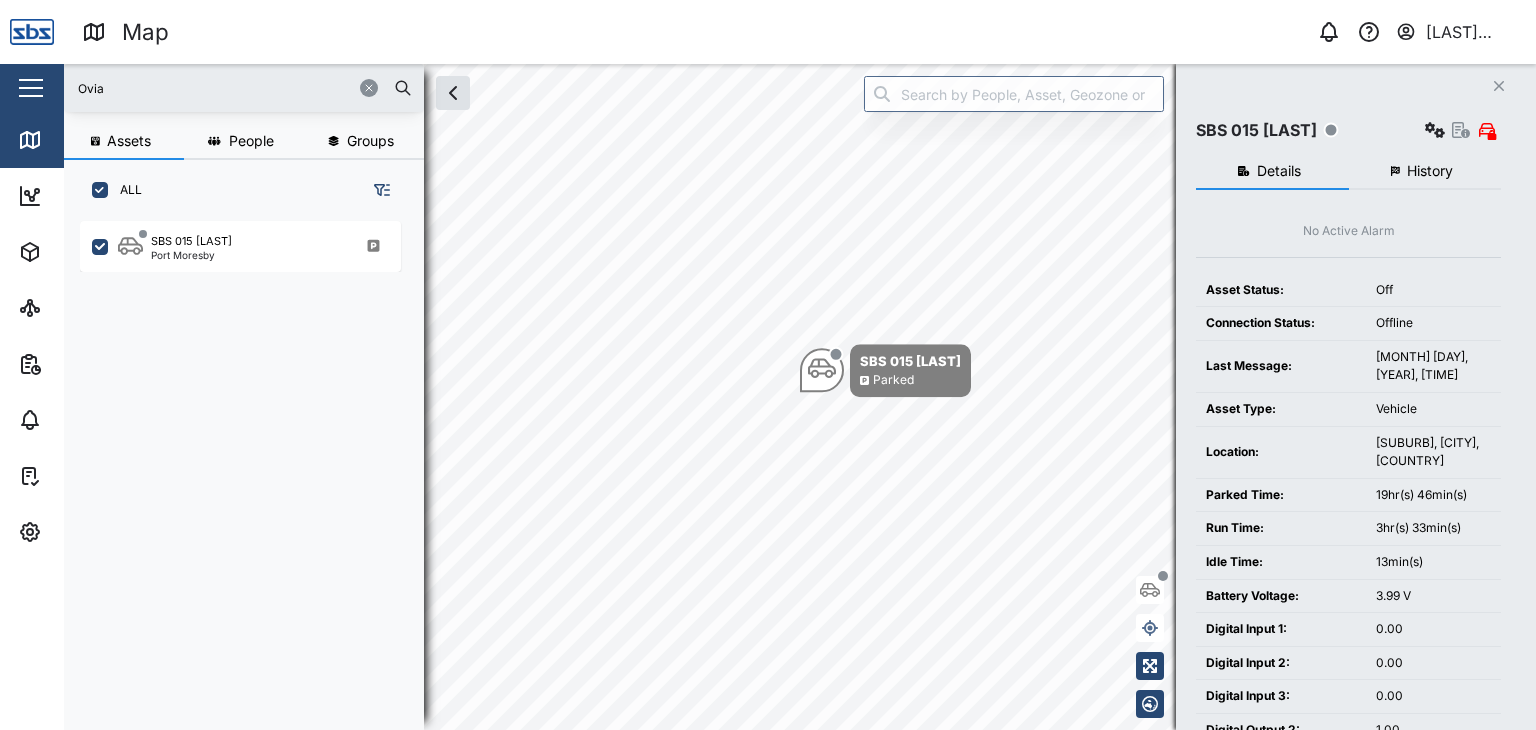 click on "History" at bounding box center [1425, 172] 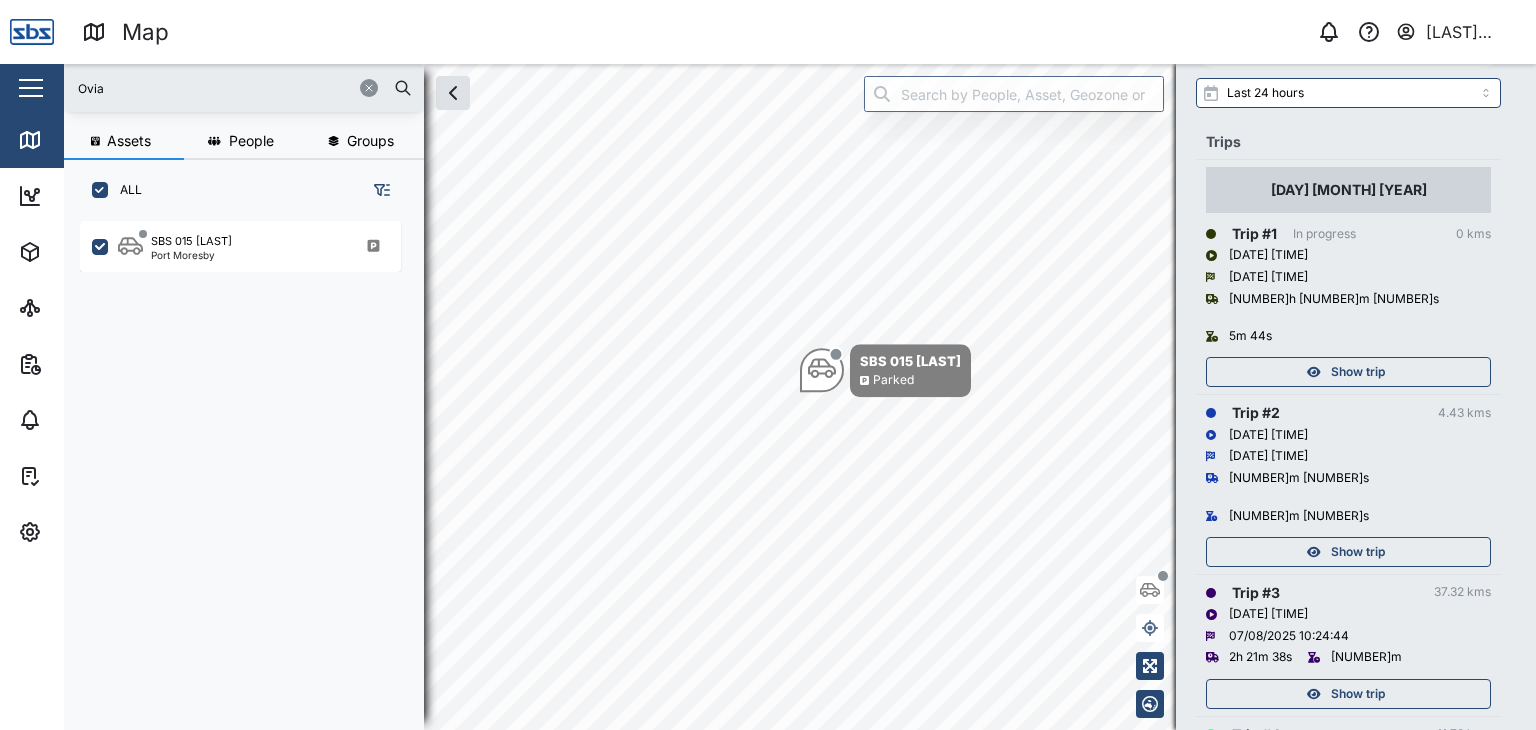 scroll, scrollTop: 0, scrollLeft: 0, axis: both 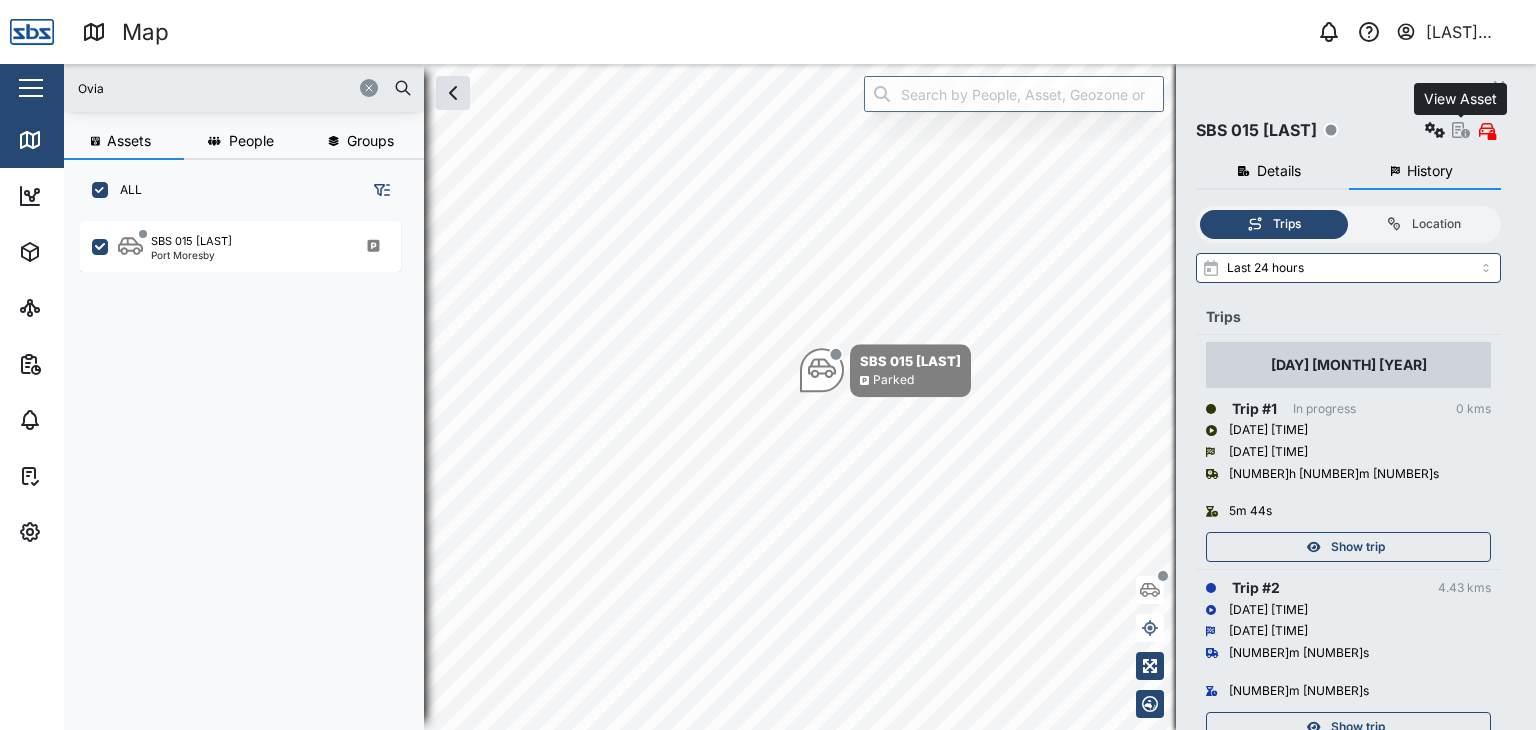 click 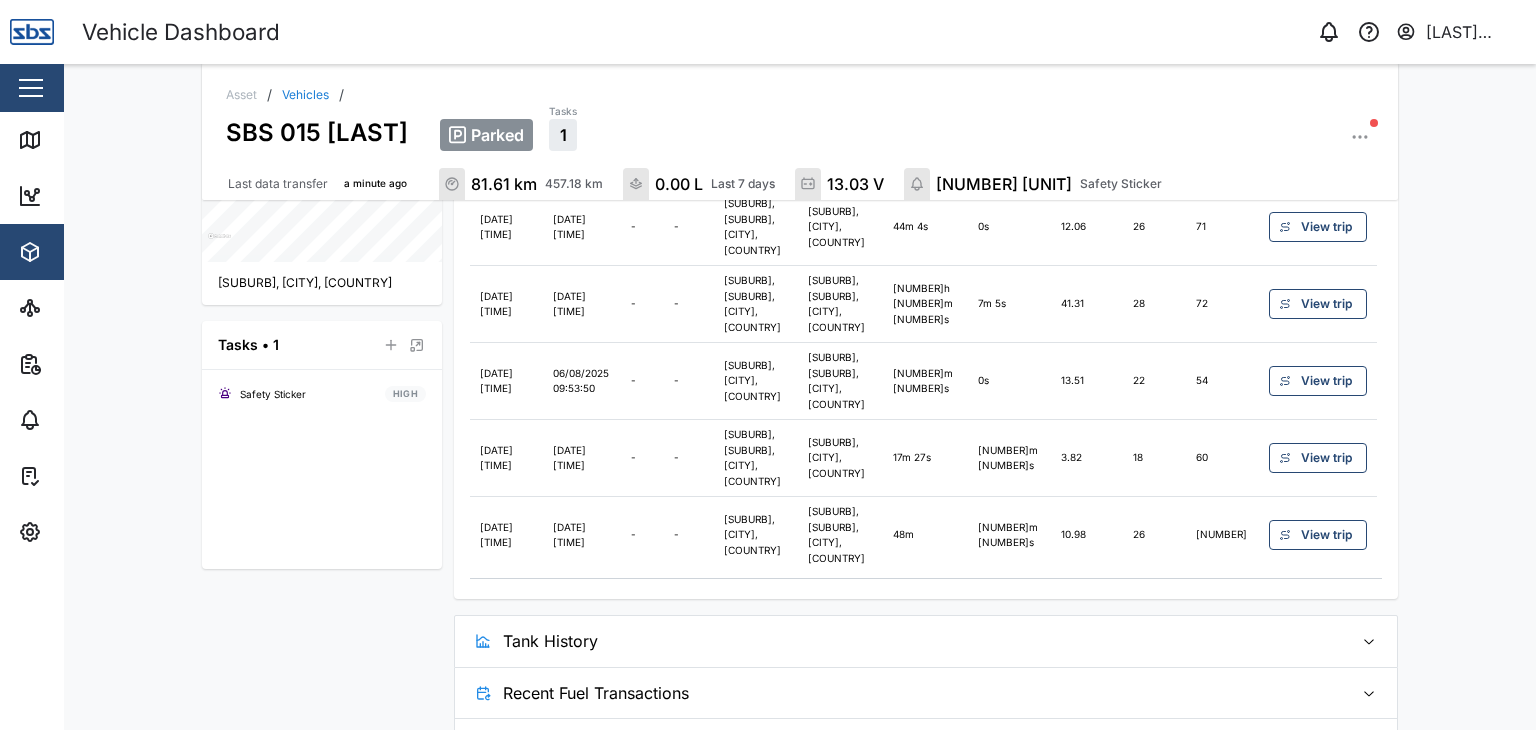 scroll, scrollTop: 761, scrollLeft: 0, axis: vertical 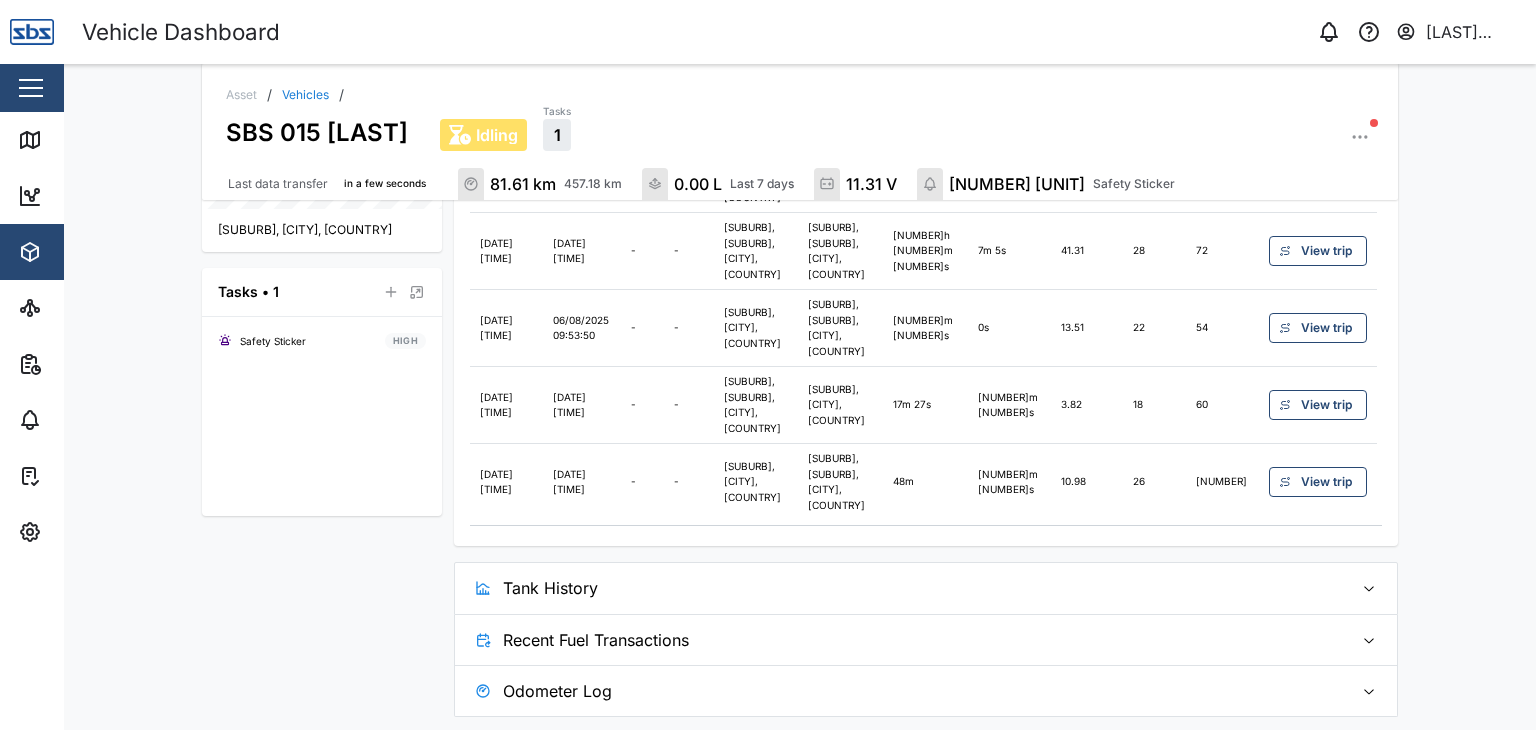 click on "Odometer Log" at bounding box center [920, 691] 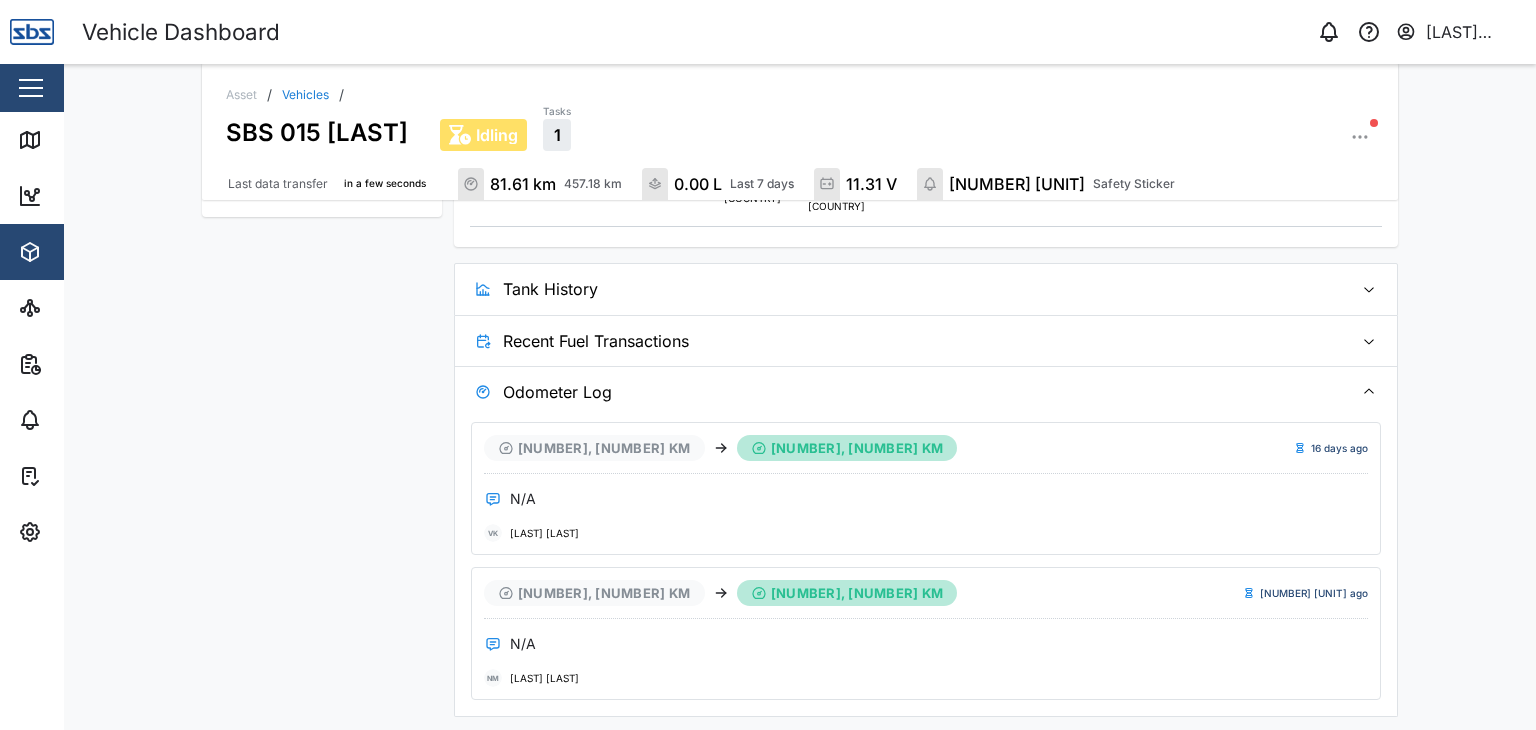 scroll, scrollTop: 960, scrollLeft: 0, axis: vertical 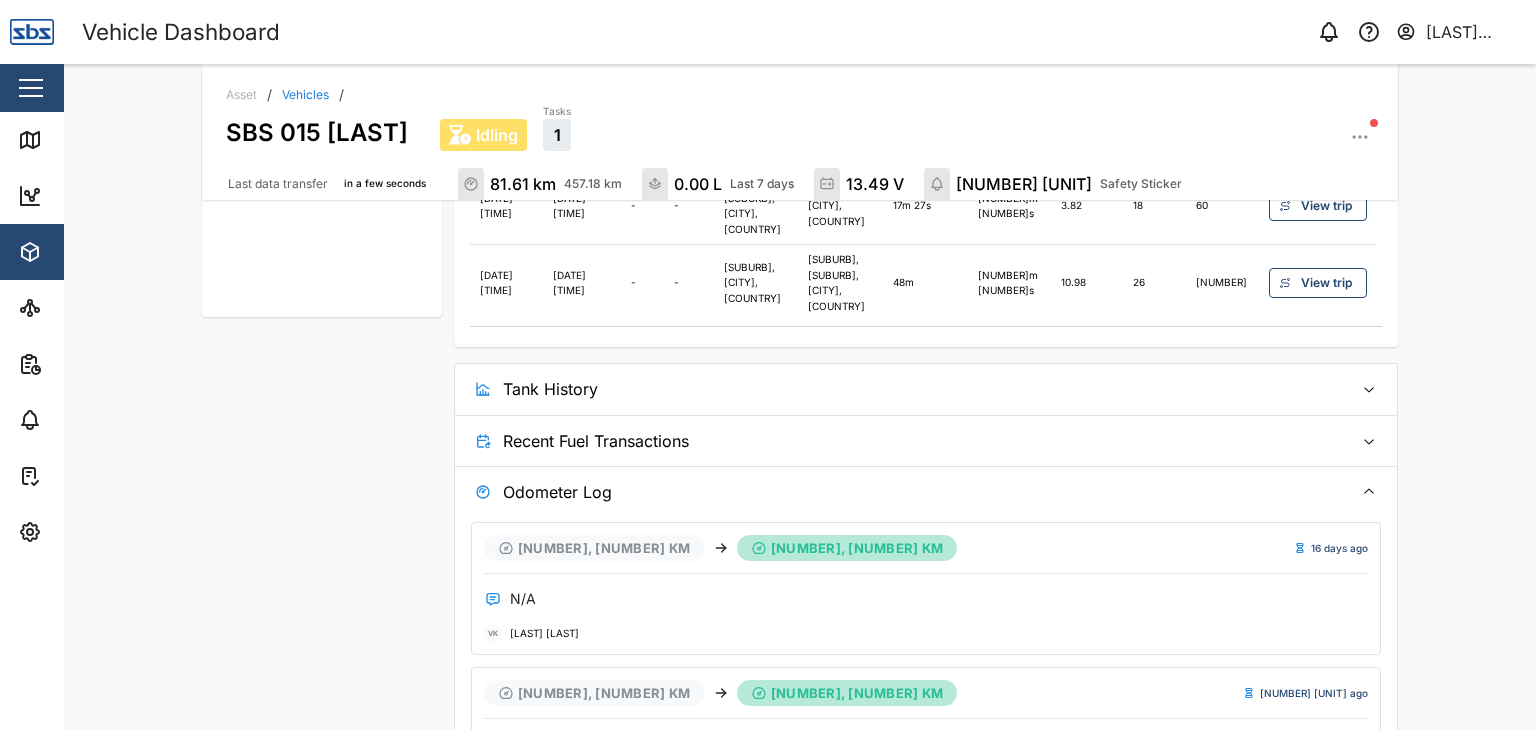 click on "Recent Fuel Transactions" at bounding box center (920, 441) 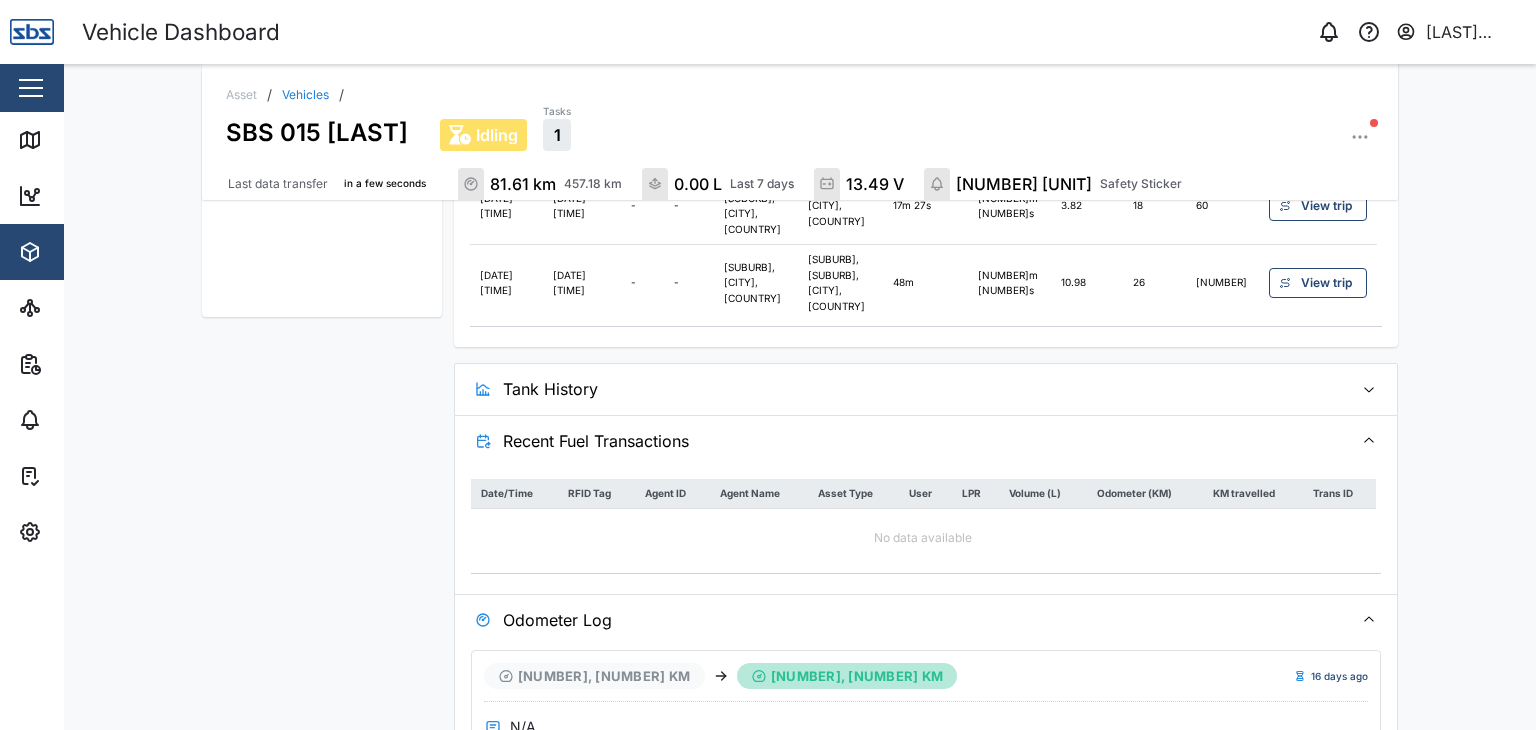 click on "Tank History" at bounding box center [920, 389] 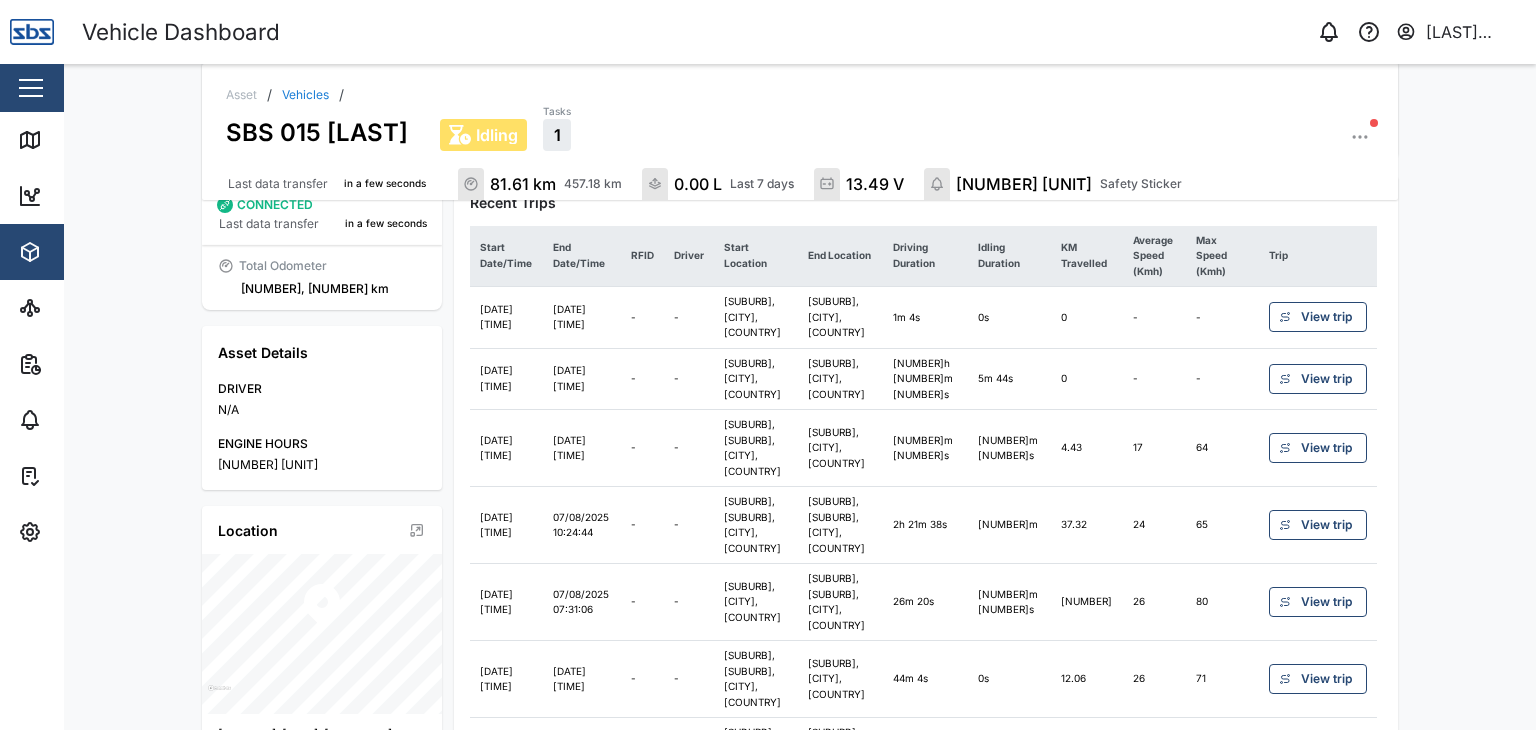 scroll, scrollTop: 260, scrollLeft: 0, axis: vertical 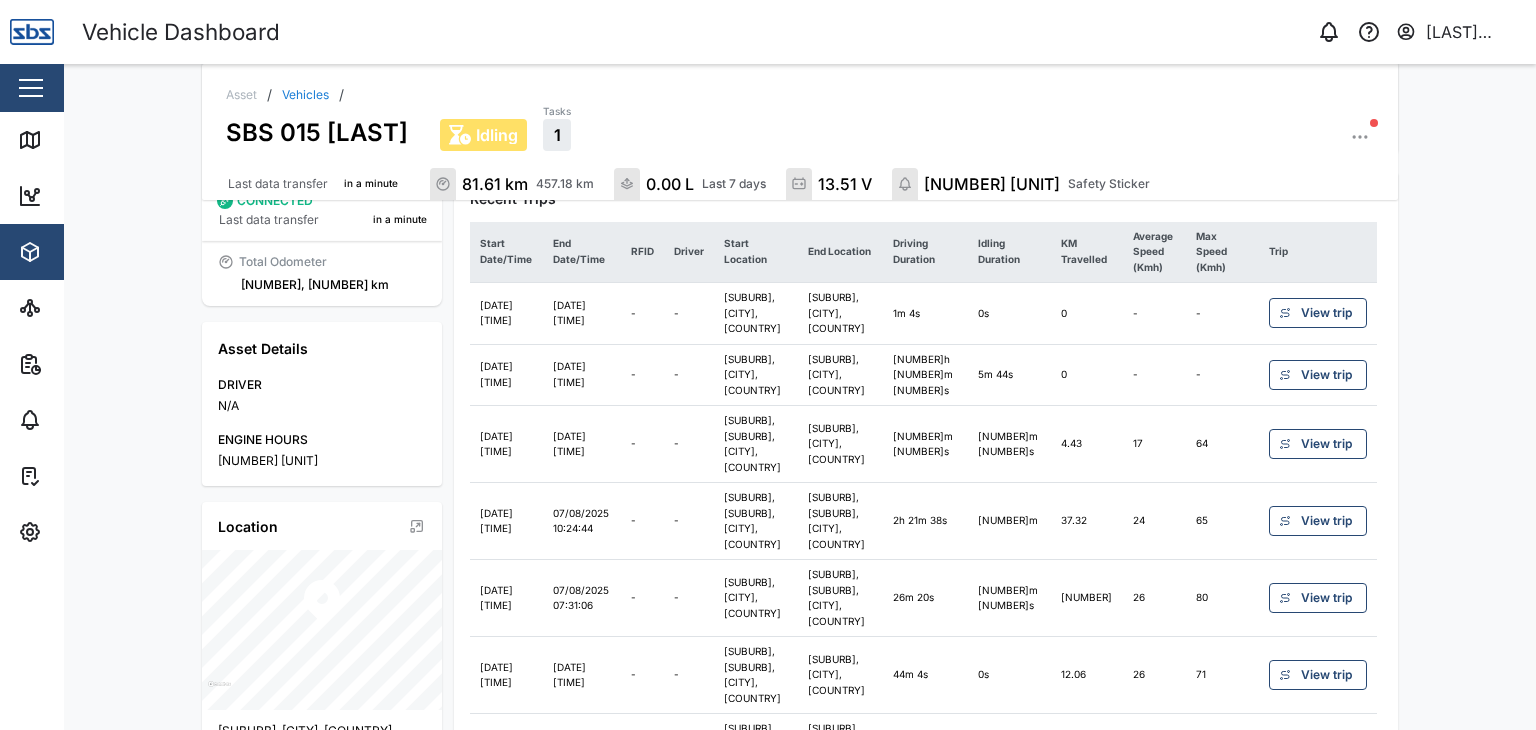 click on "View trip" at bounding box center (1326, 375) 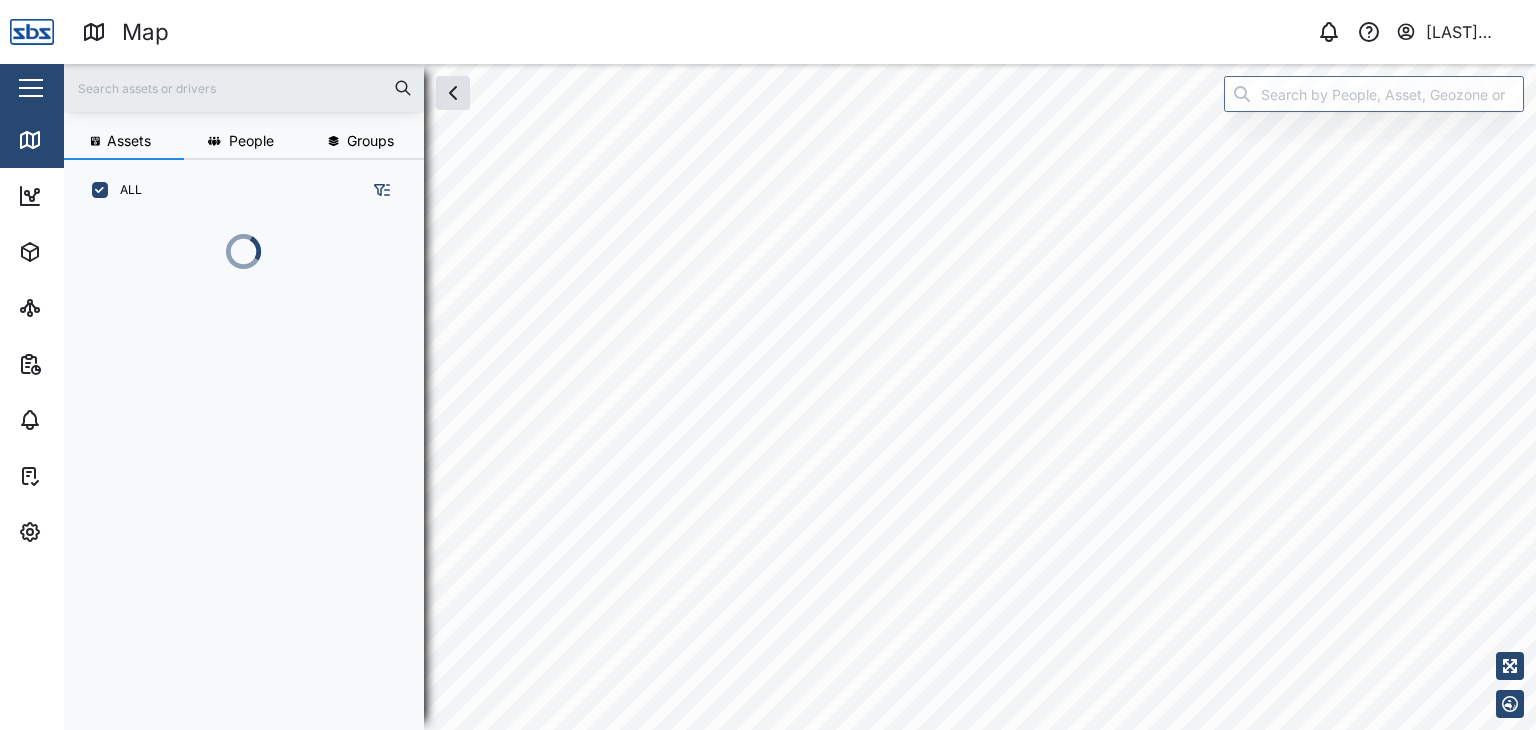 scroll, scrollTop: 16, scrollLeft: 16, axis: both 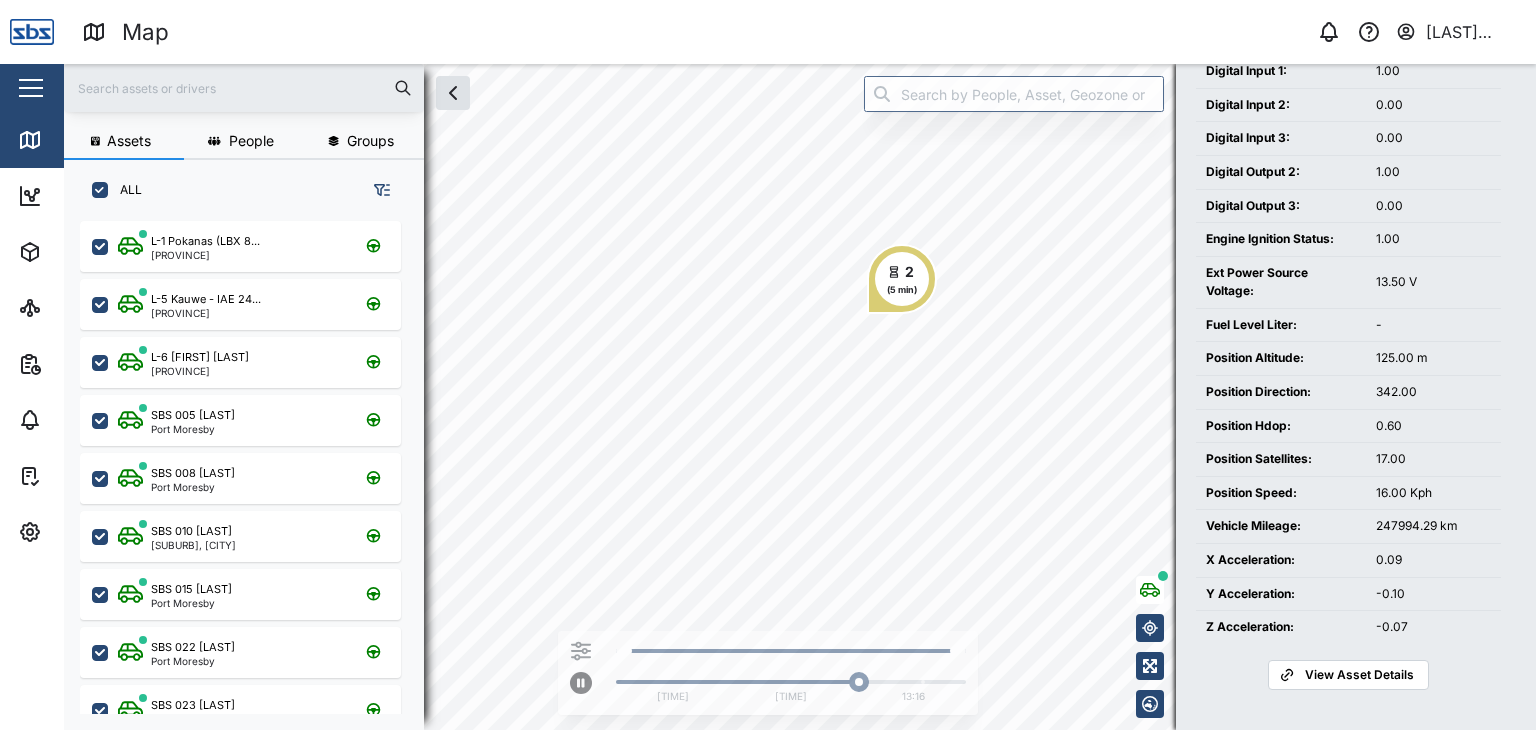 click on "View Asset Details" at bounding box center (1359, 675) 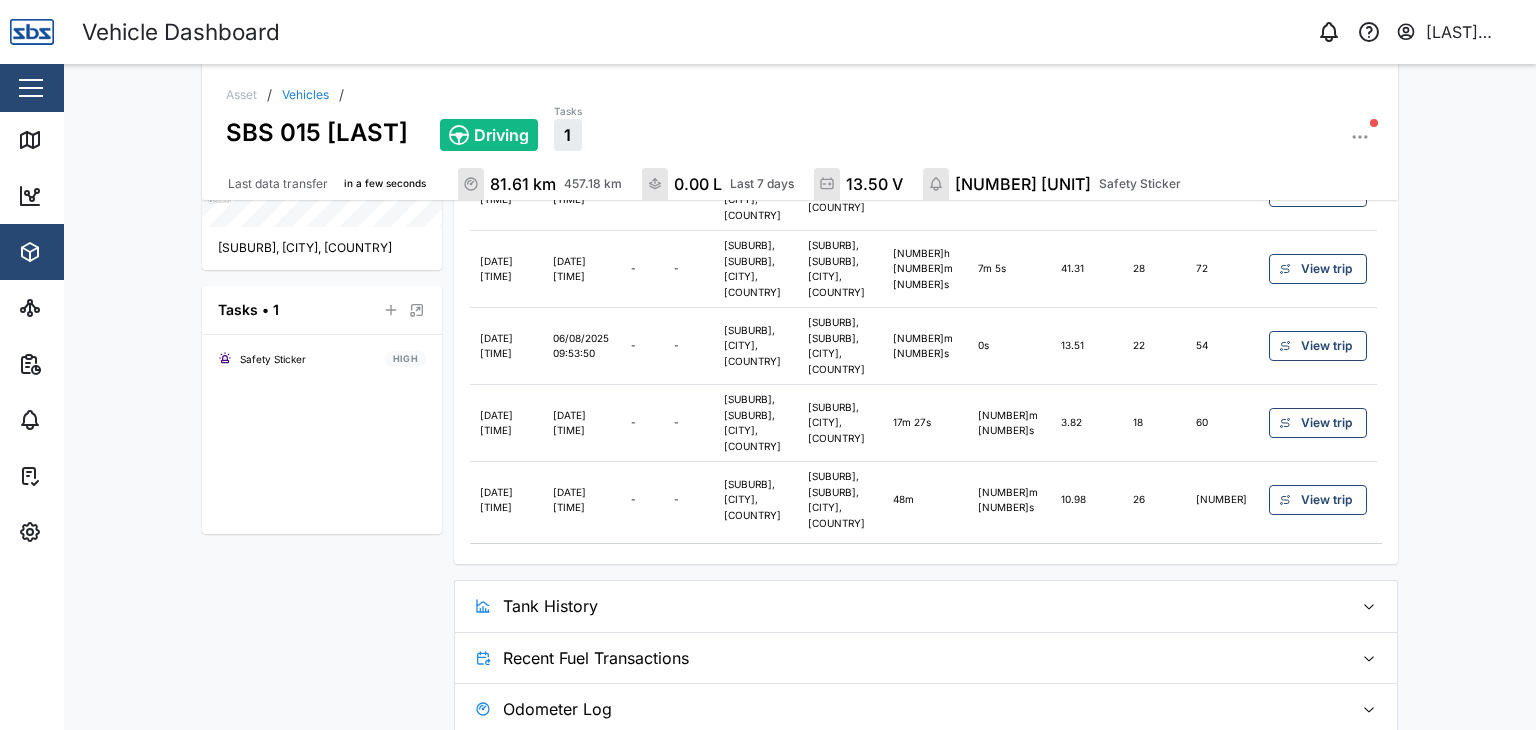 scroll, scrollTop: 761, scrollLeft: 0, axis: vertical 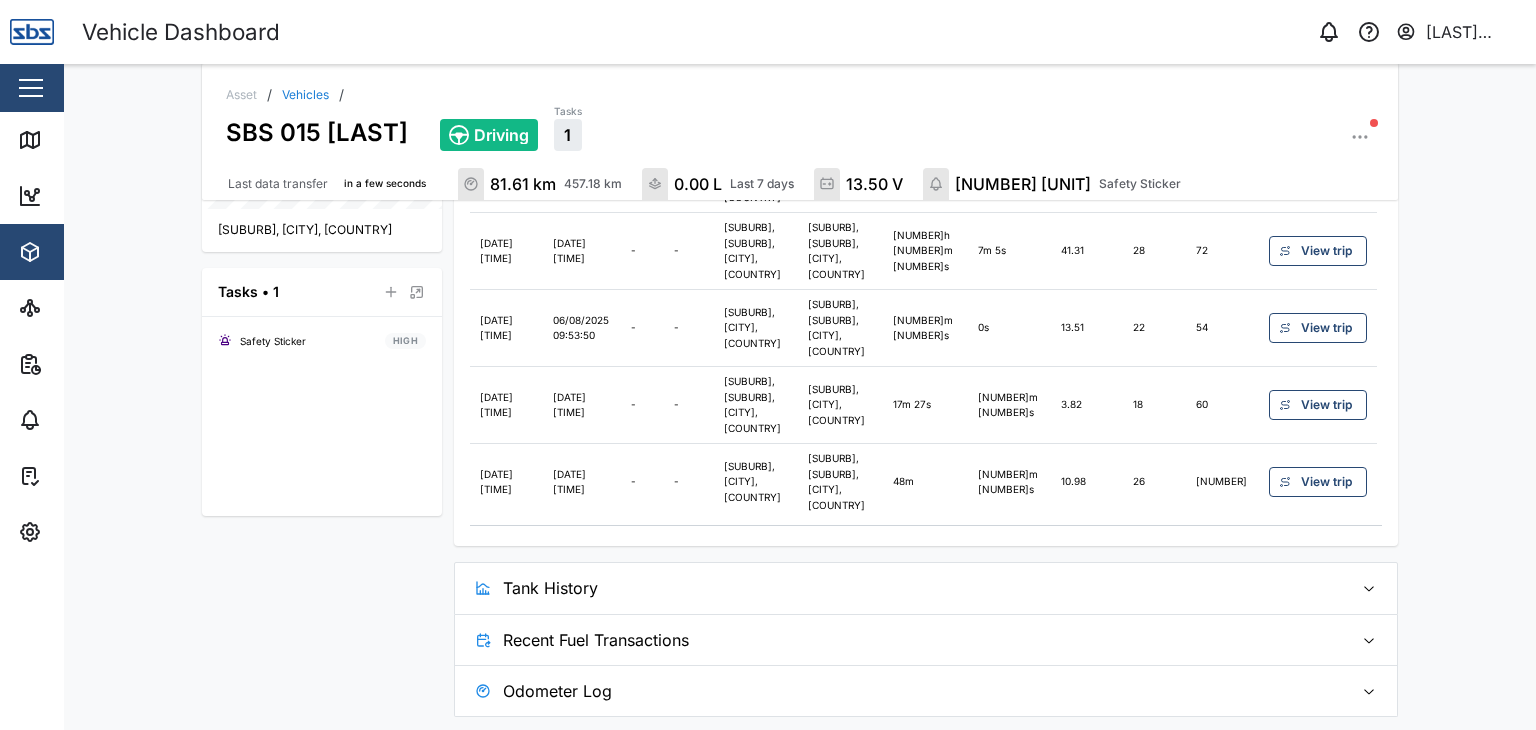click 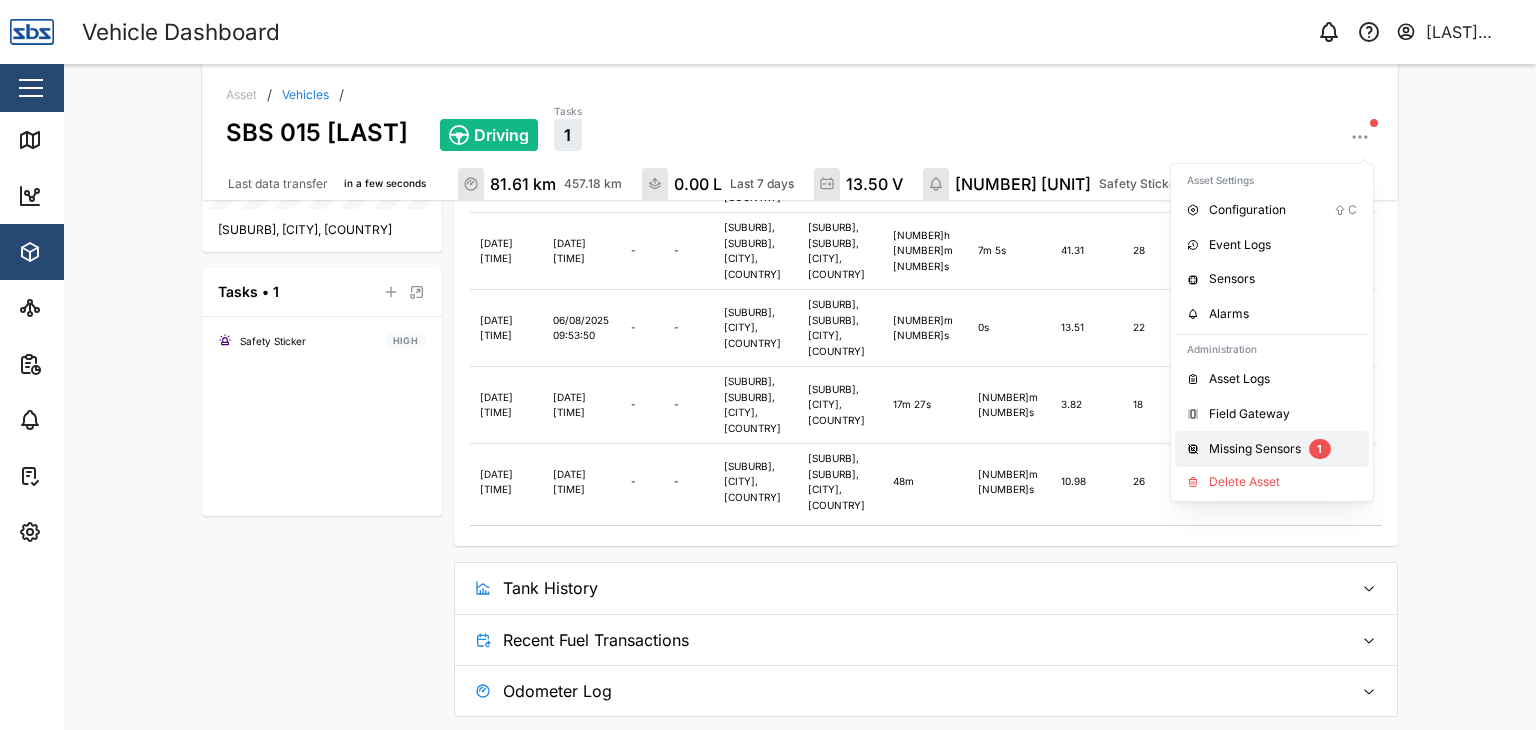 click on "Missing Sensors" at bounding box center [1255, 449] 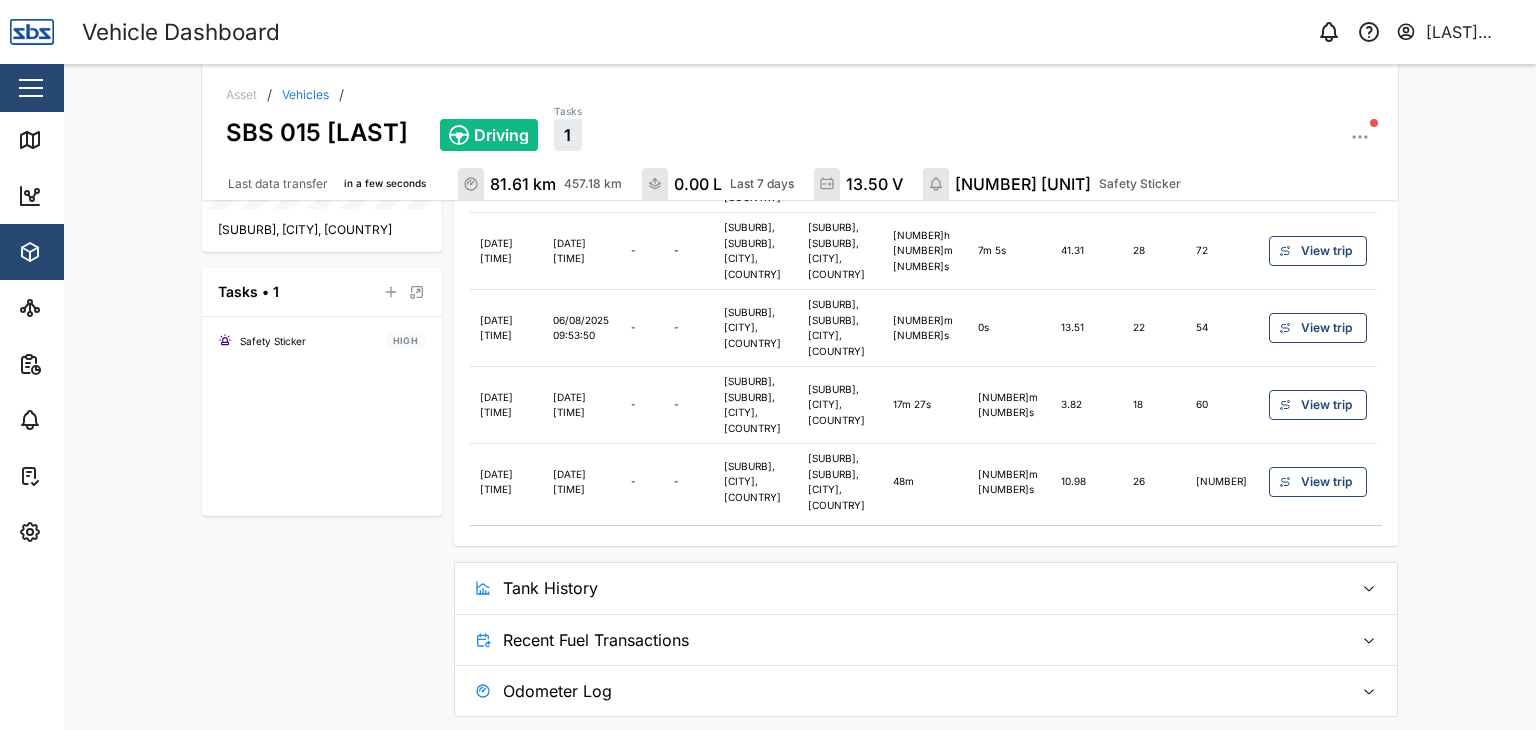 click on "Tank History" at bounding box center (920, 588) 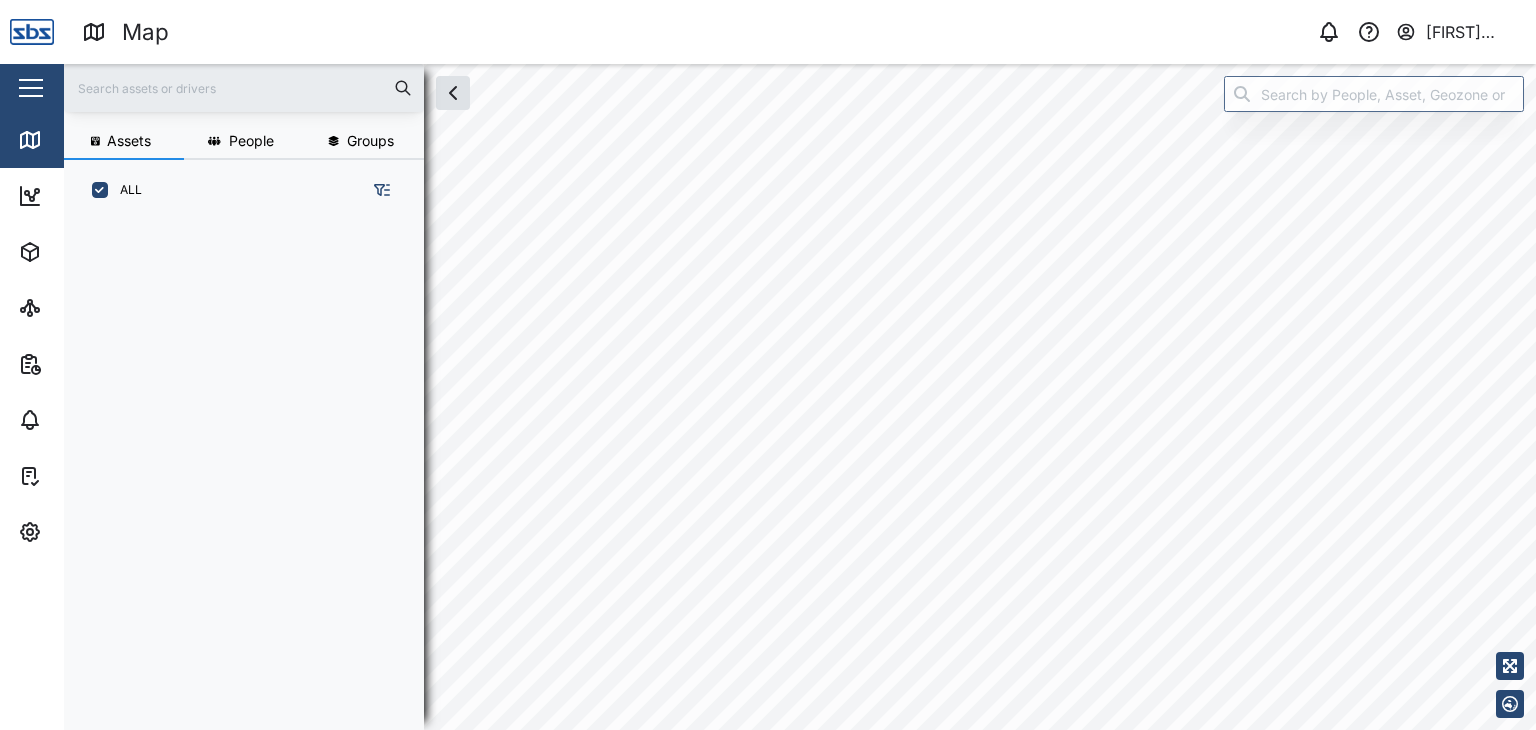 scroll, scrollTop: 0, scrollLeft: 0, axis: both 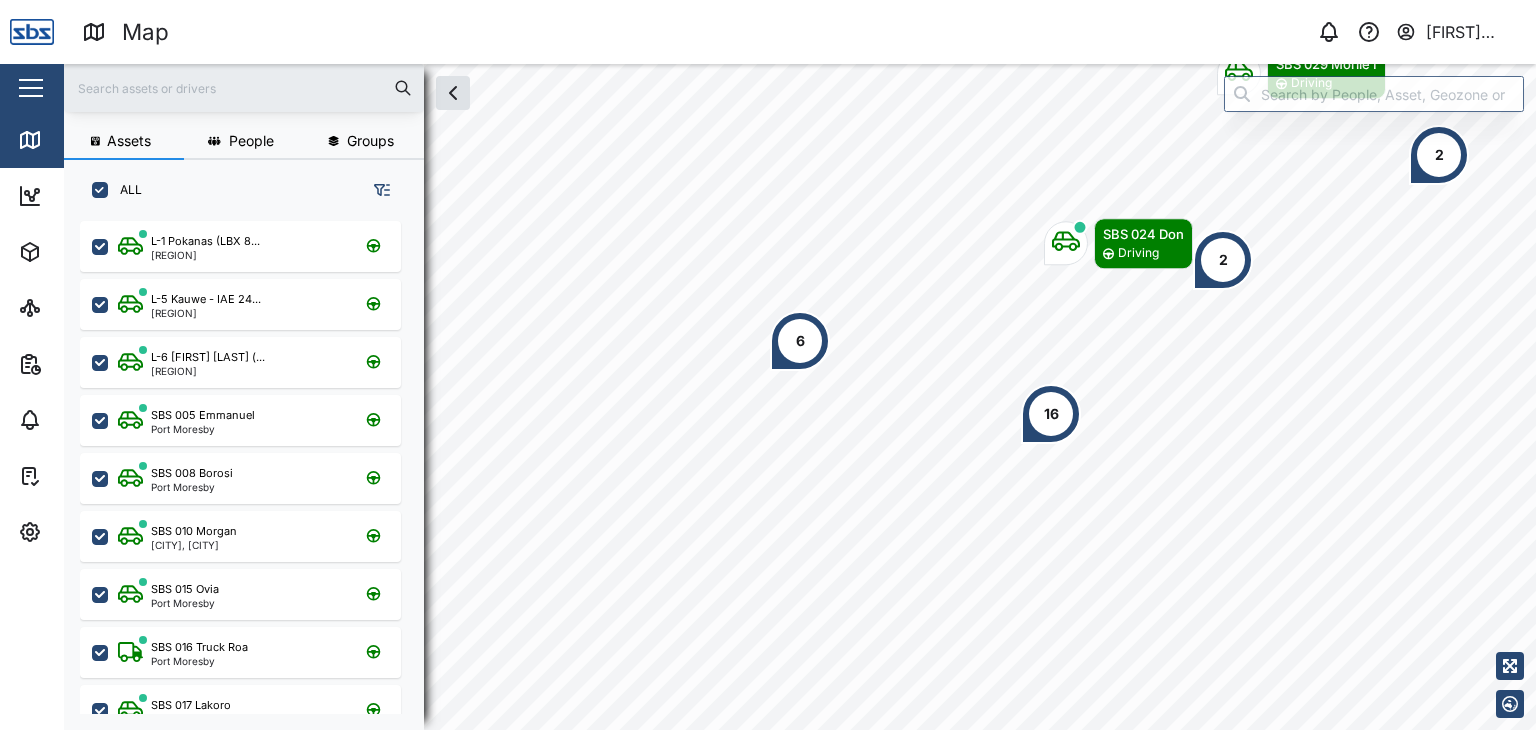 click at bounding box center [244, 88] 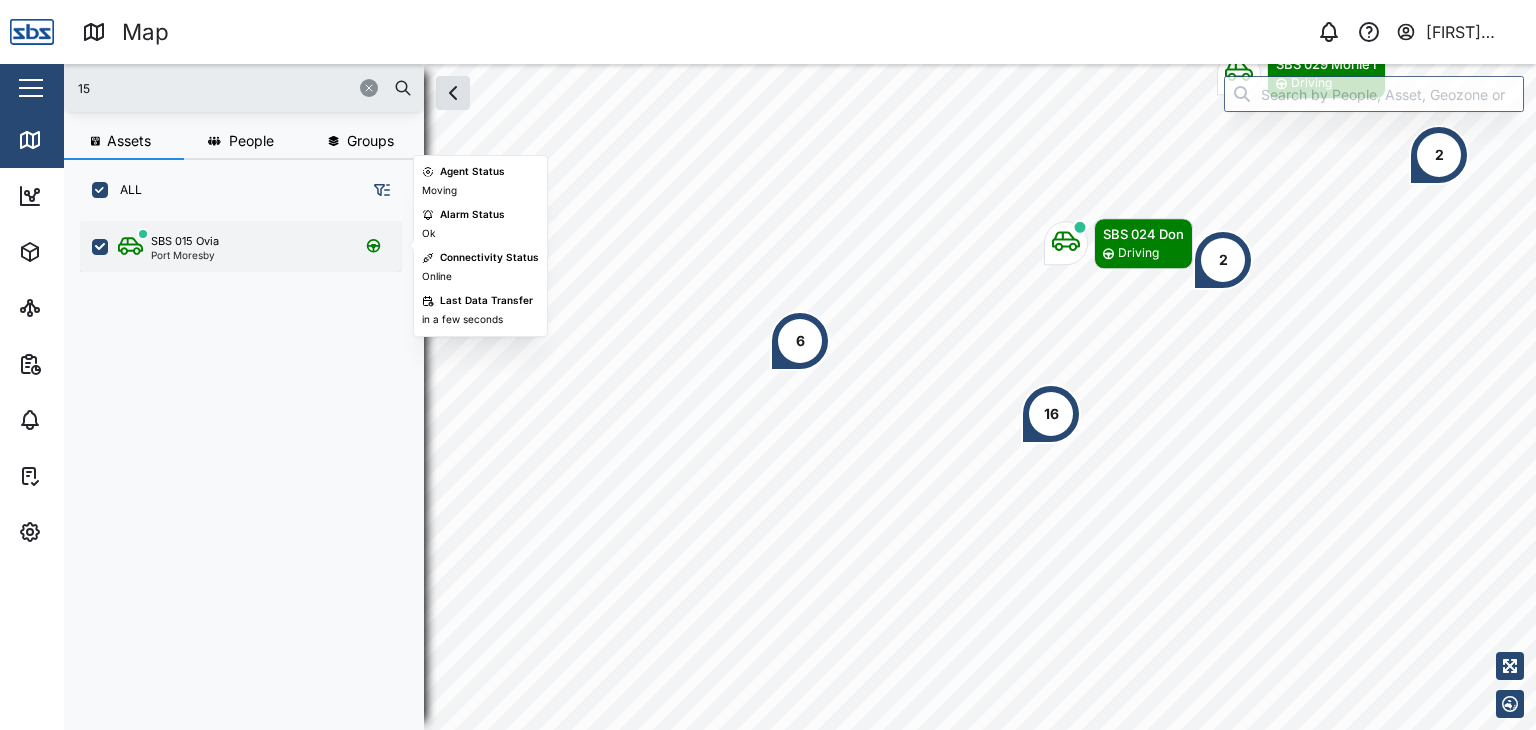 click on "SBS 015 Ovia
Port Moresby" at bounding box center [253, 246] 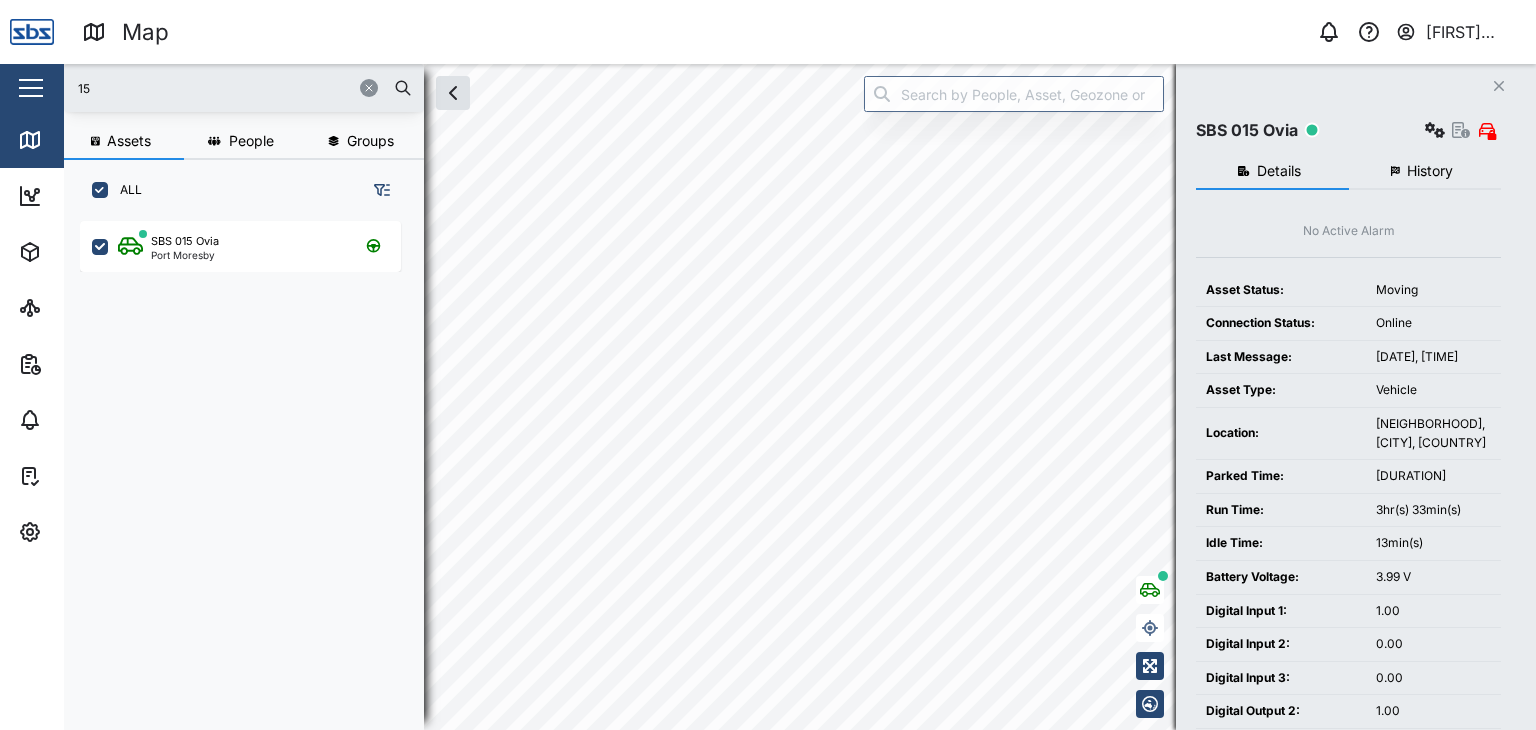 drag, startPoint x: 108, startPoint y: 96, endPoint x: 52, endPoint y: 77, distance: 59.135437 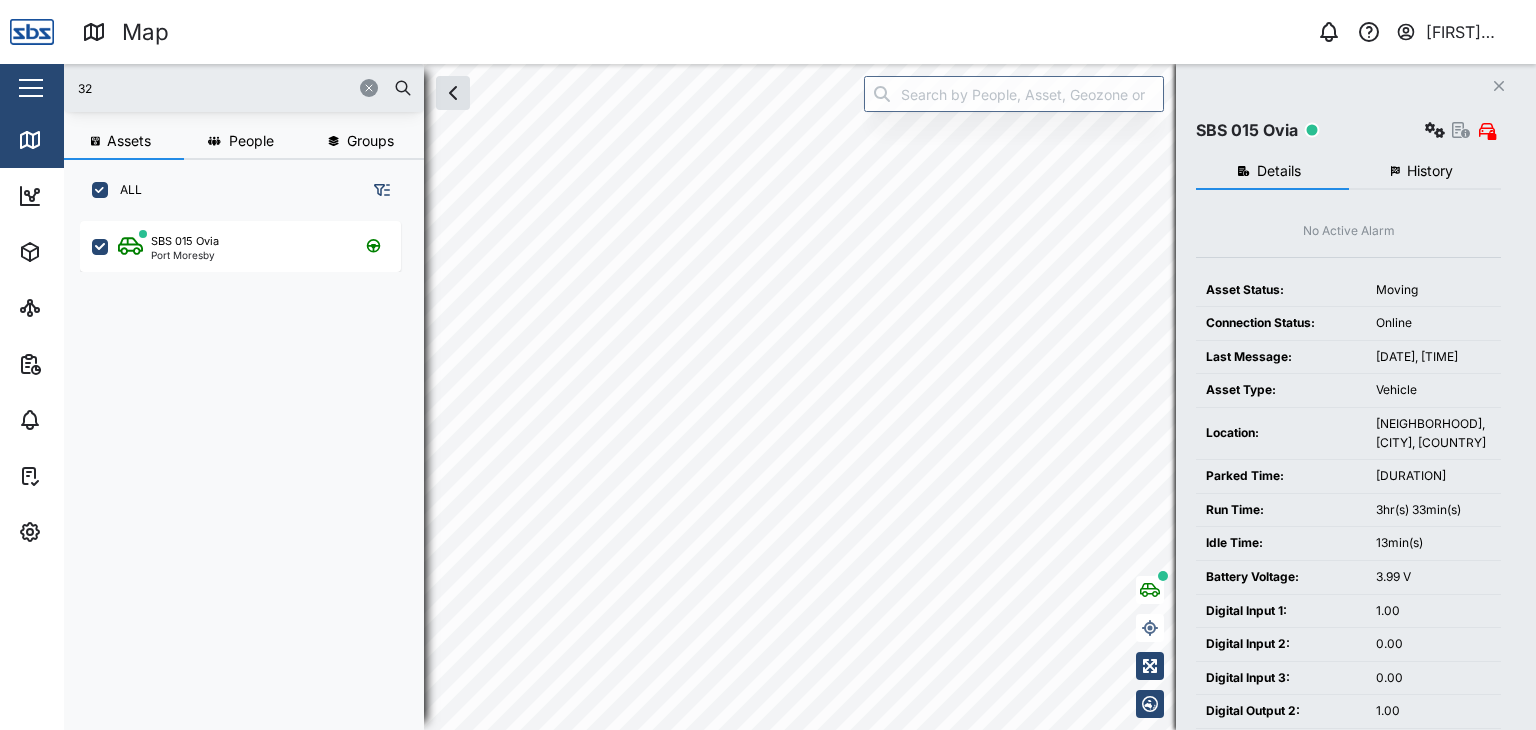 type on "32" 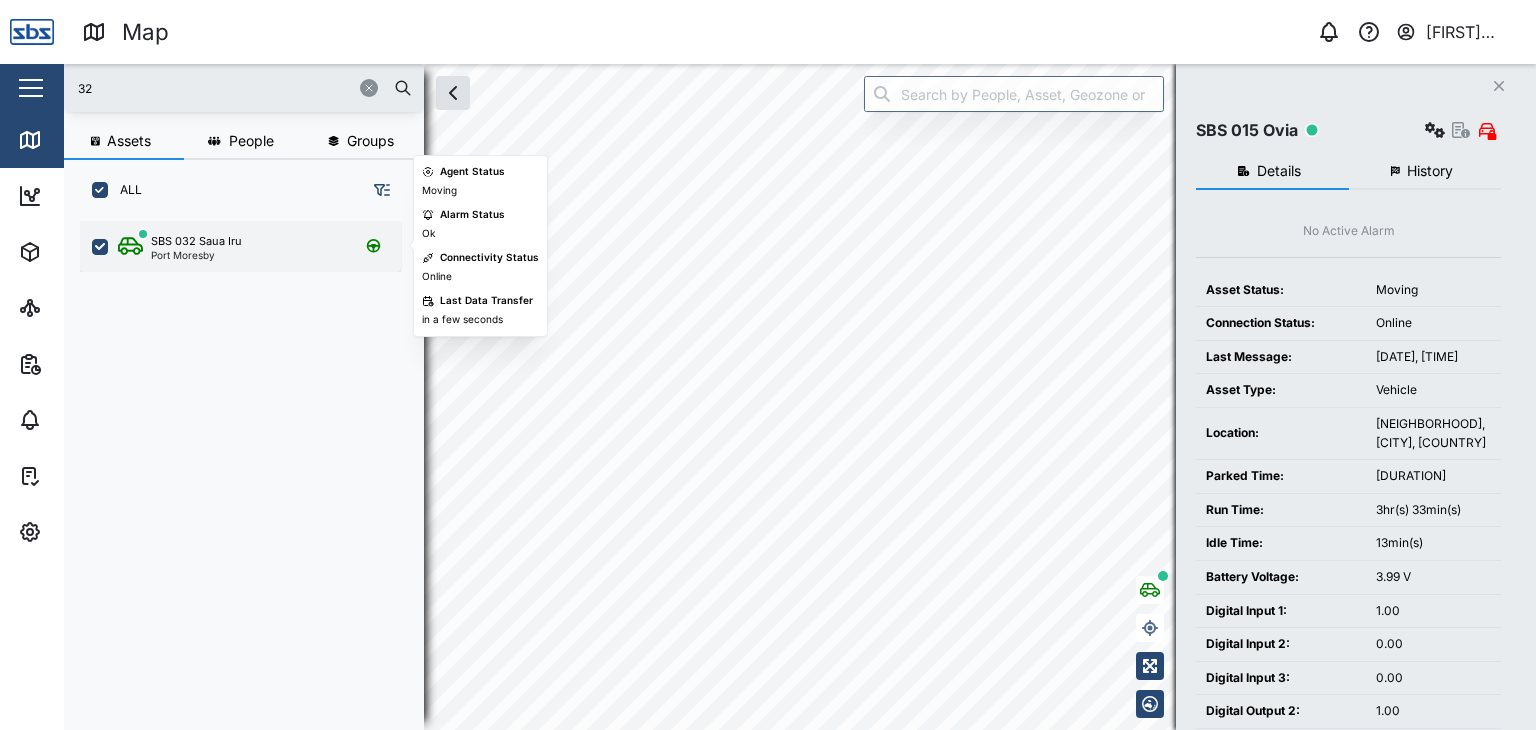 click on "Port Moresby" at bounding box center [196, 255] 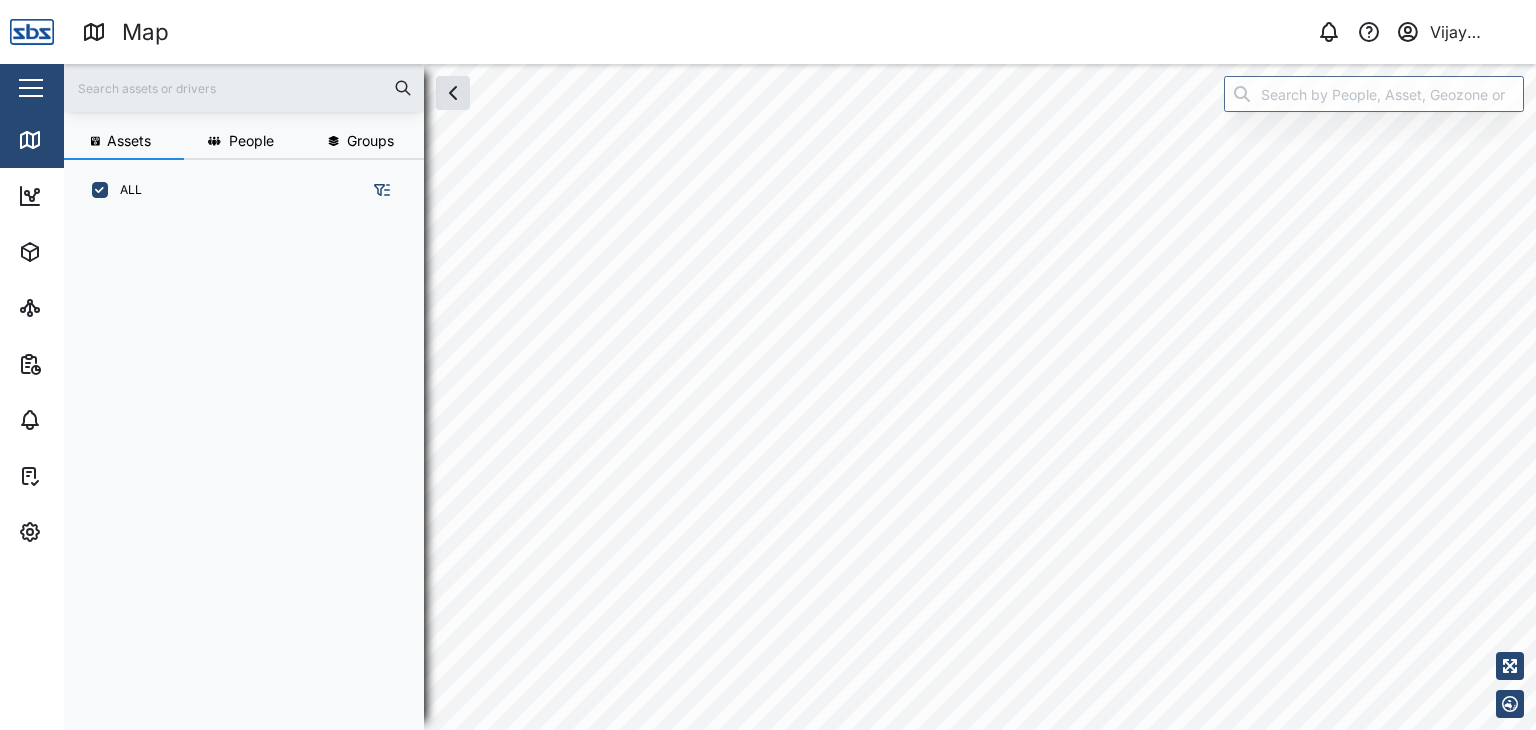 scroll, scrollTop: 0, scrollLeft: 0, axis: both 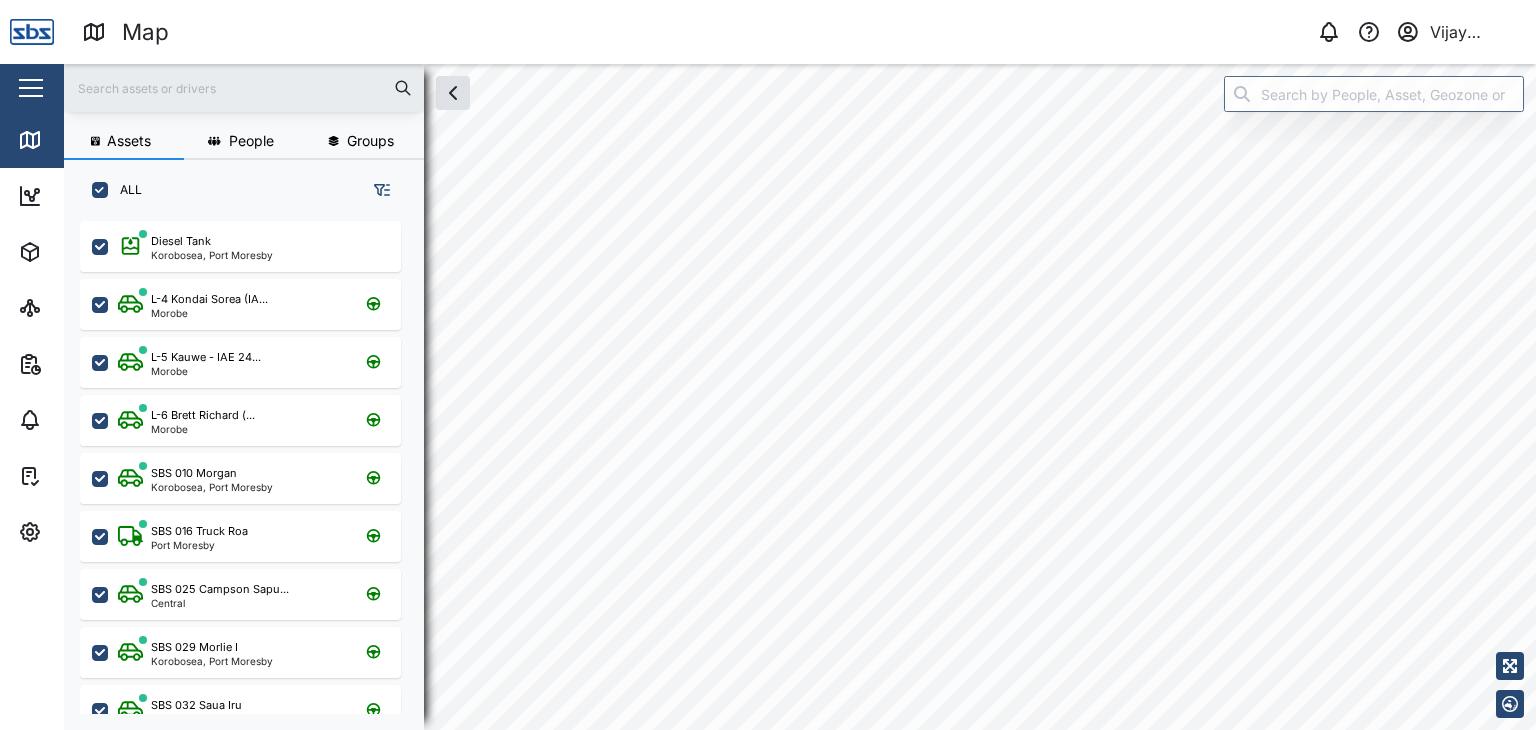 click at bounding box center [244, 88] 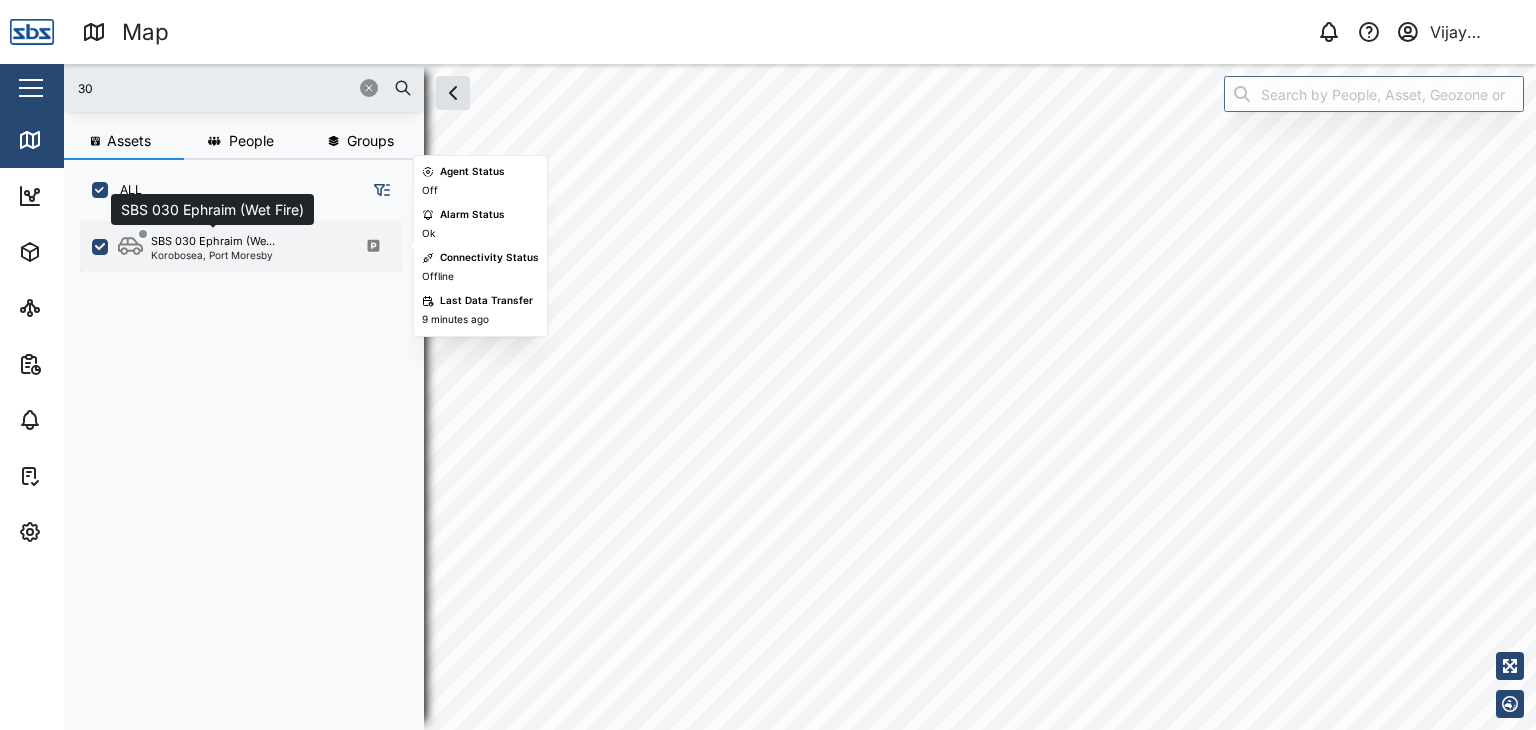 click on "SBS 030  Ephraim (We..." at bounding box center (213, 241) 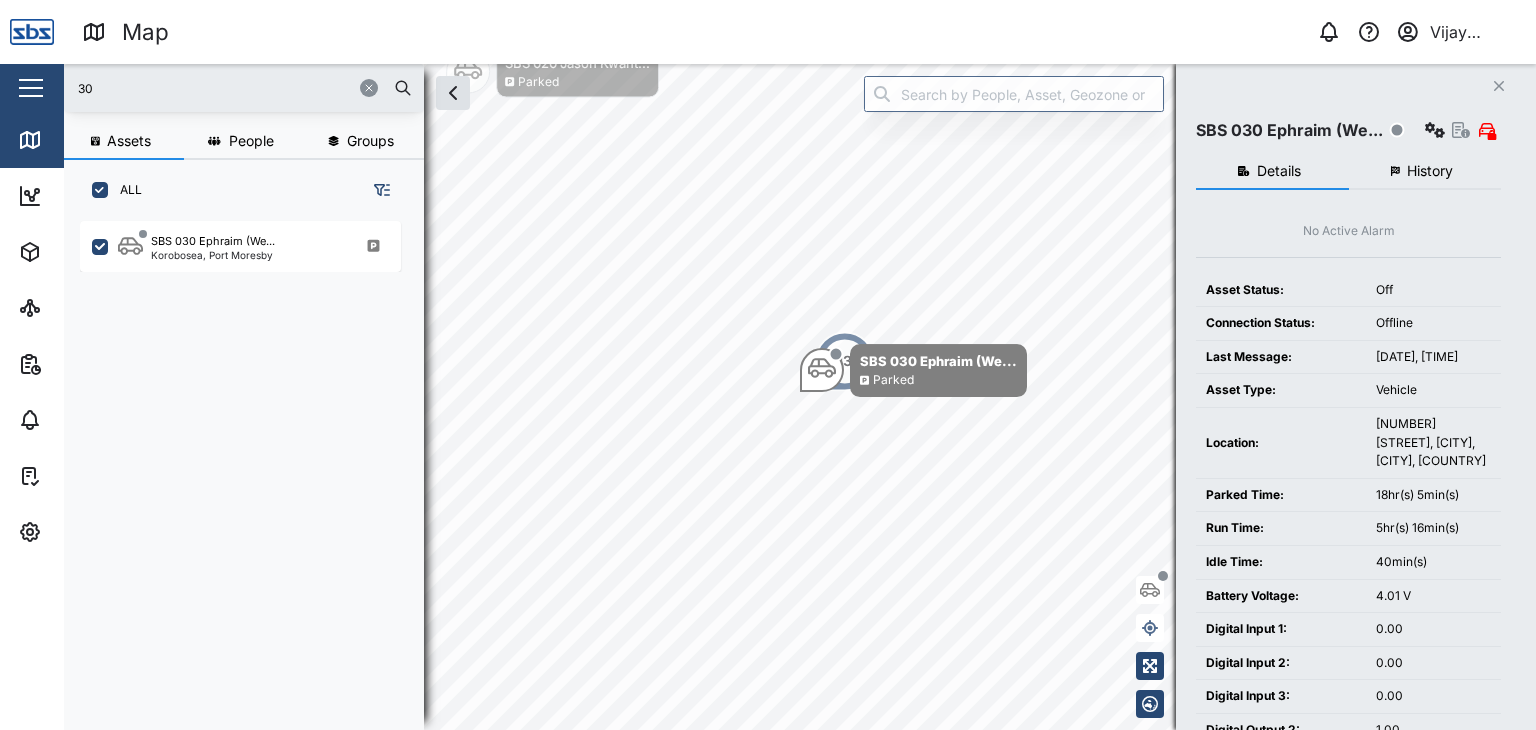 drag, startPoint x: 128, startPoint y: 95, endPoint x: 40, endPoint y: 95, distance: 88 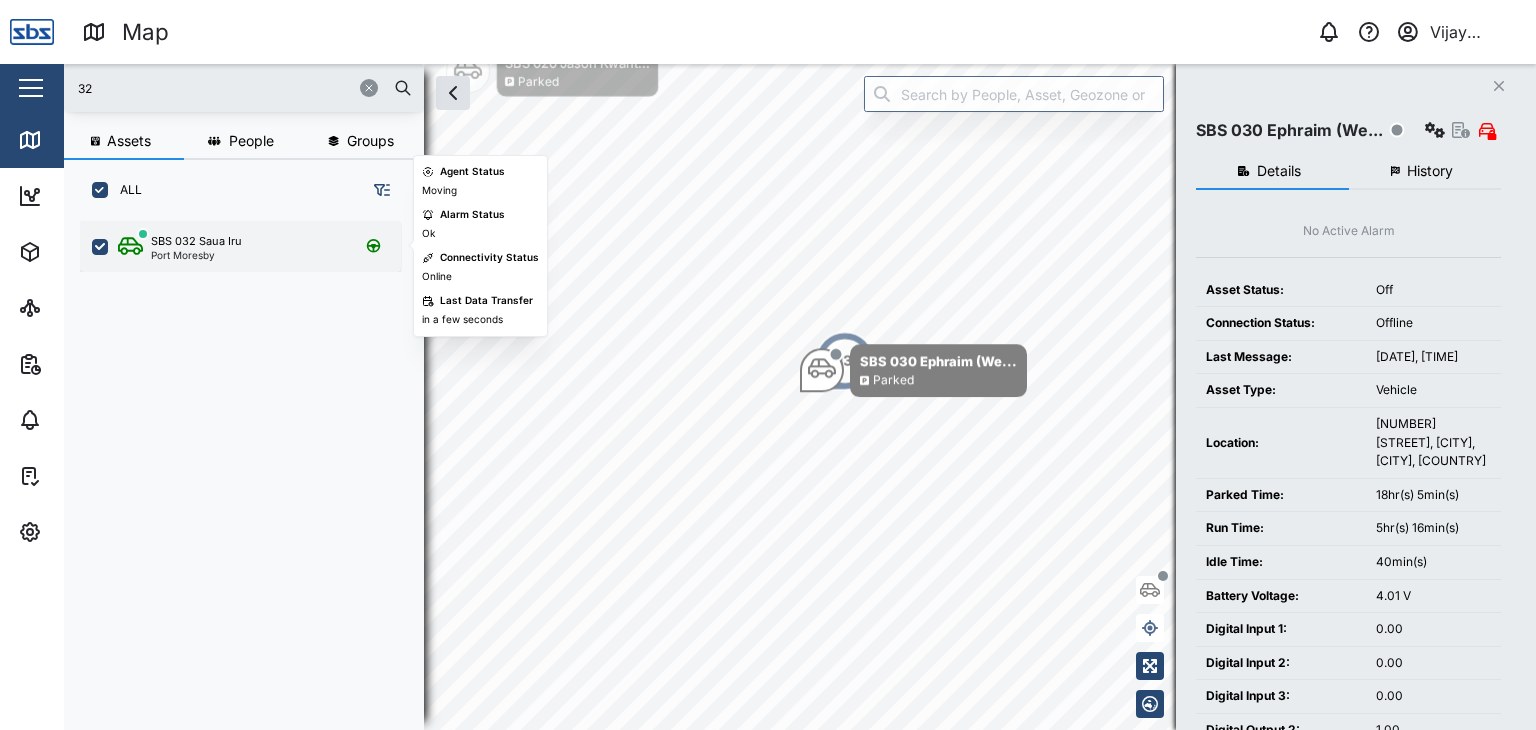 click on "Port Moresby" at bounding box center (196, 255) 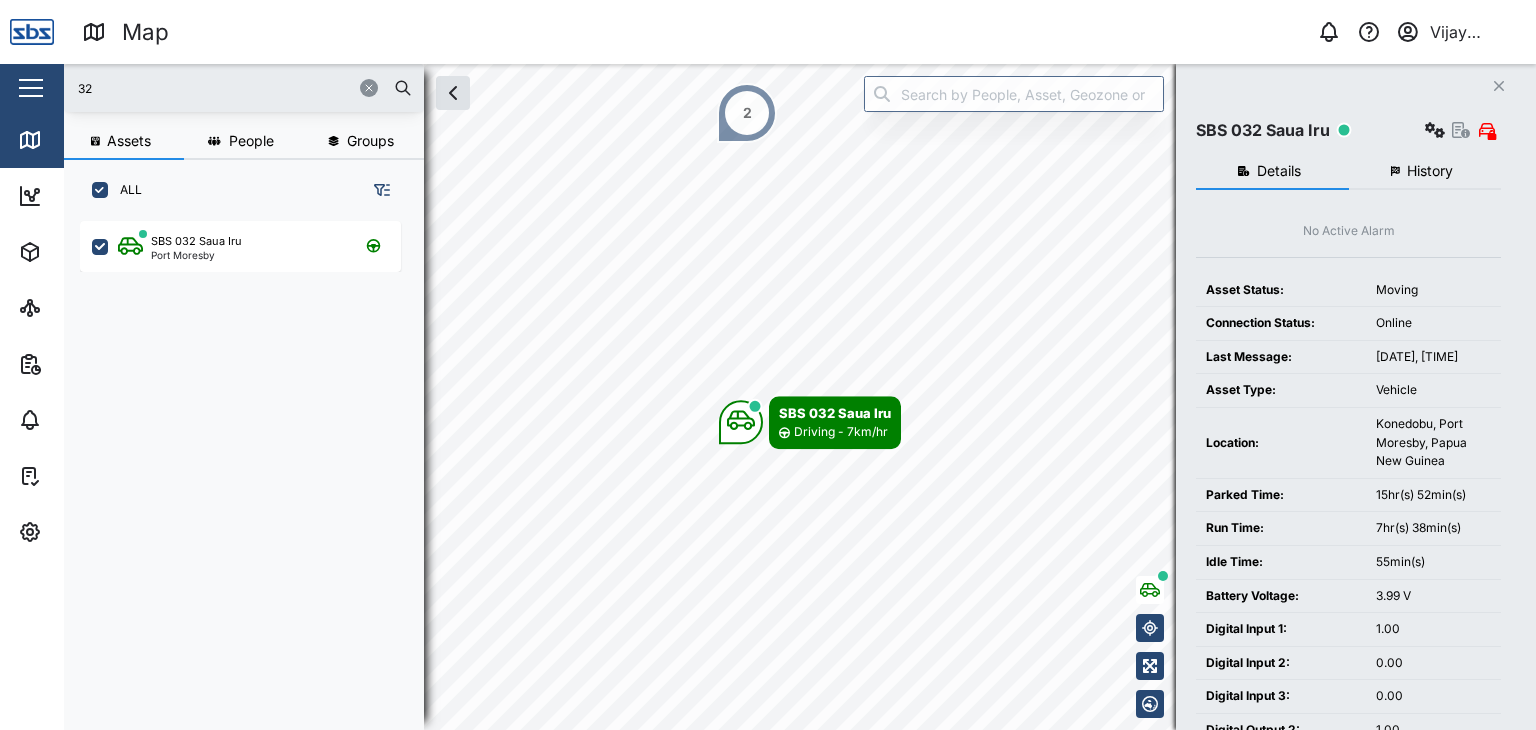 drag, startPoint x: 113, startPoint y: 88, endPoint x: 67, endPoint y: 87, distance: 46.010868 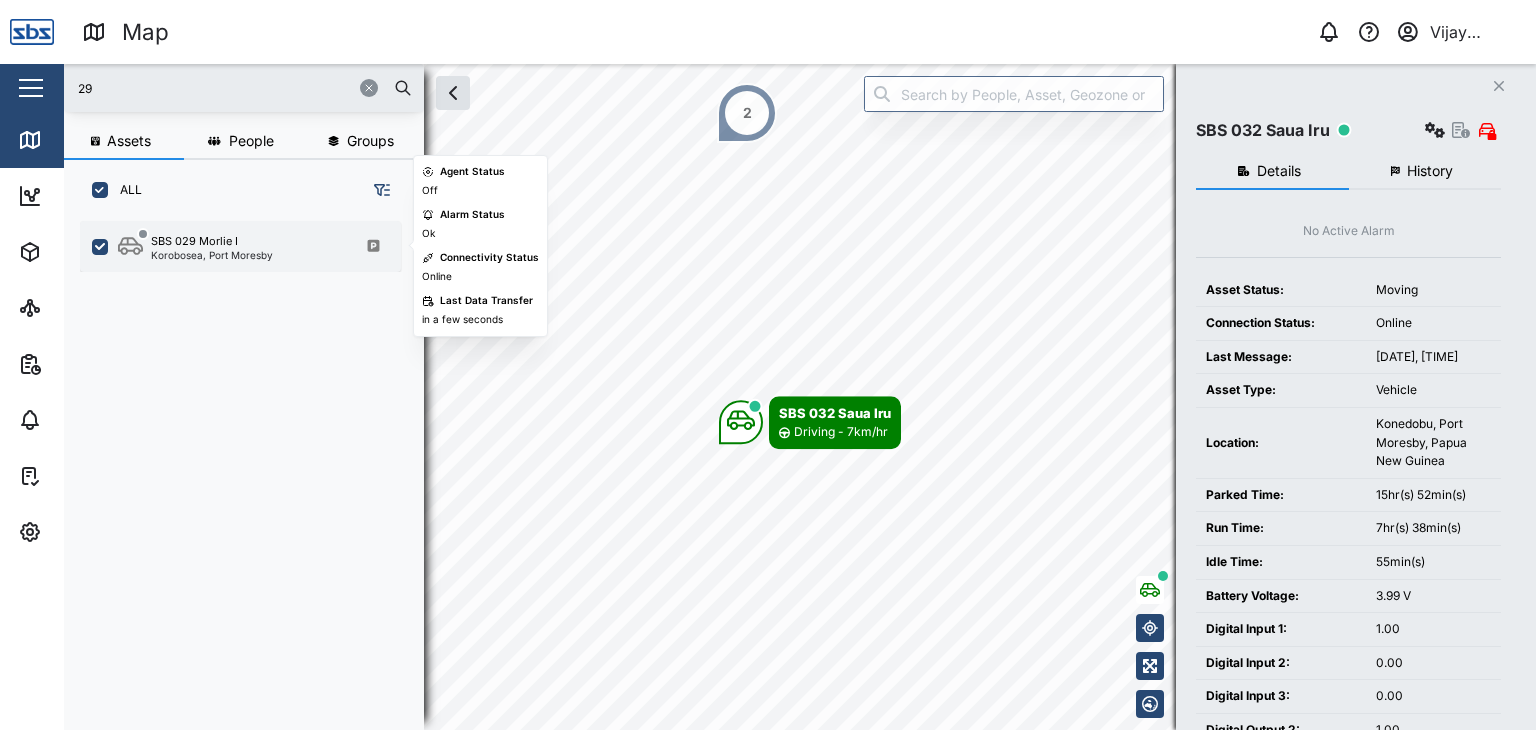 click on "SBS 029 Morlie I" at bounding box center [194, 241] 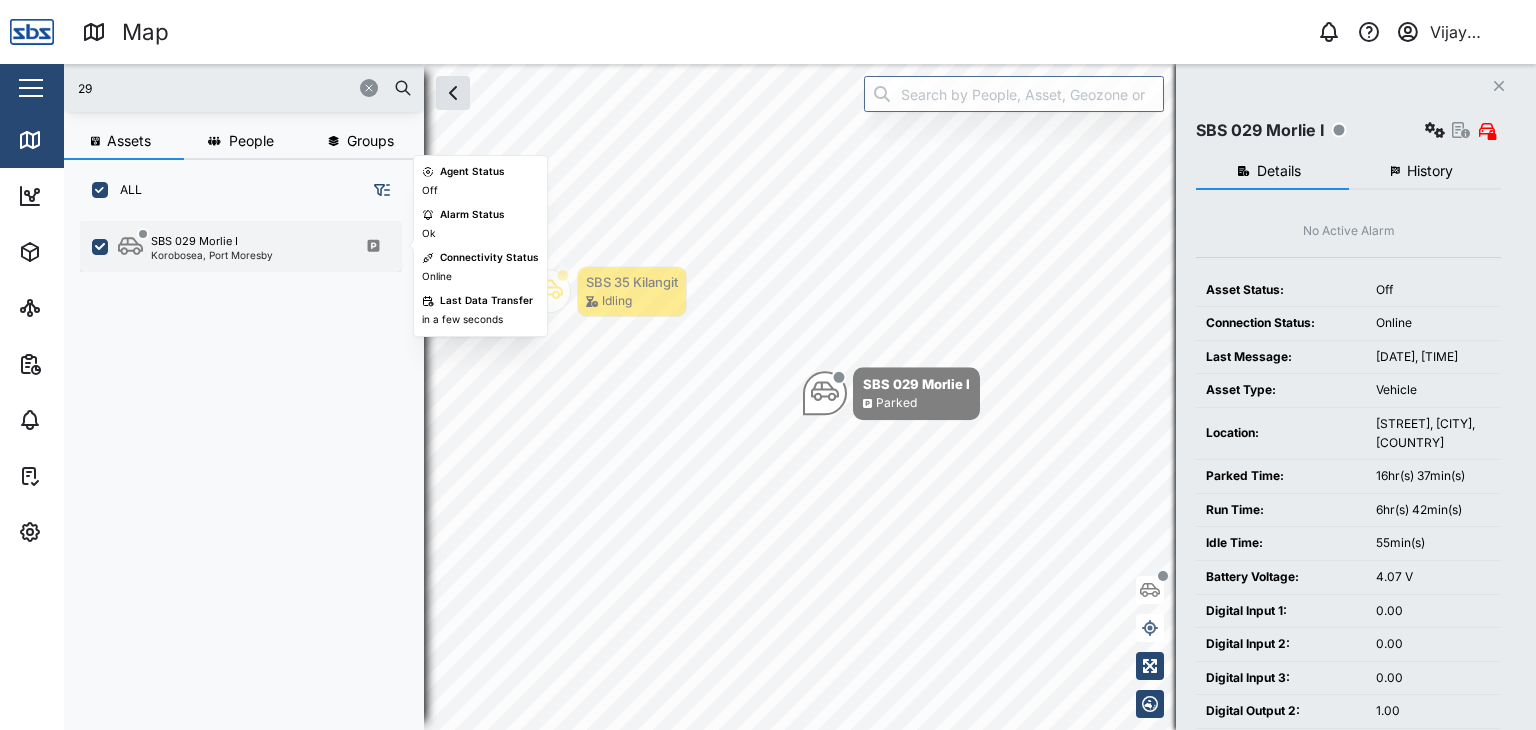click on "[BRAND] [NUMBER] [LAST NAME] [STREET],
[CITY]" at bounding box center [195, 246] 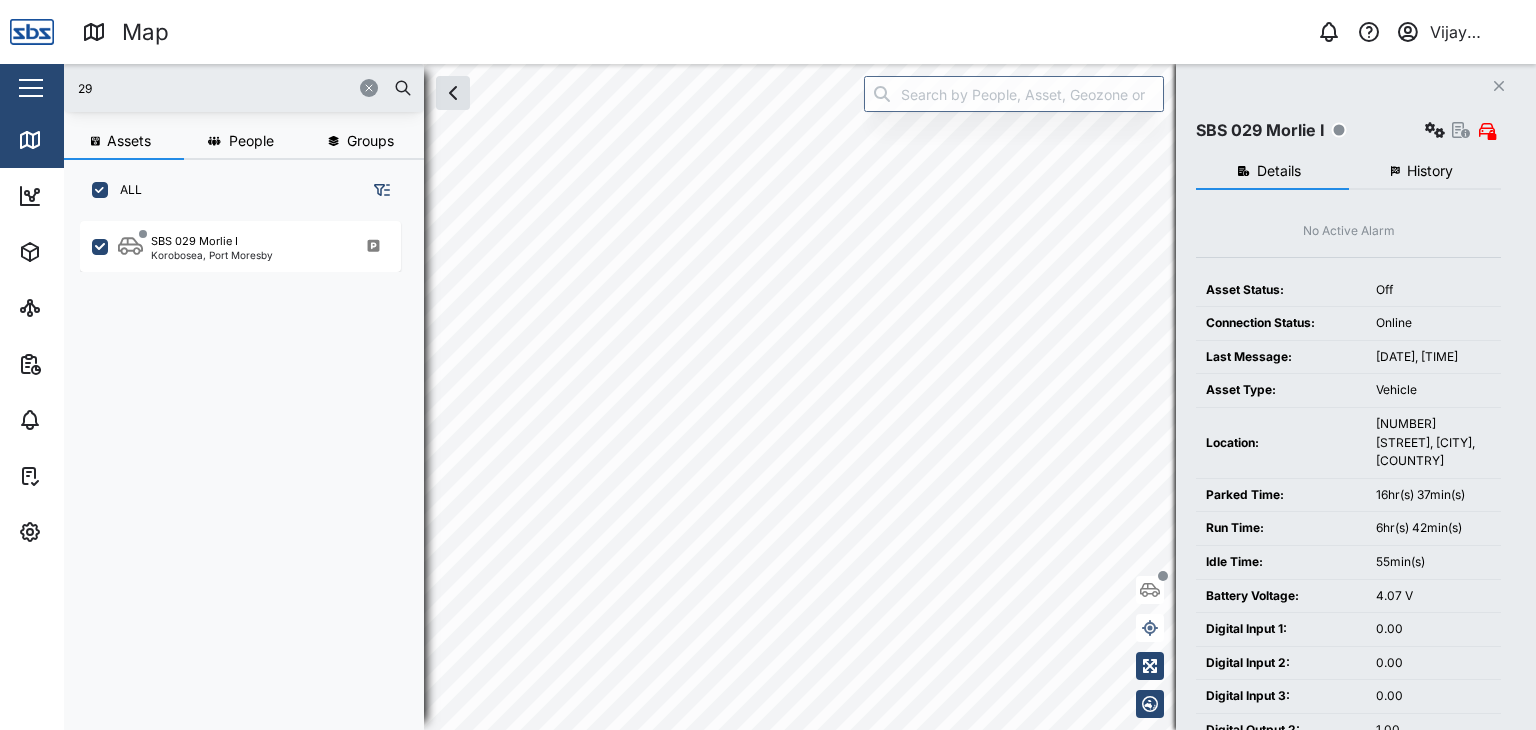 drag, startPoint x: 102, startPoint y: 89, endPoint x: 32, endPoint y: 92, distance: 70.064255 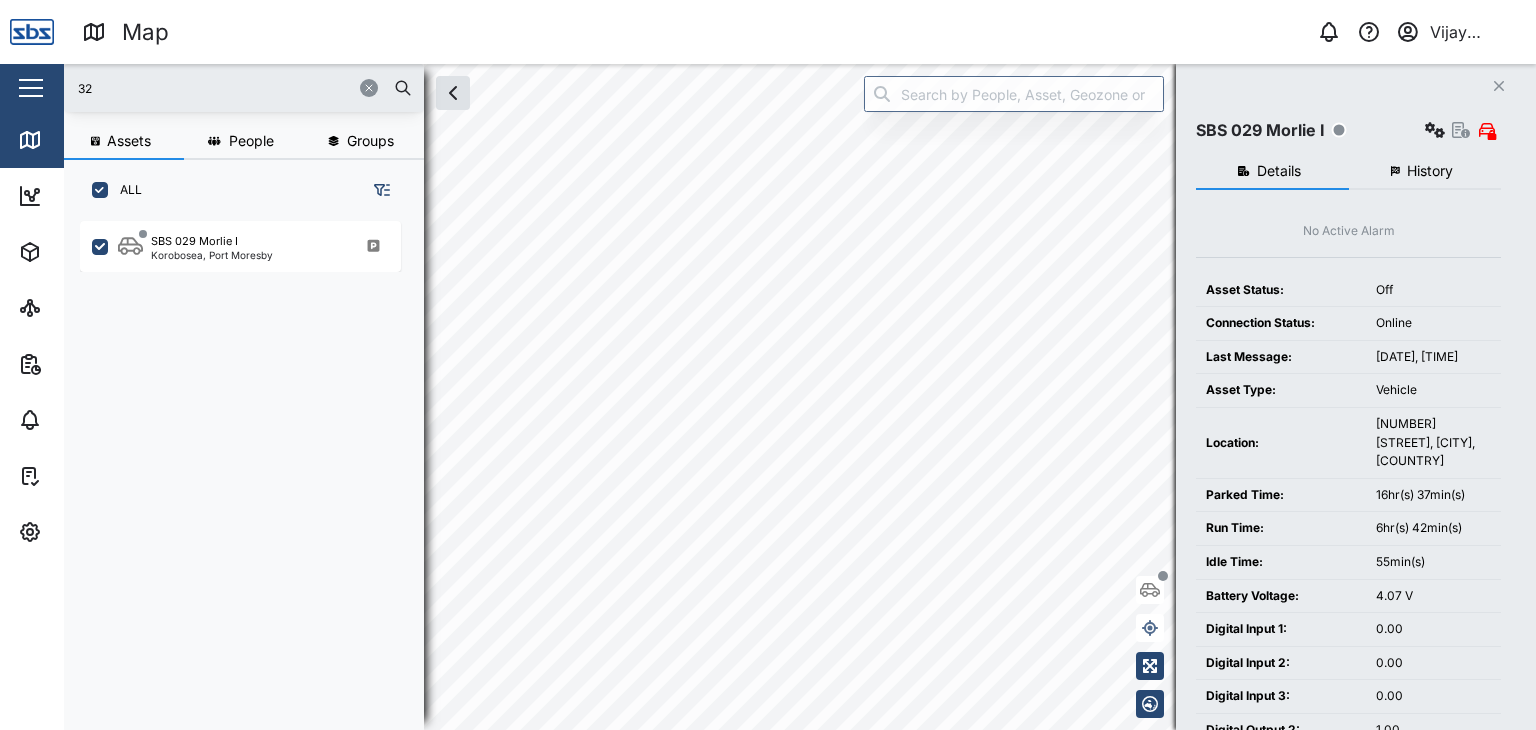 type on "32" 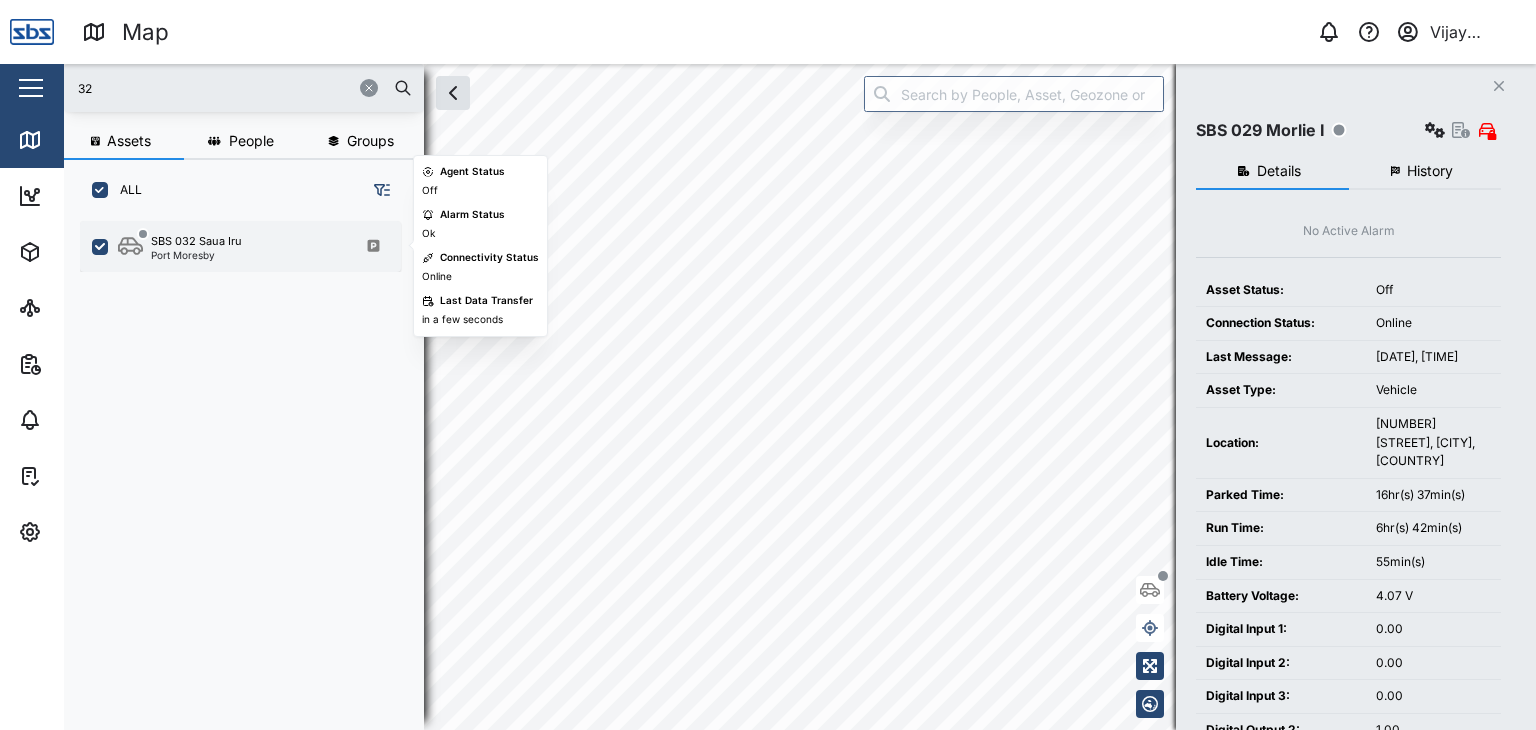 click on "SBS 032 Saua Iru" at bounding box center (196, 241) 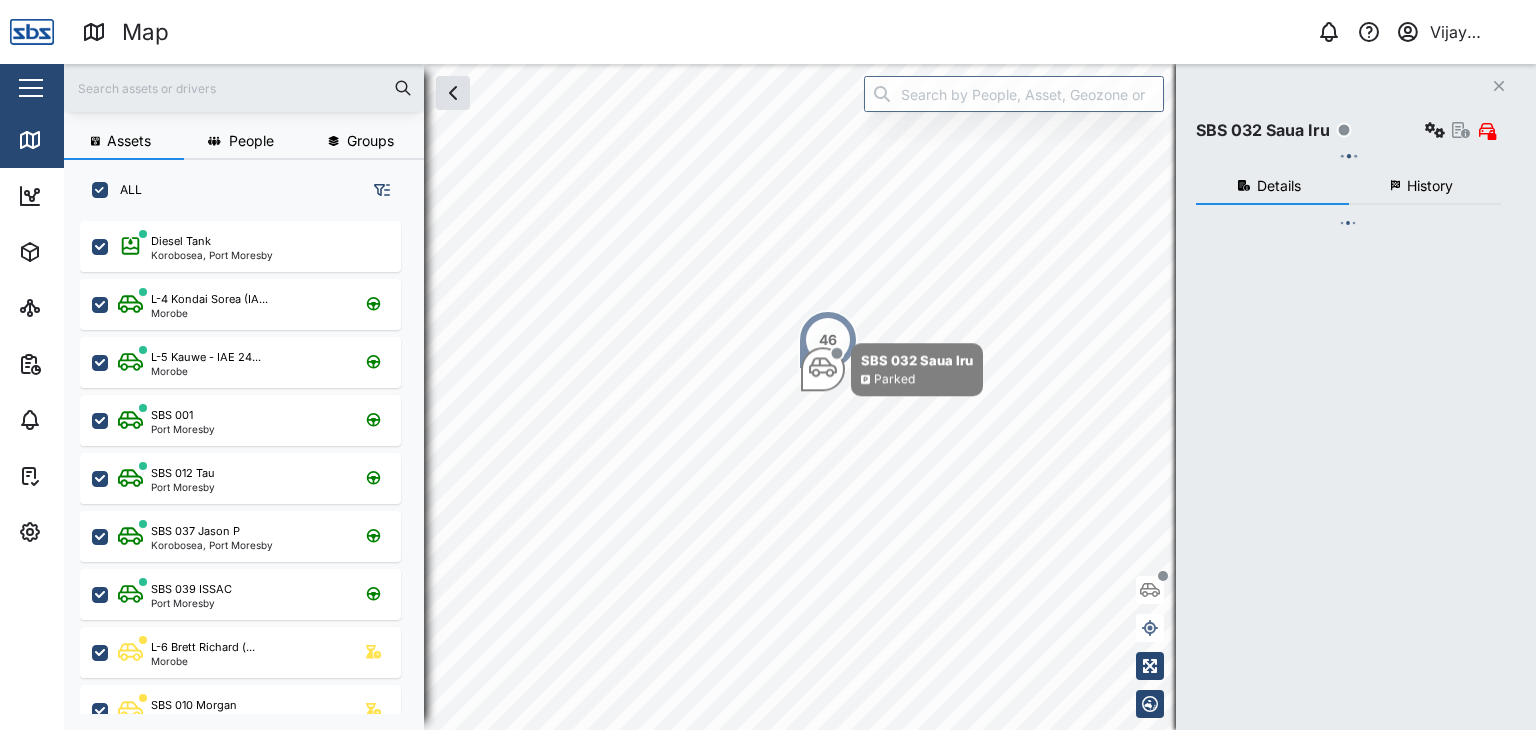 scroll, scrollTop: 0, scrollLeft: 0, axis: both 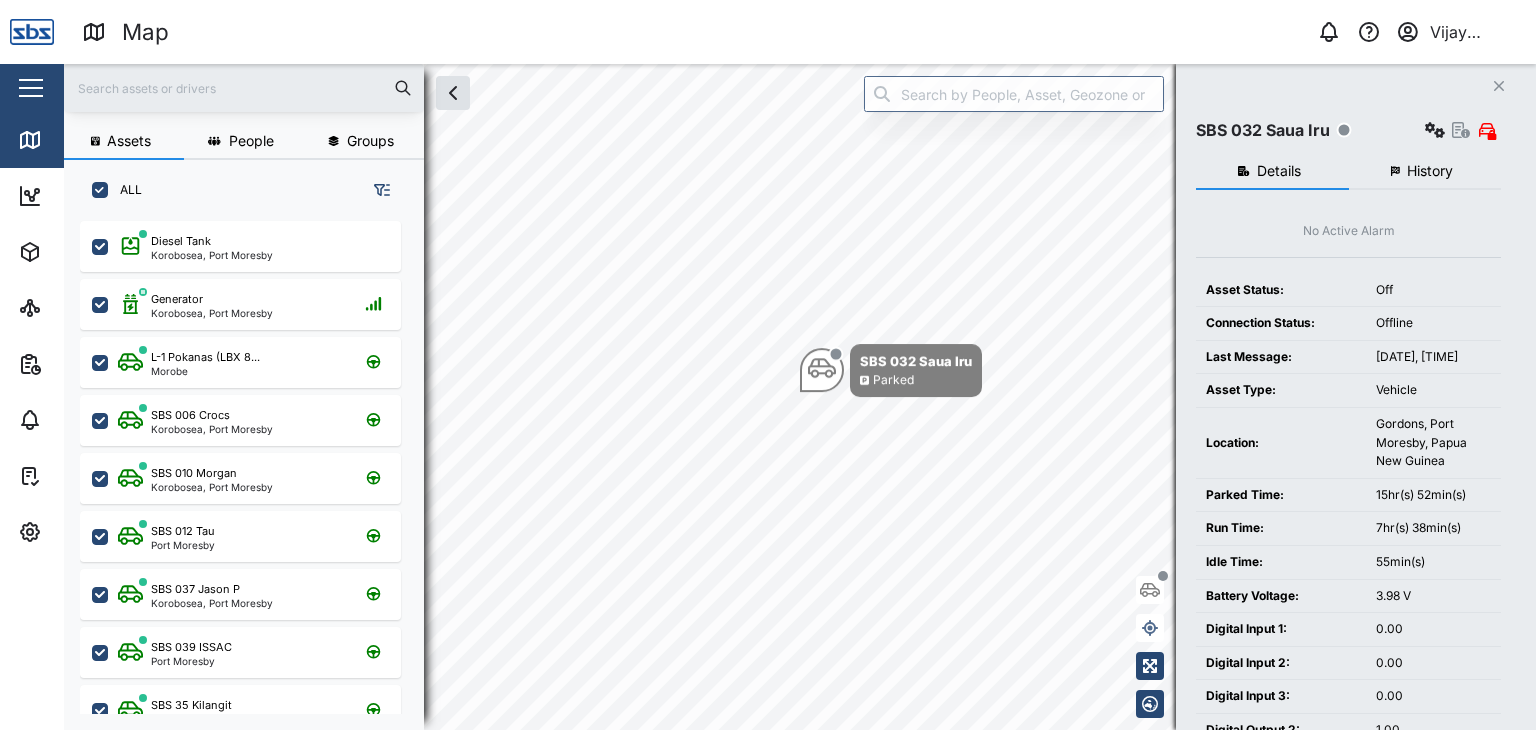 click at bounding box center [244, 88] 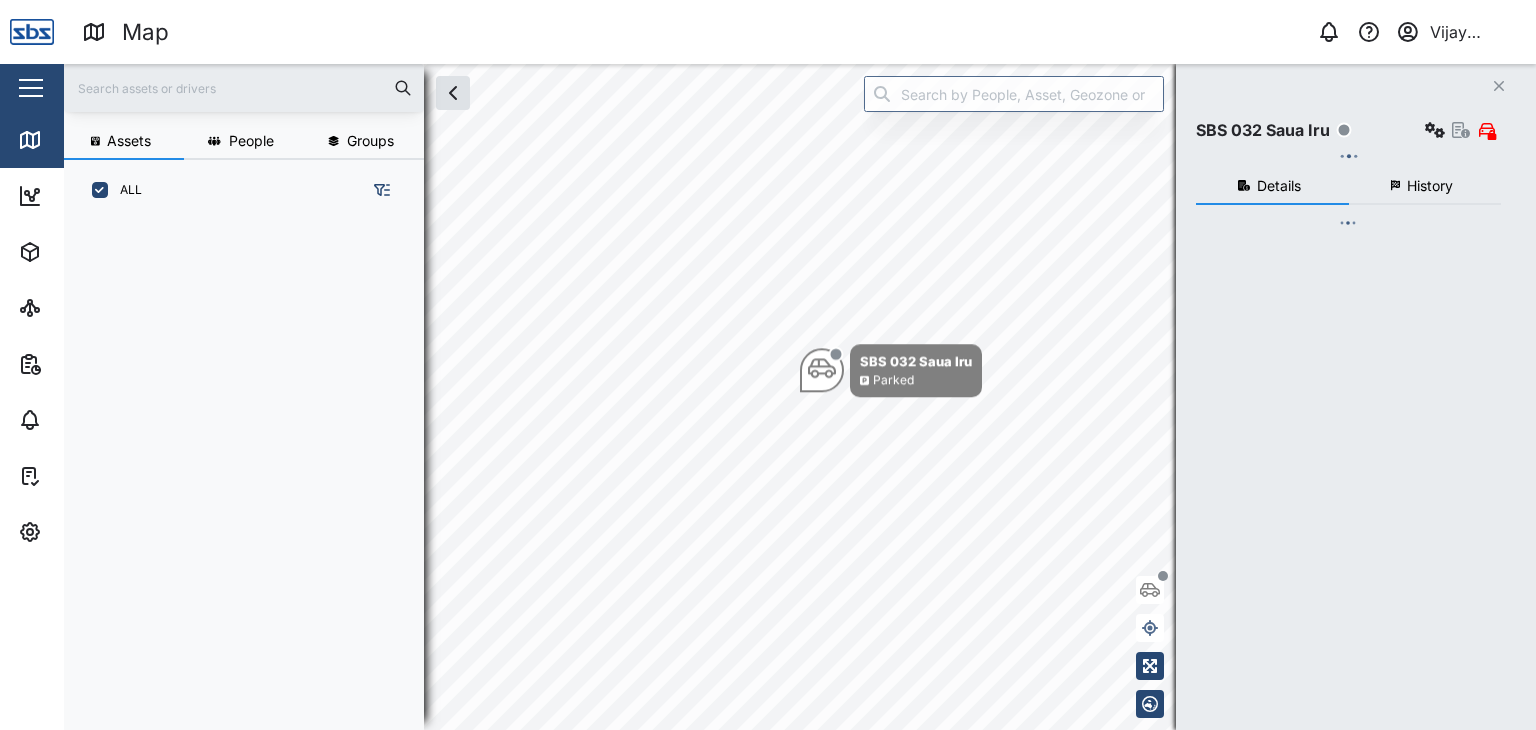 scroll, scrollTop: 0, scrollLeft: 0, axis: both 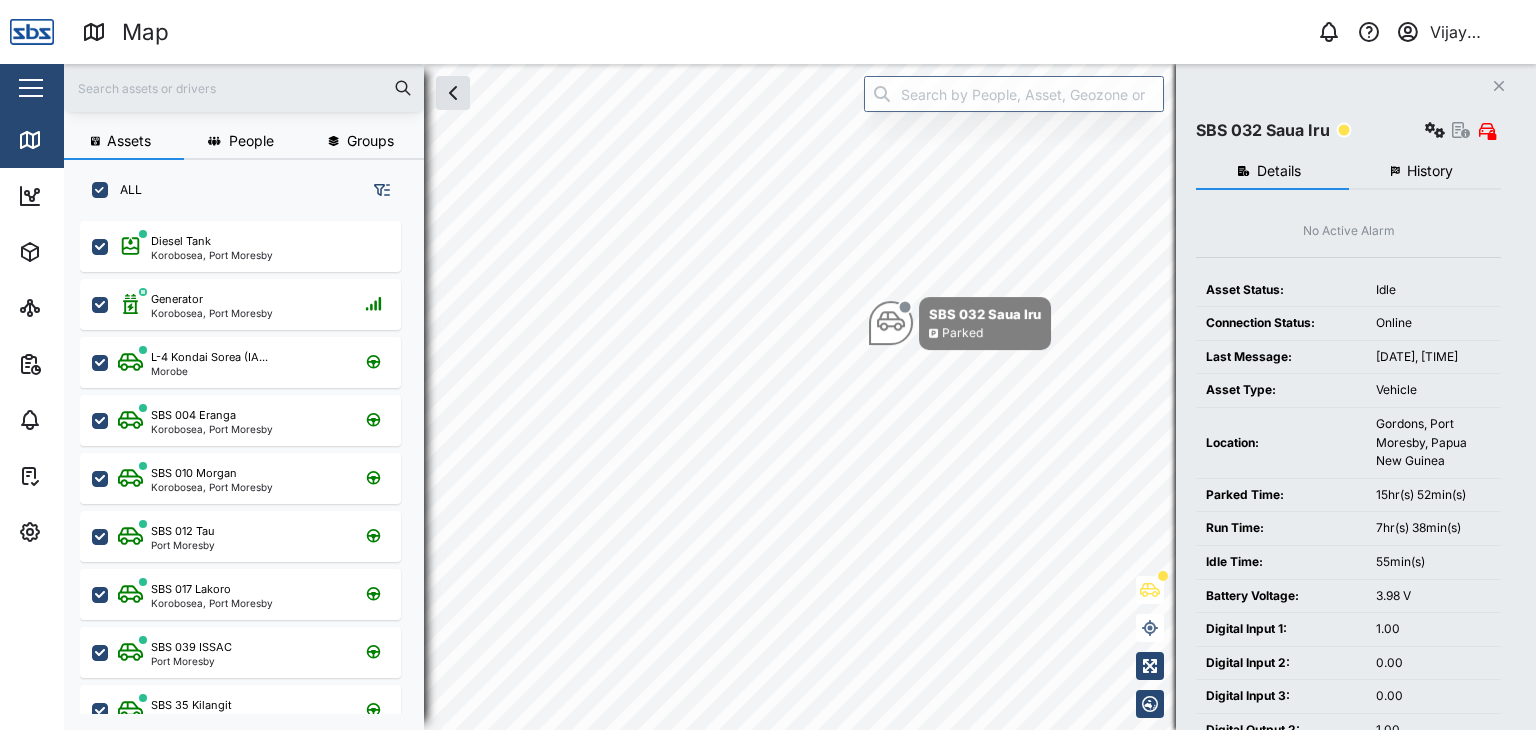 click at bounding box center [244, 88] 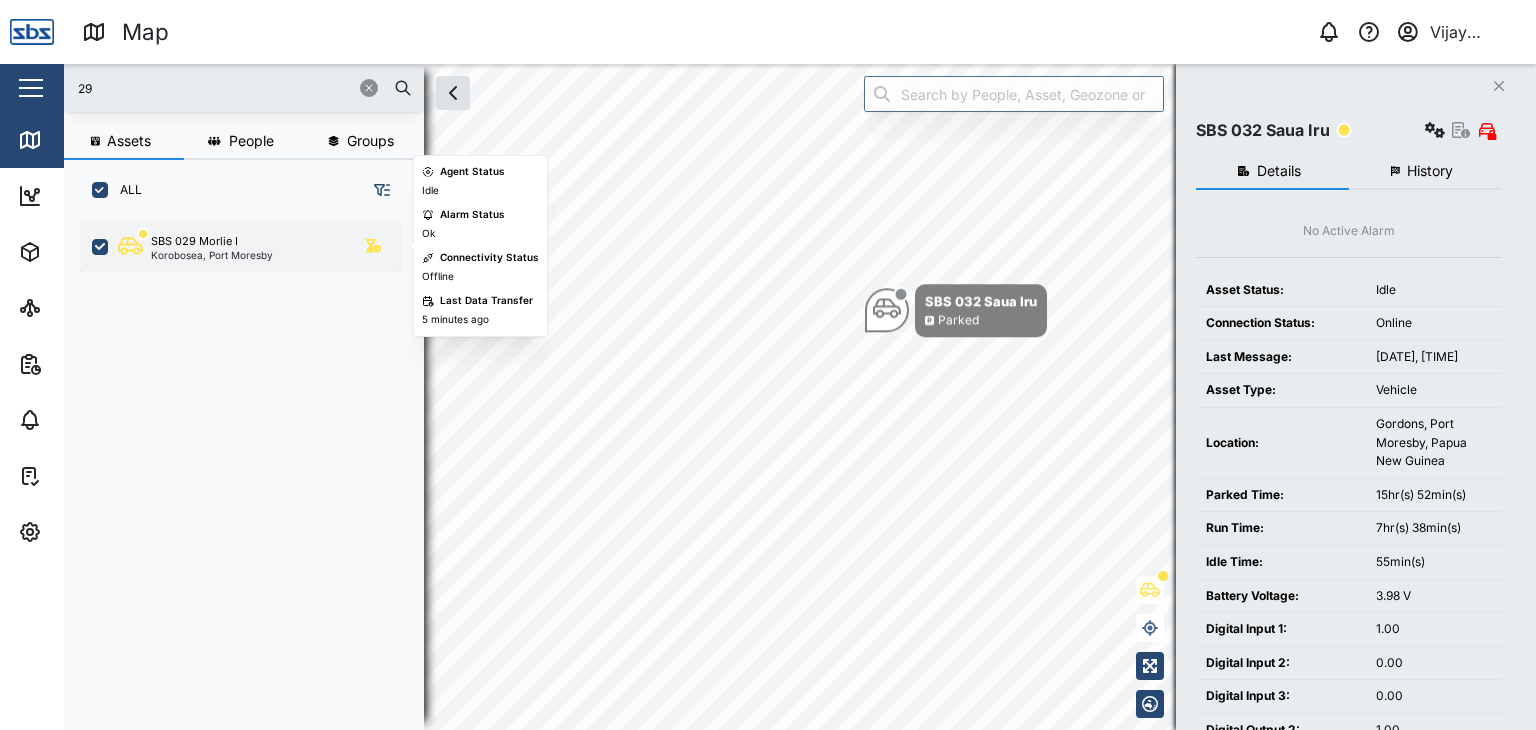 click on "Korobosea,
Port Moresby" at bounding box center (212, 255) 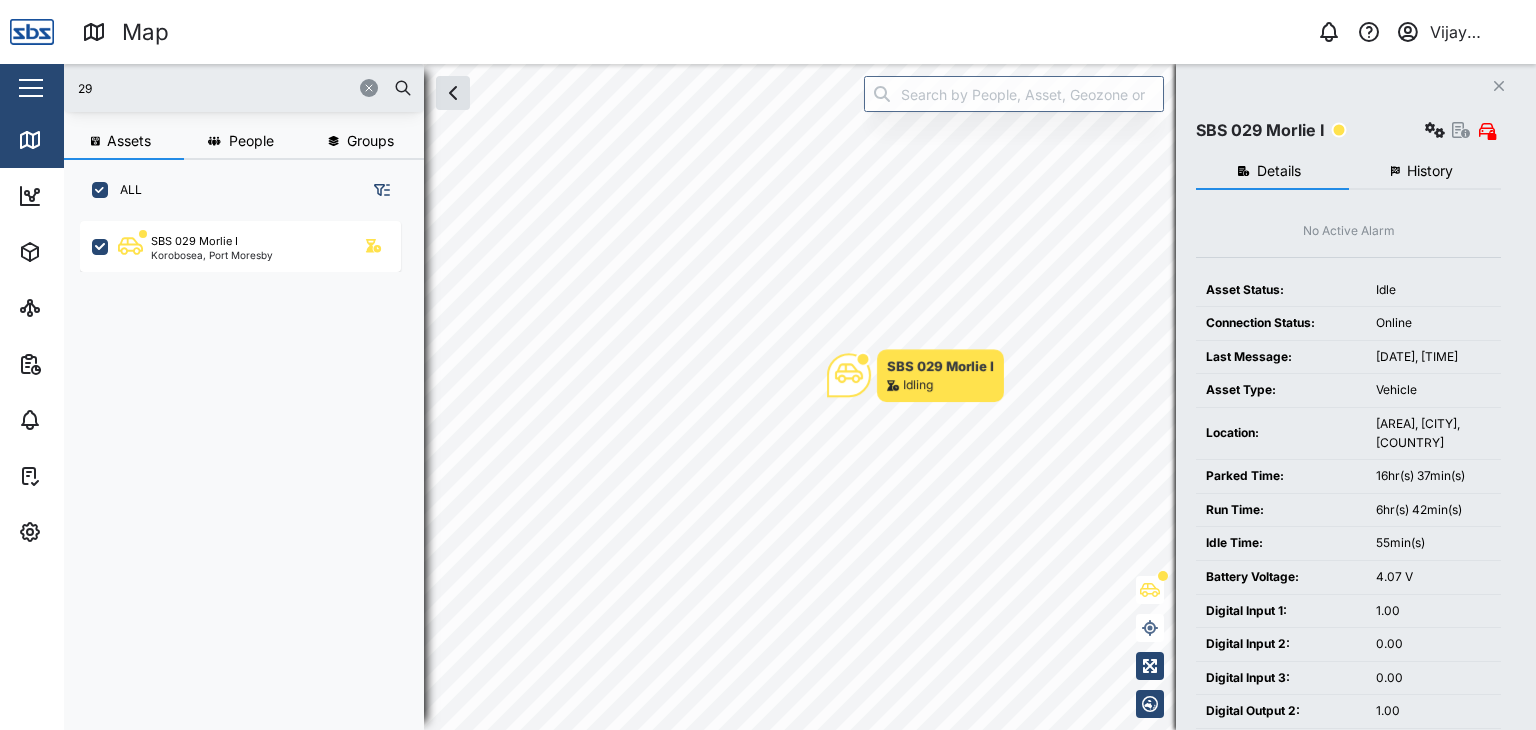 drag, startPoint x: 110, startPoint y: 89, endPoint x: 60, endPoint y: 90, distance: 50.01 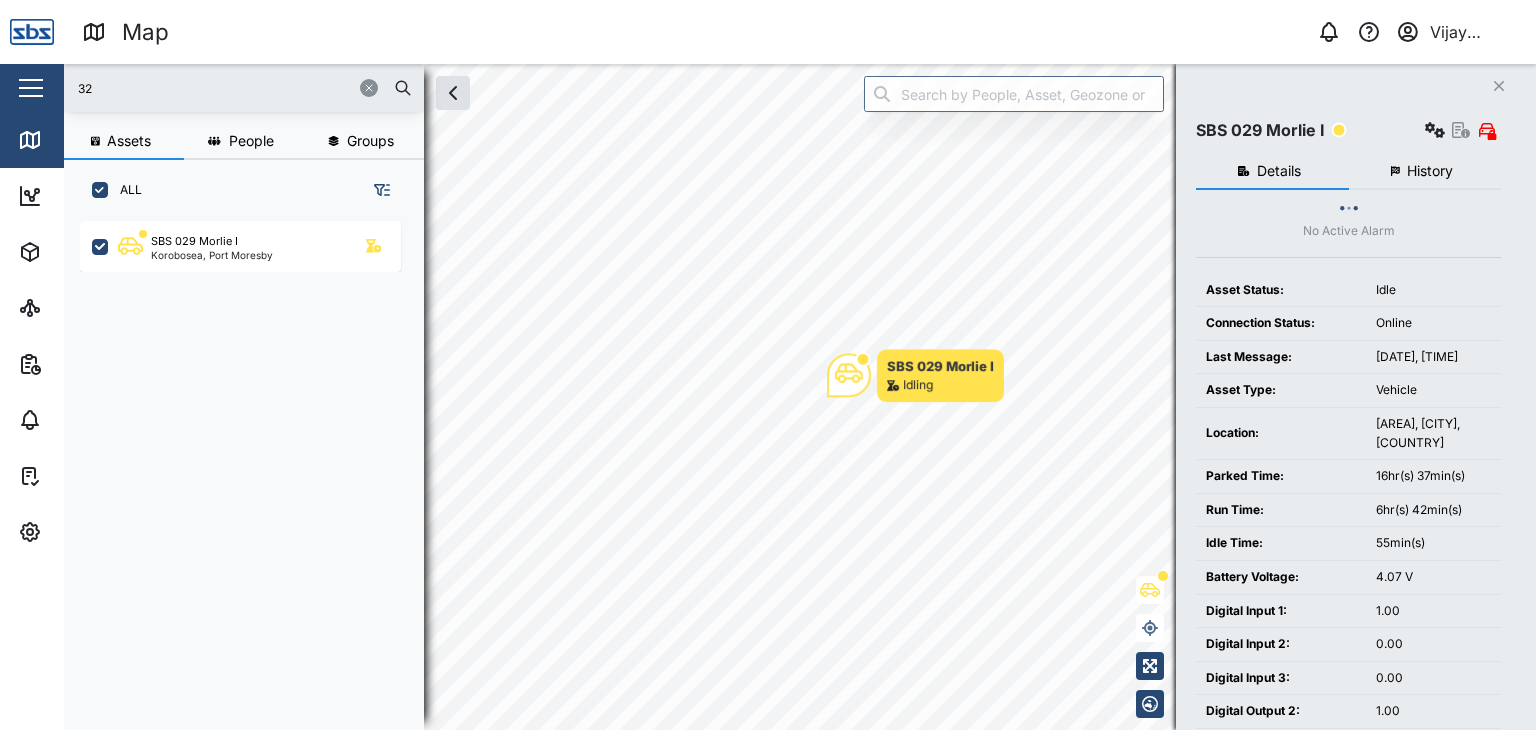 type on "32" 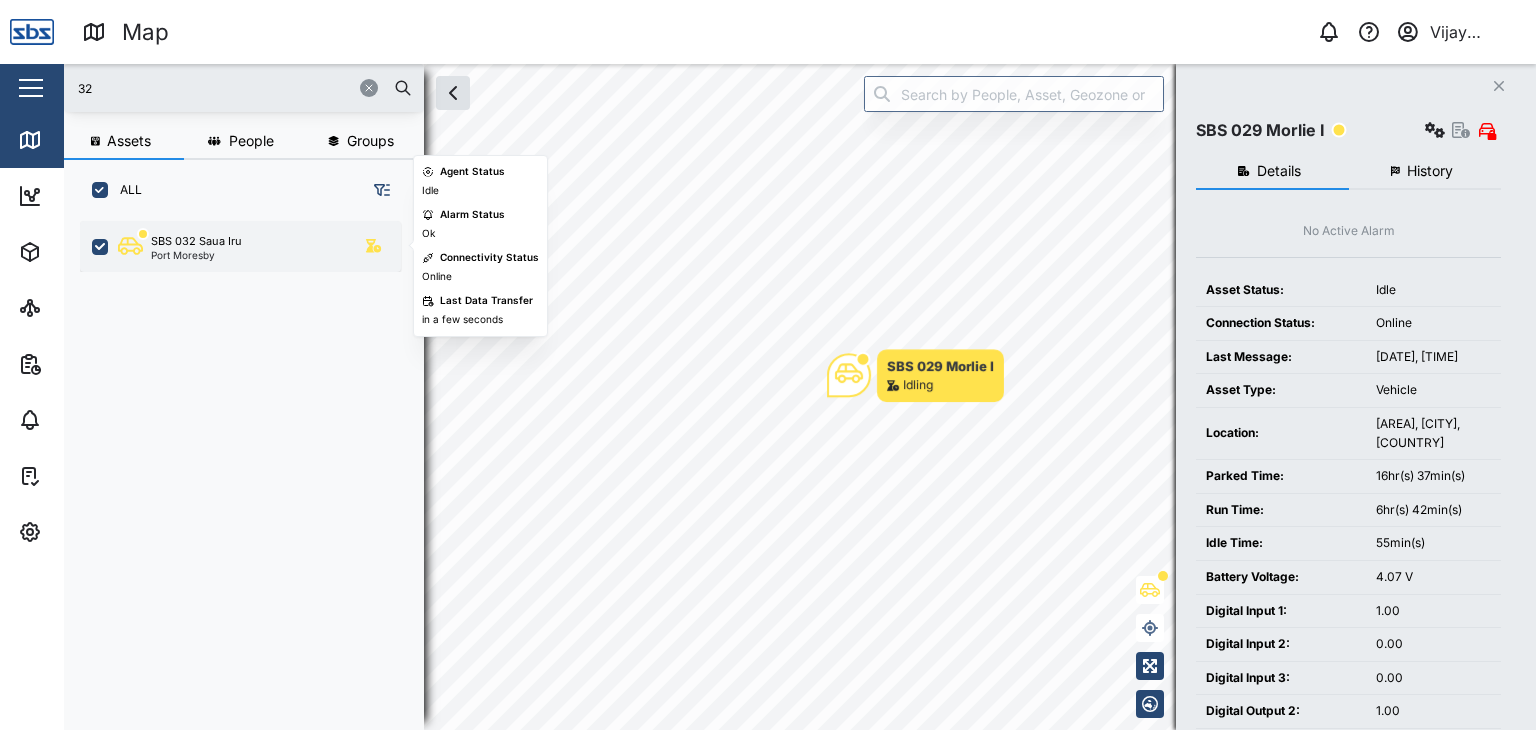 click on "SBS 032 Saua Iru" at bounding box center (196, 241) 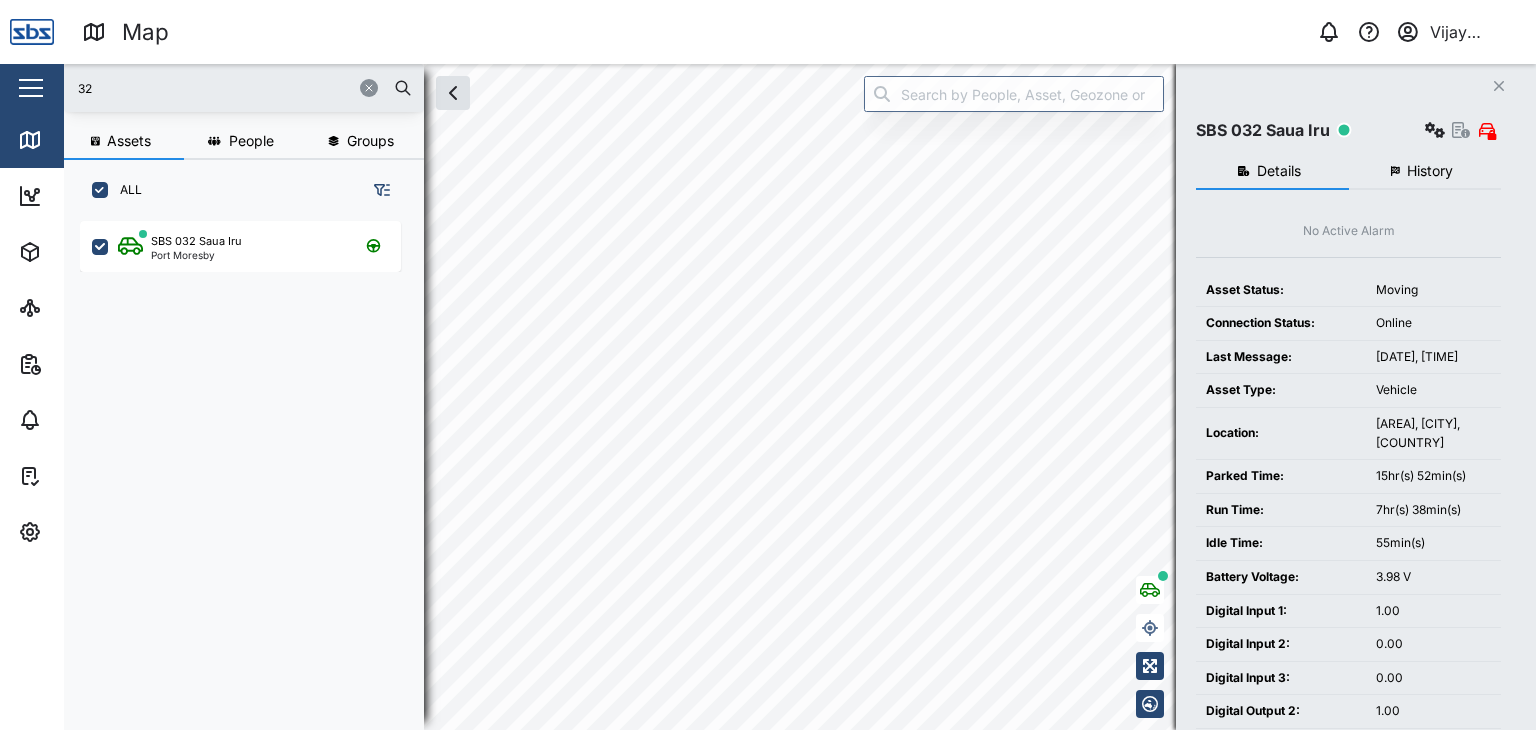 drag, startPoint x: 104, startPoint y: 76, endPoint x: 71, endPoint y: 77, distance: 33.01515 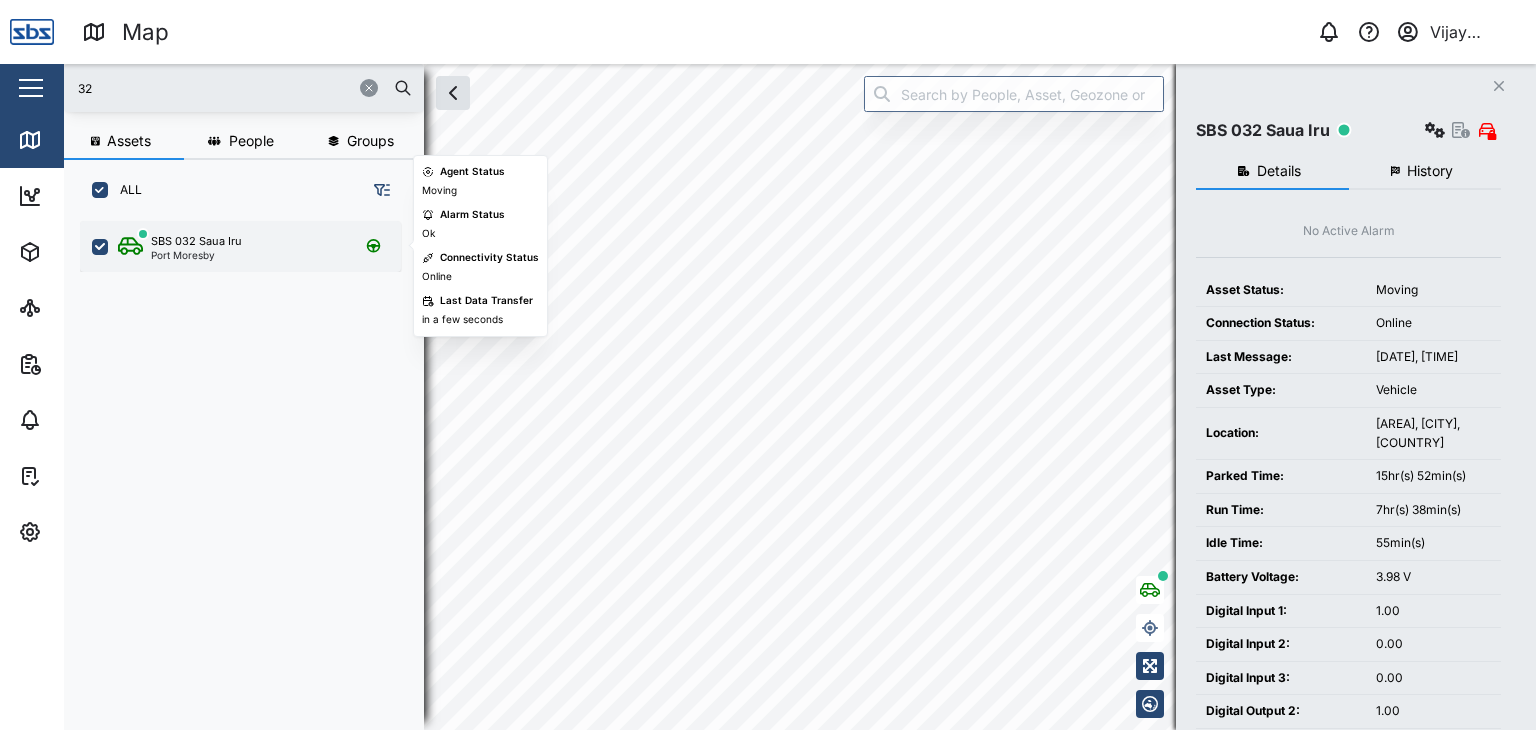 click on "SBS 032 Saua Iru" at bounding box center (196, 241) 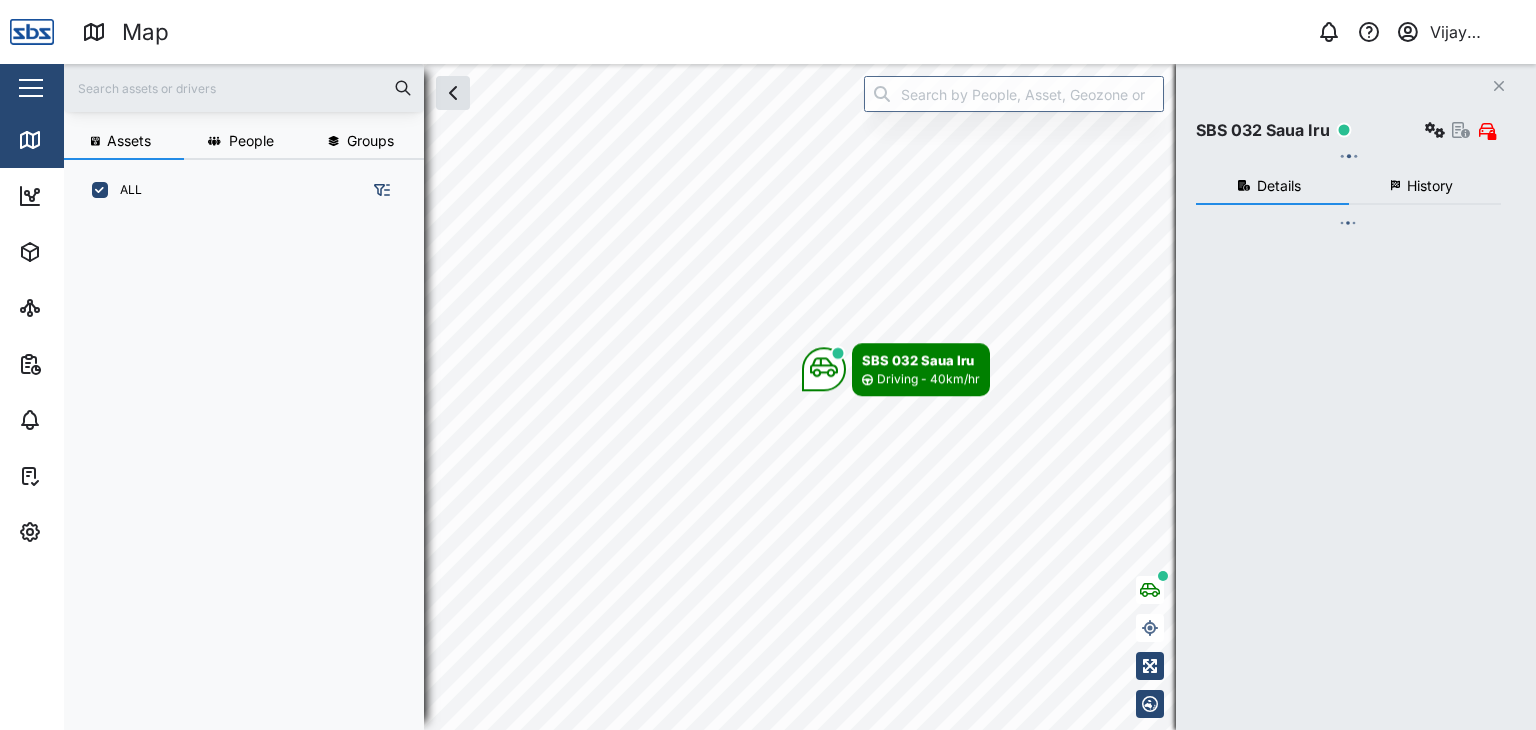 scroll, scrollTop: 0, scrollLeft: 0, axis: both 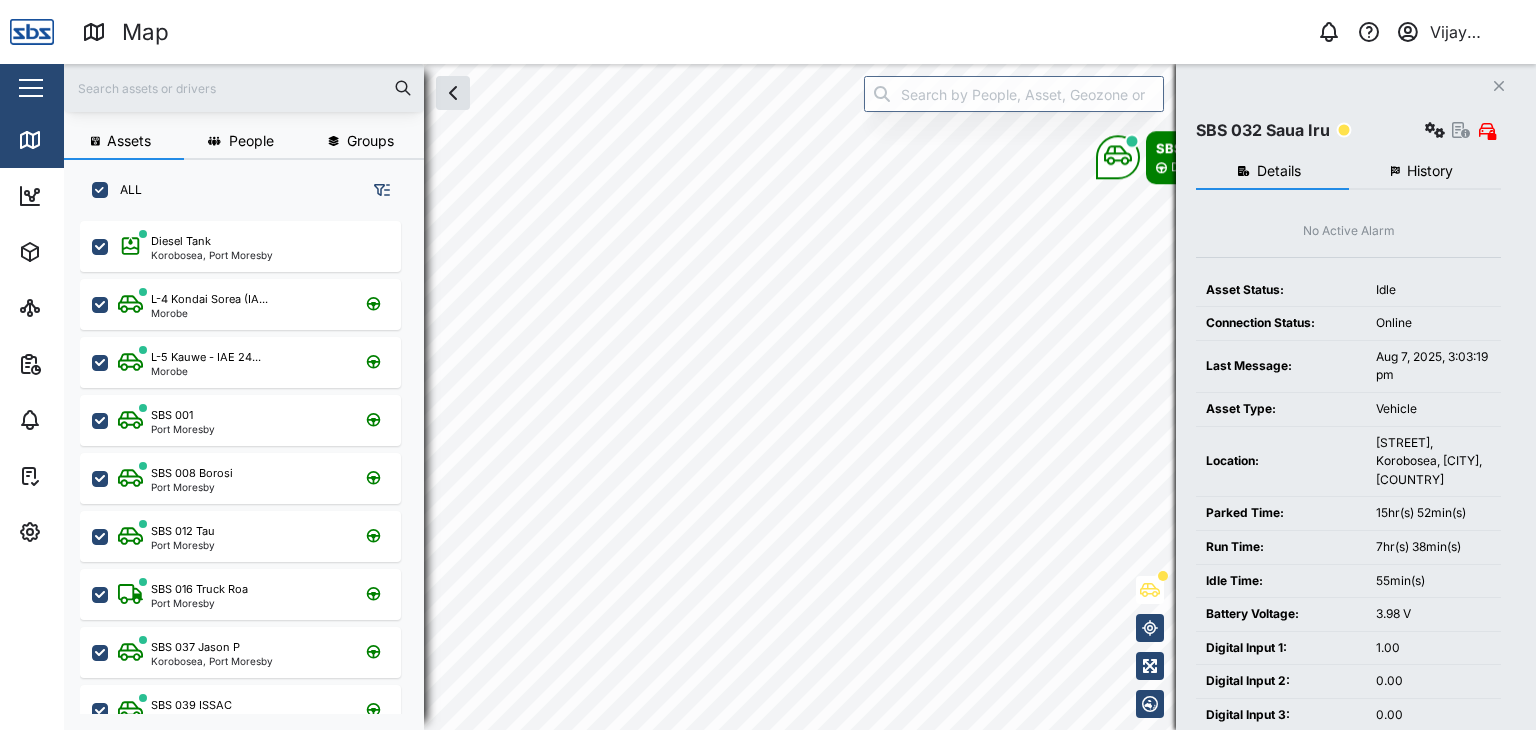 click at bounding box center [244, 88] 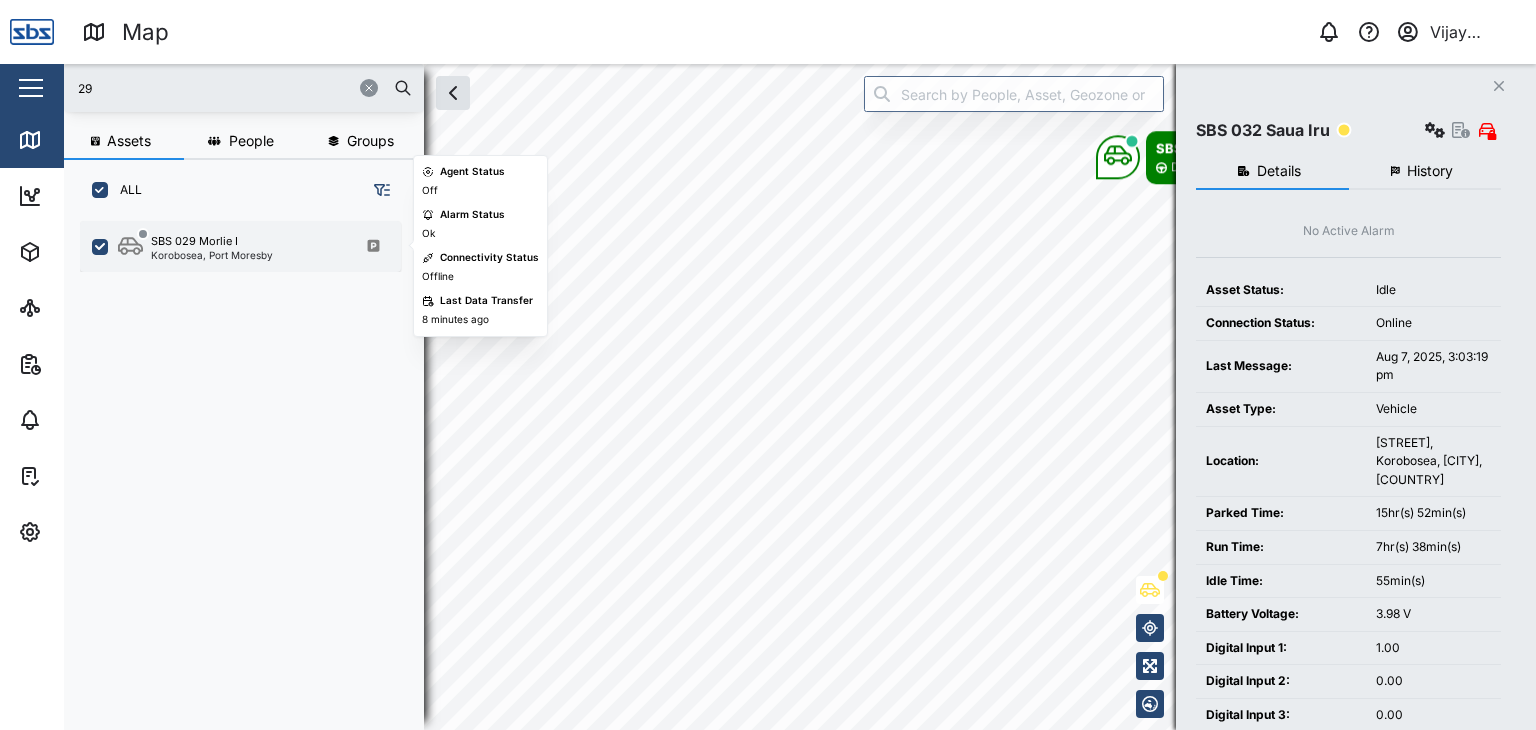 click on "SBS 029 Morlie I" at bounding box center (194, 241) 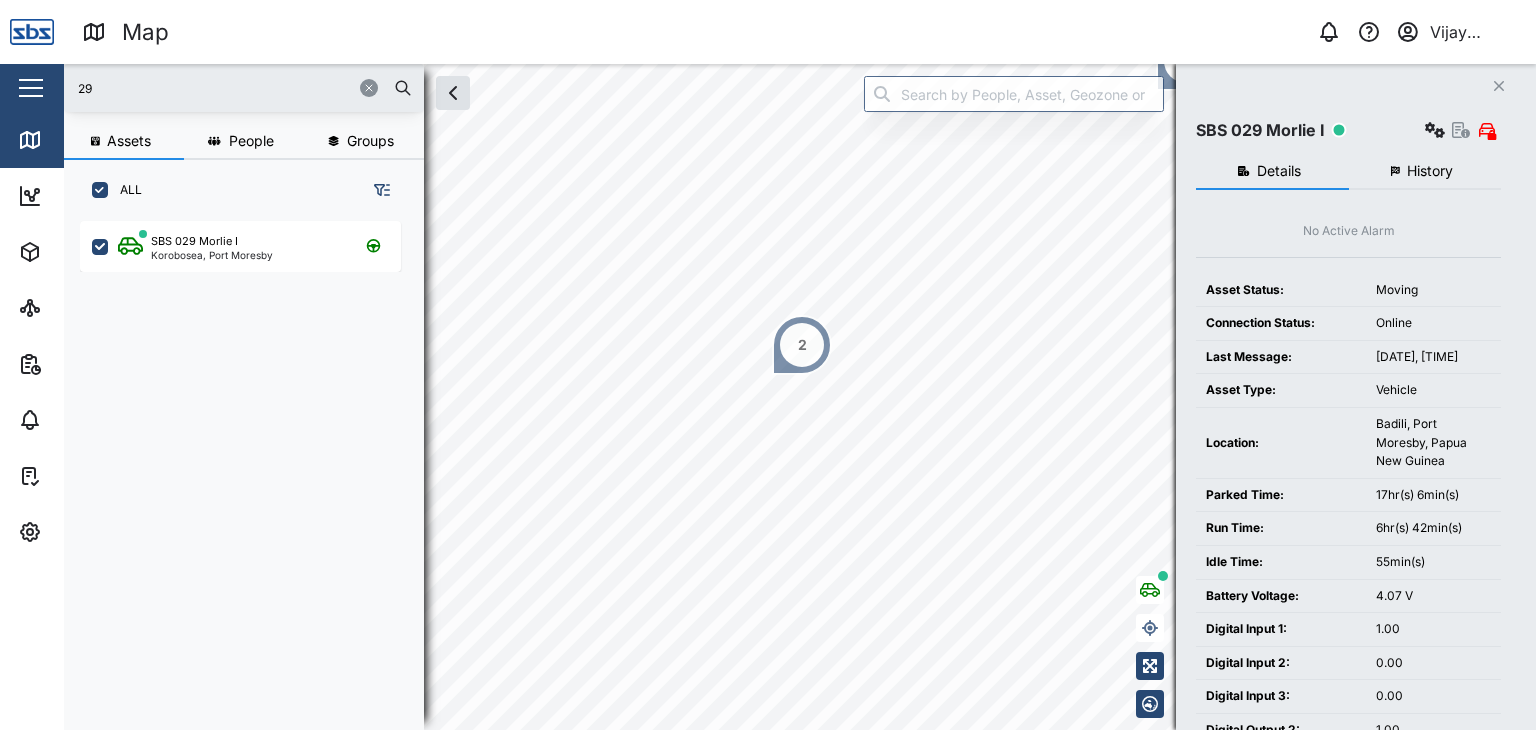drag, startPoint x: 110, startPoint y: 97, endPoint x: 0, endPoint y: 97, distance: 110 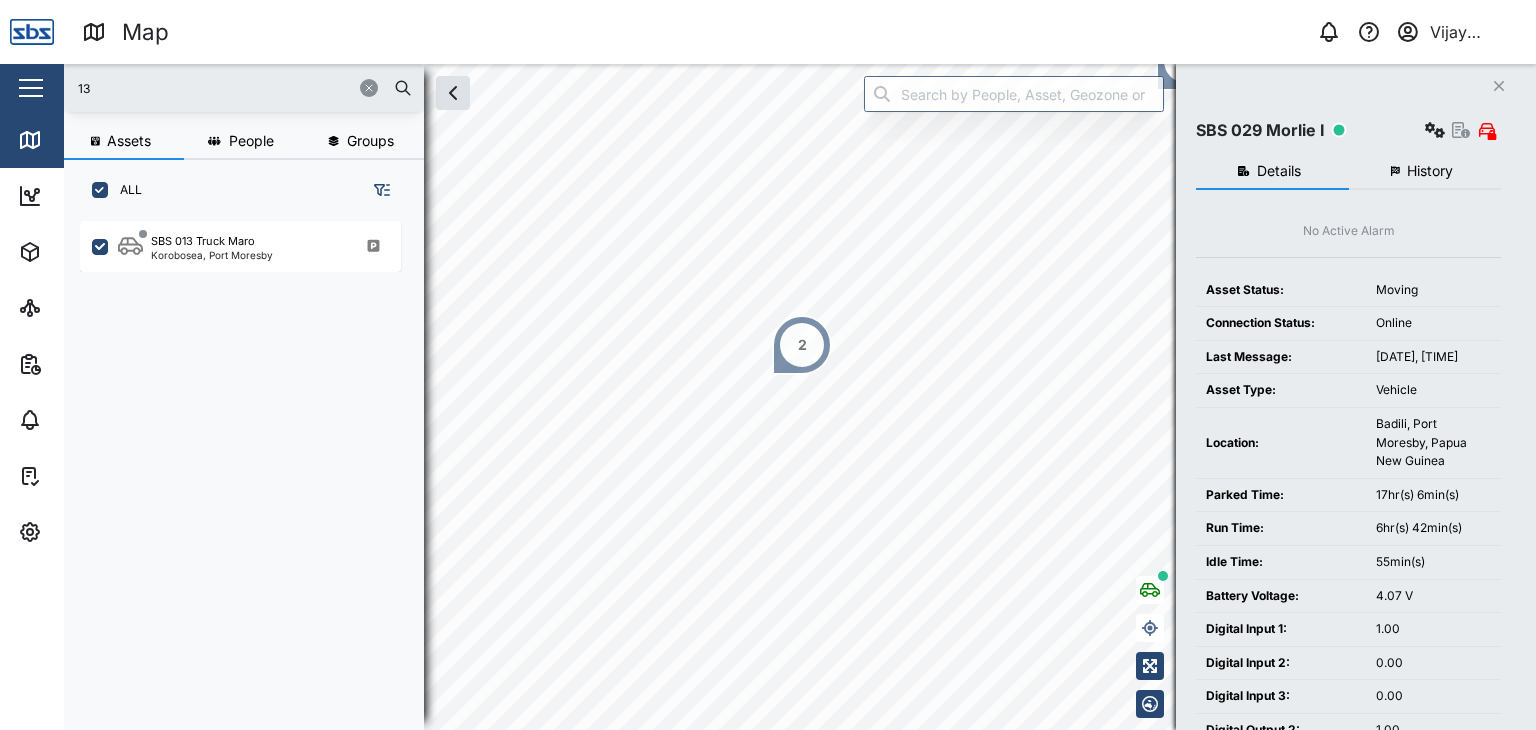 click on "SBS 013 Truck Maro Korobosea,
Port Moresby" at bounding box center (240, 243) 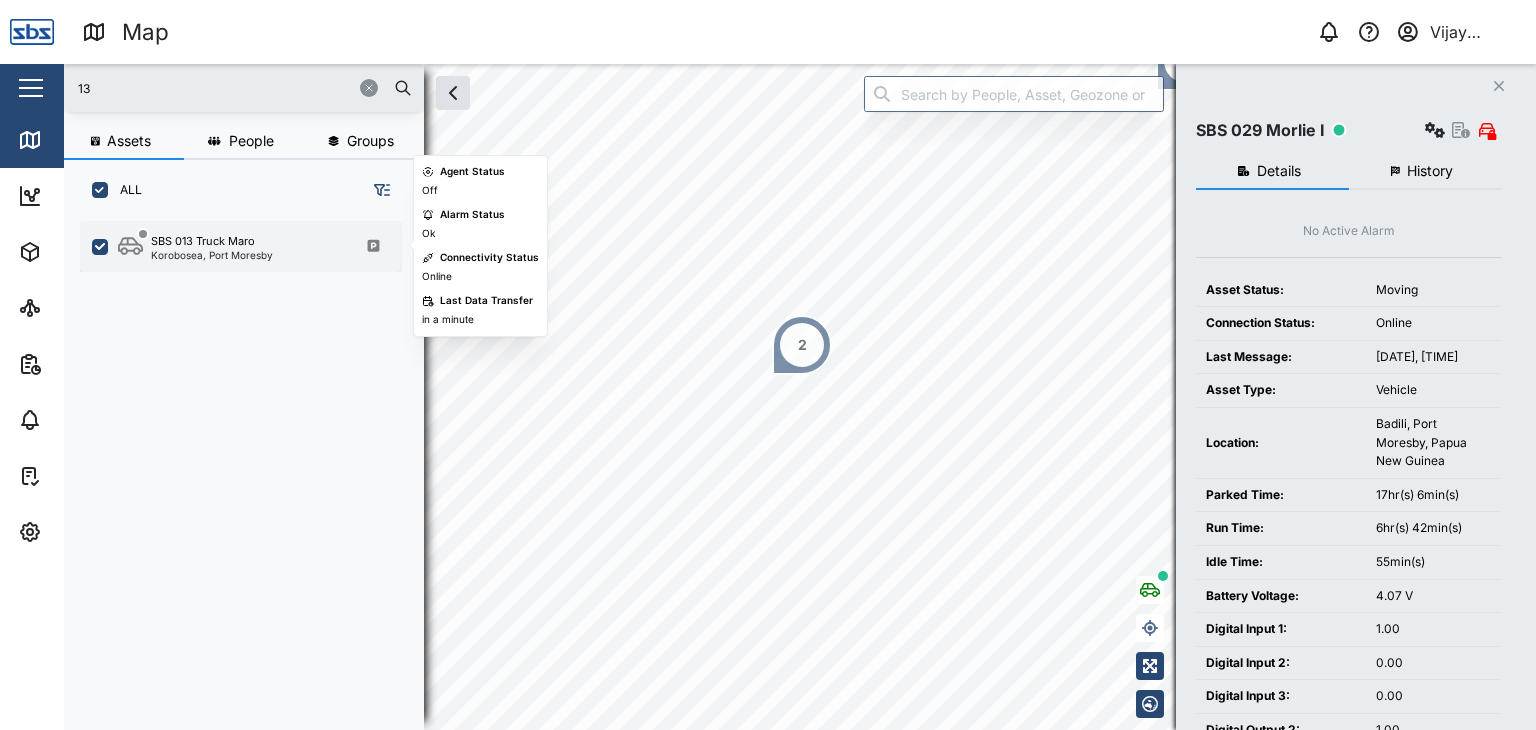 click on "SBS 013 Truck Maro" at bounding box center [203, 241] 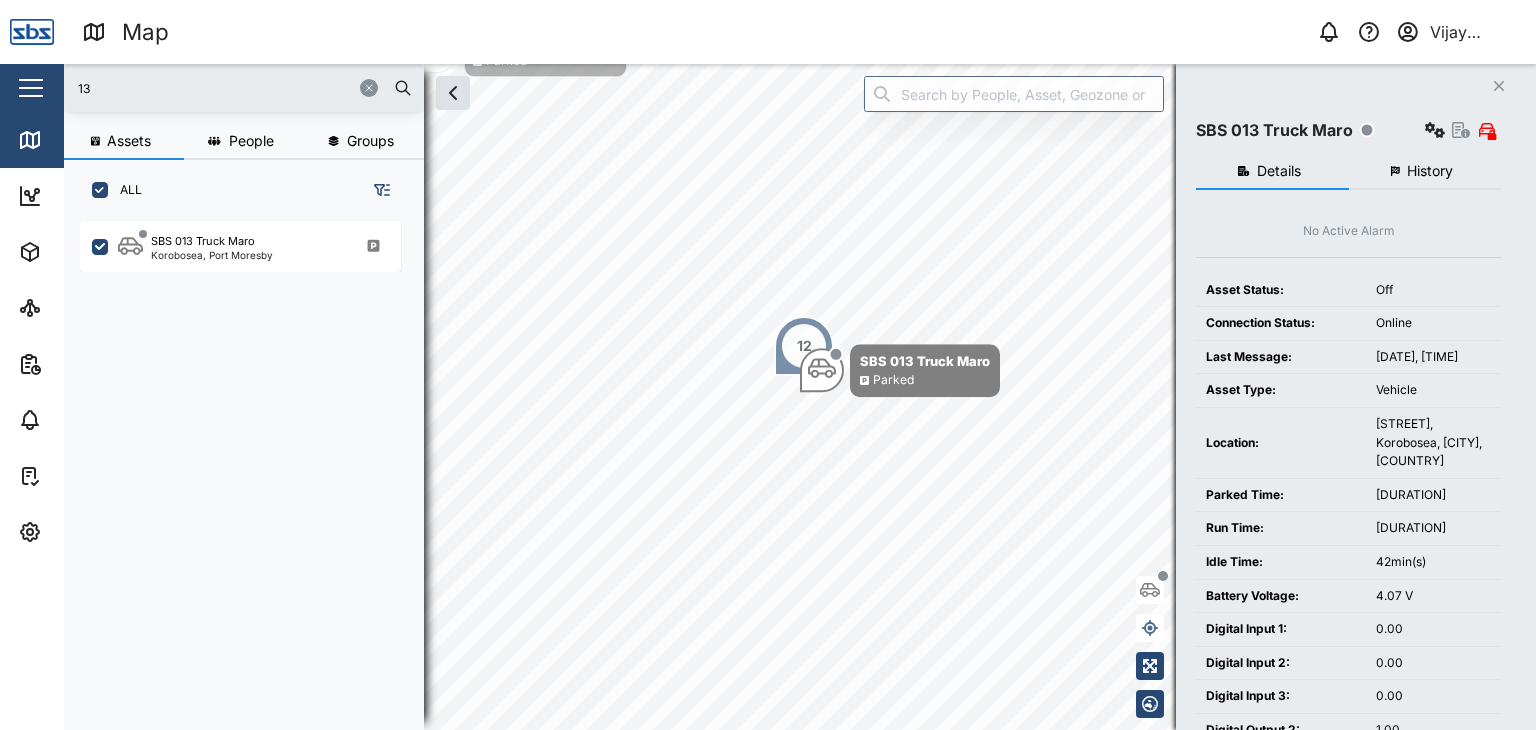 drag, startPoint x: 122, startPoint y: 89, endPoint x: 34, endPoint y: 91, distance: 88.02273 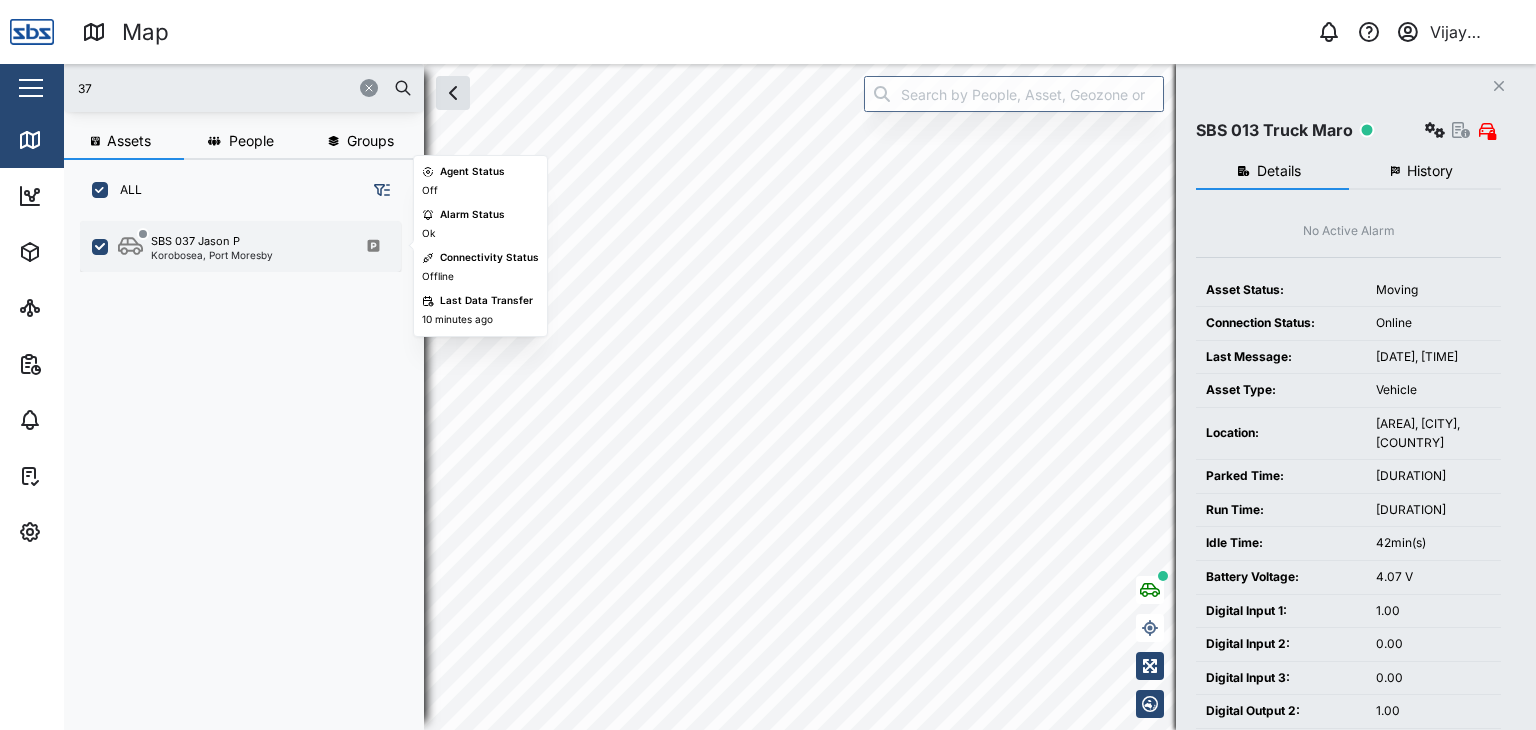 click on "Korobosea,
Port Moresby" at bounding box center [212, 255] 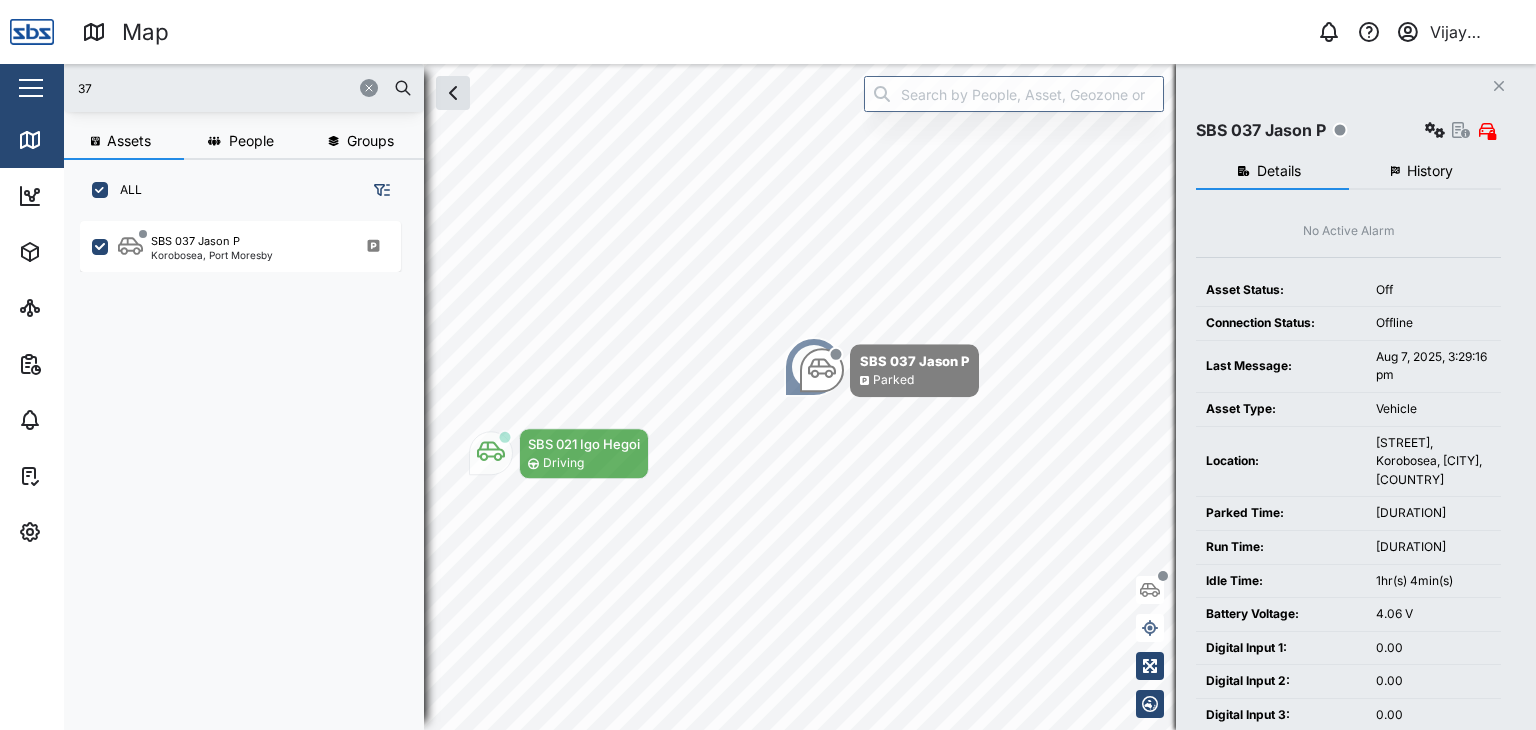 drag, startPoint x: 95, startPoint y: 77, endPoint x: 31, endPoint y: 80, distance: 64.070274 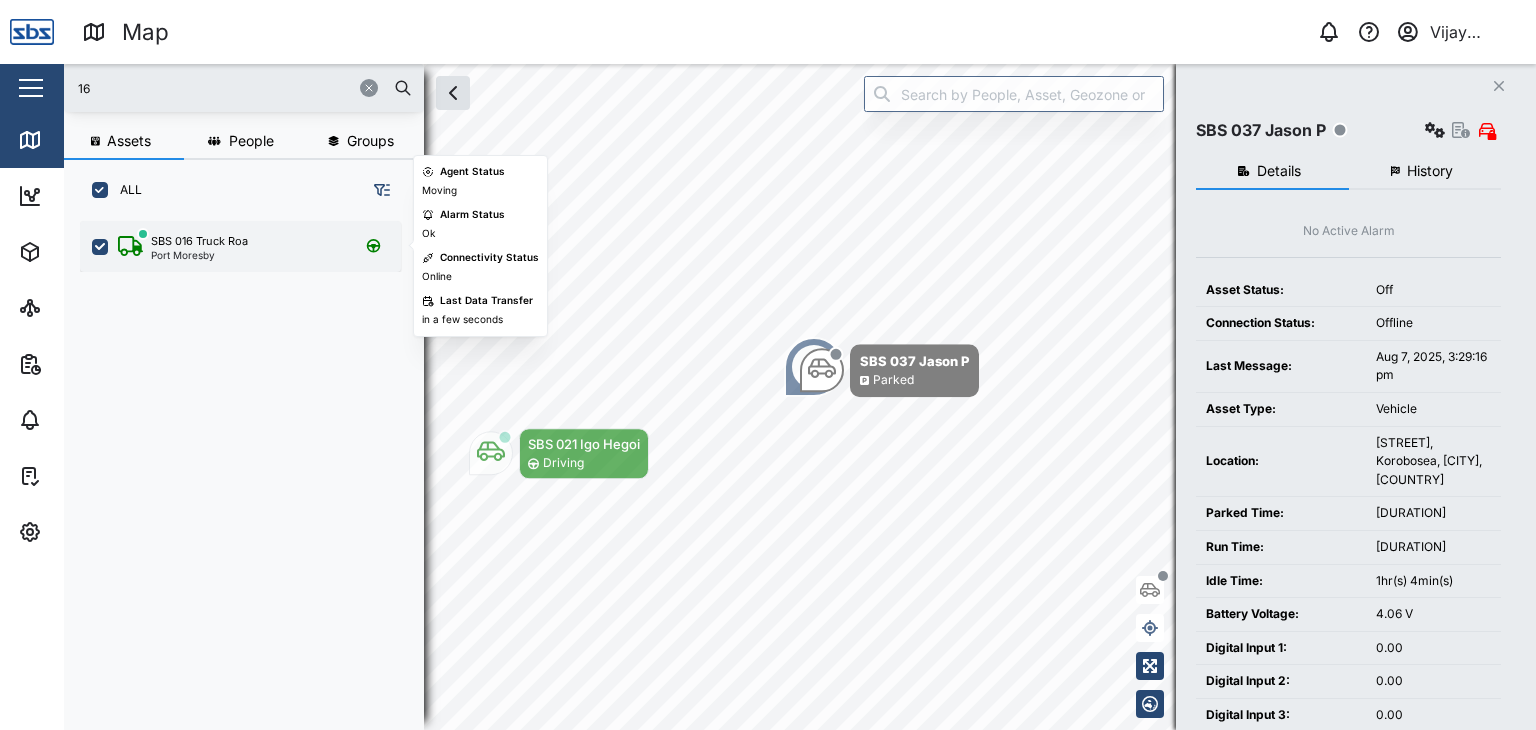click on "Port Moresby" at bounding box center (199, 255) 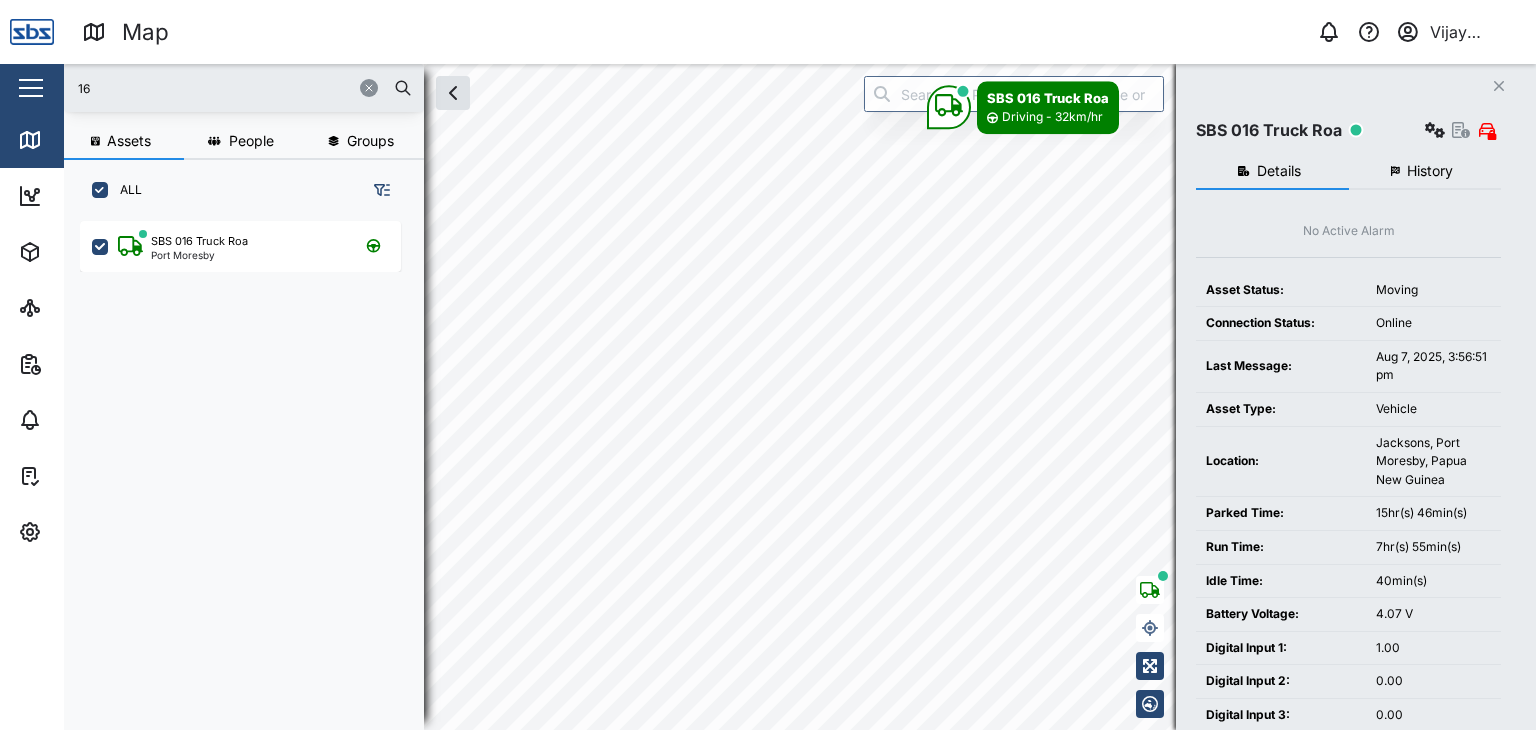 click on "History" at bounding box center [1430, 171] 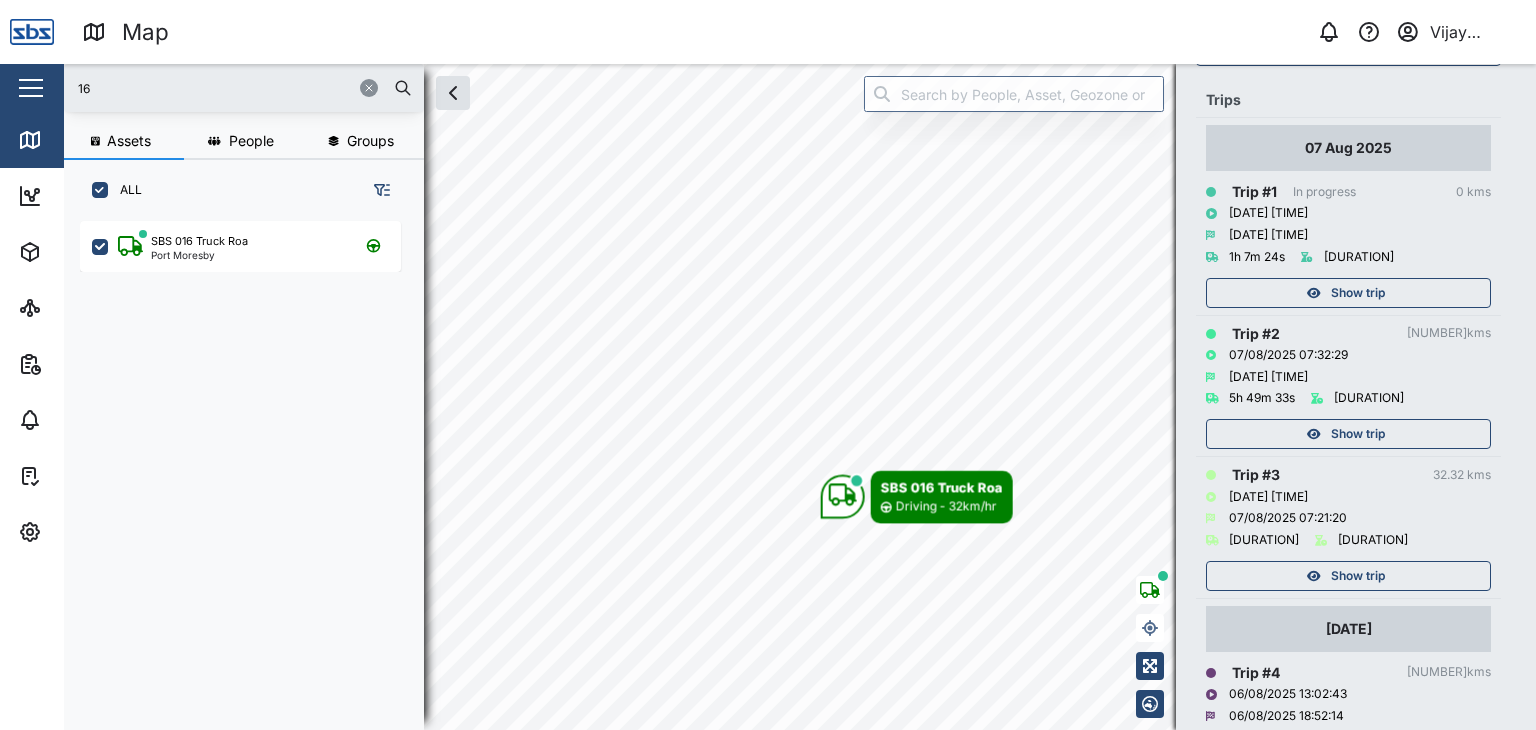 scroll, scrollTop: 200, scrollLeft: 0, axis: vertical 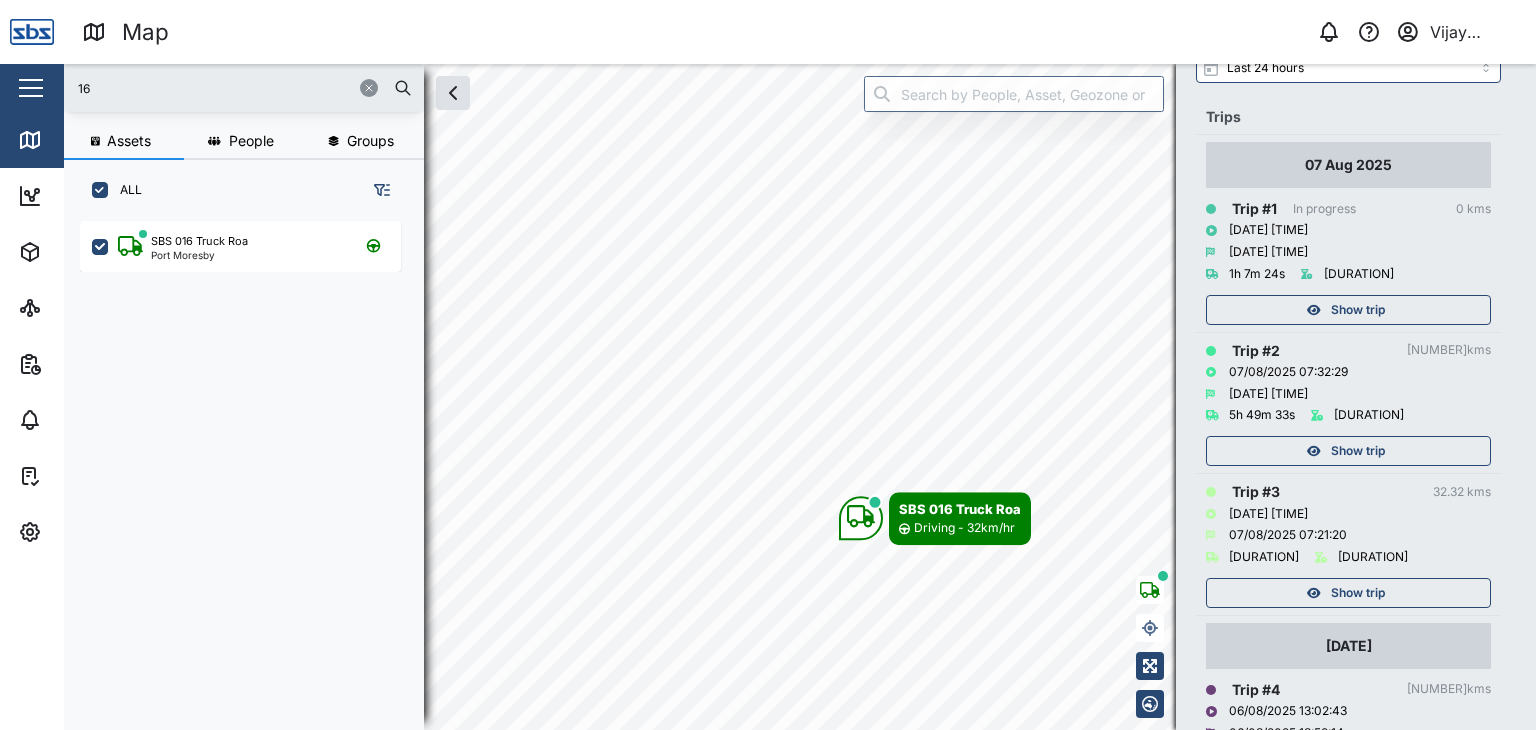 click on "Show trip" at bounding box center (1358, 451) 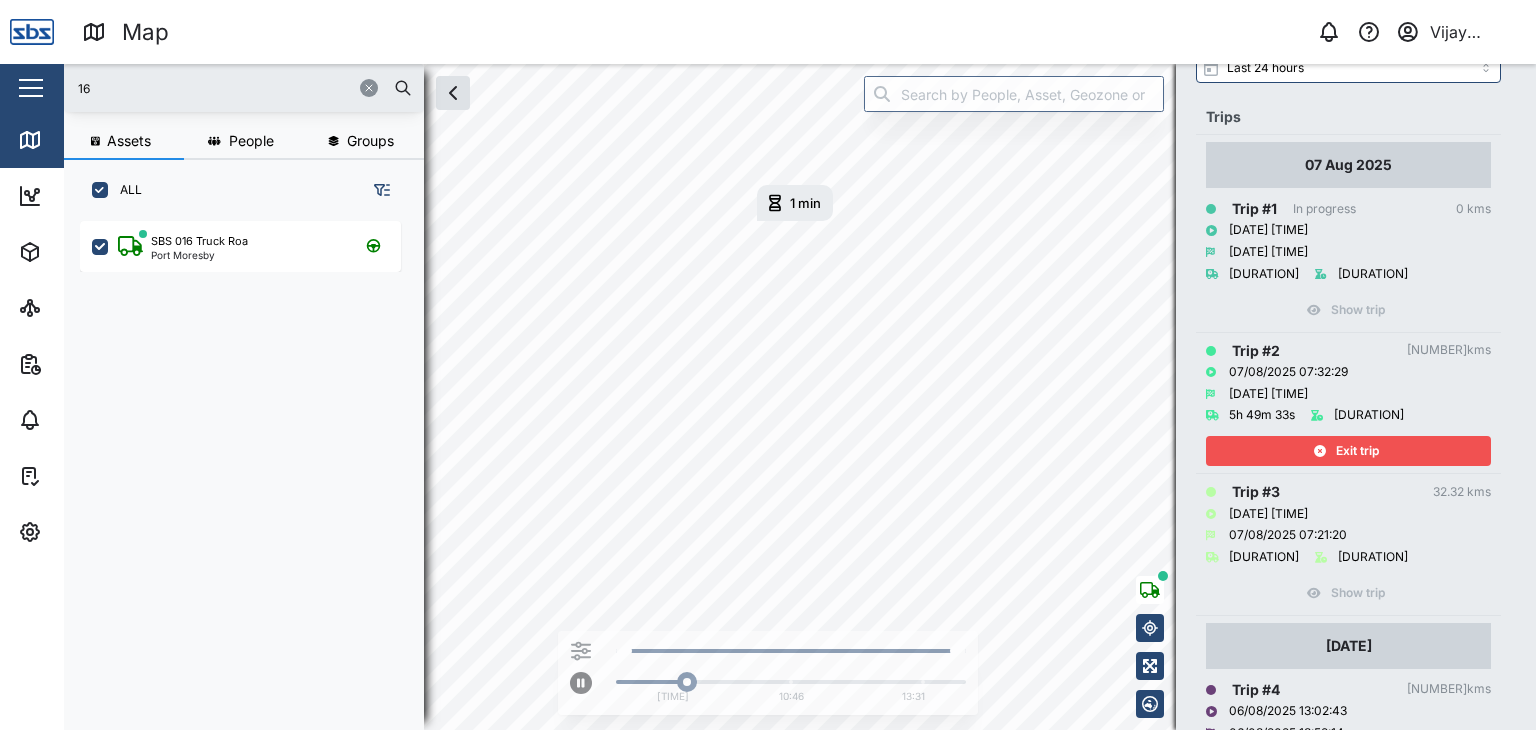 click on "Exit trip" at bounding box center [1357, 451] 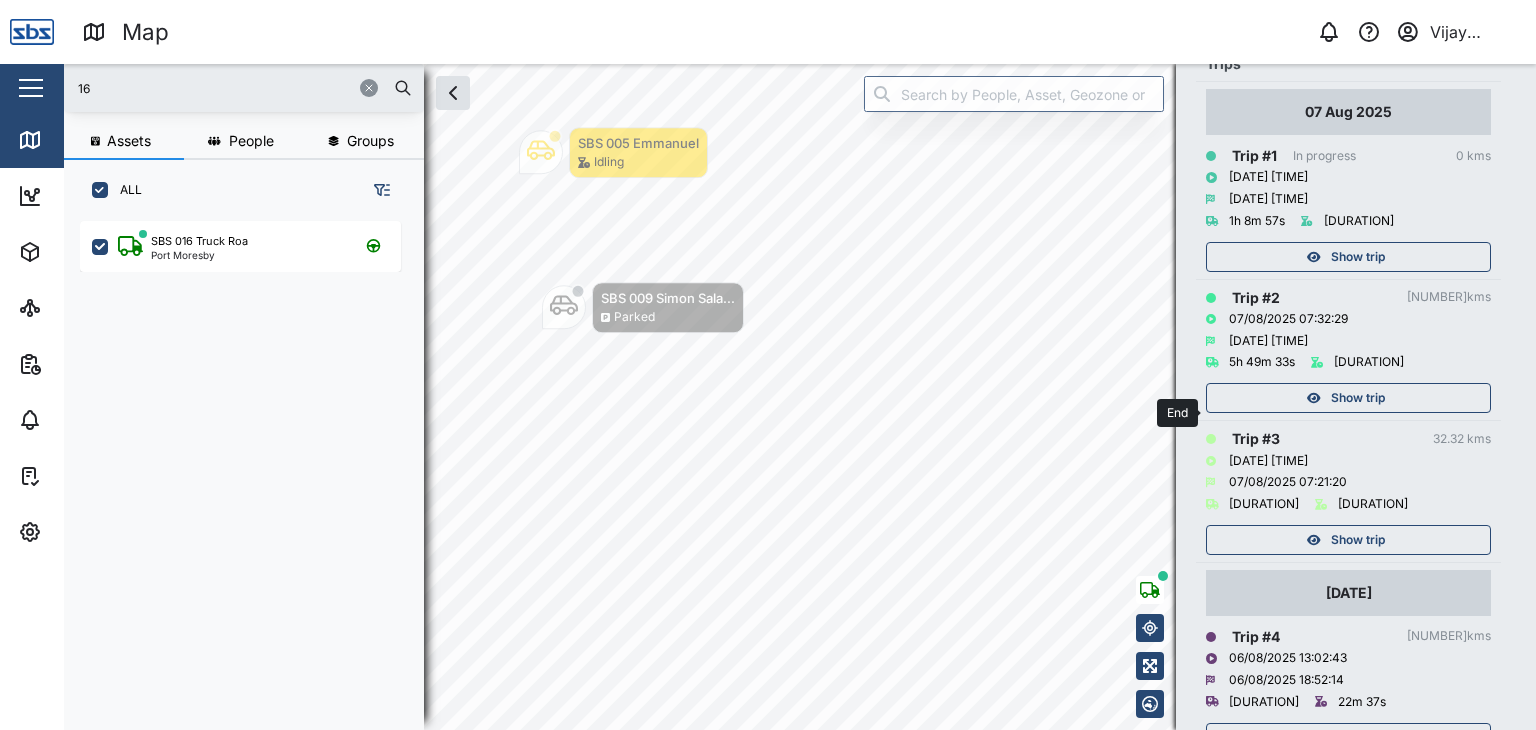 scroll, scrollTop: 221, scrollLeft: 0, axis: vertical 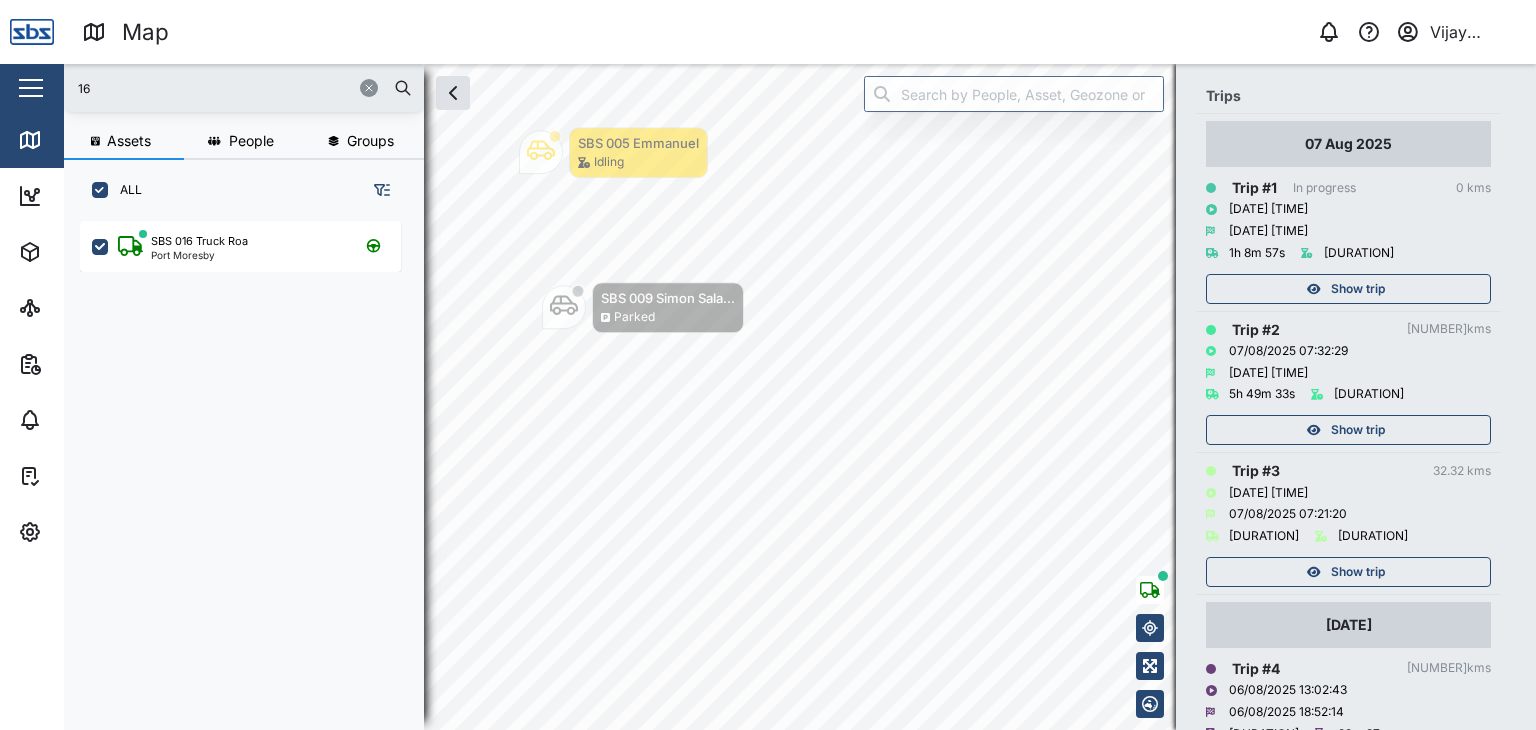 click on "Show trip" at bounding box center [1358, 430] 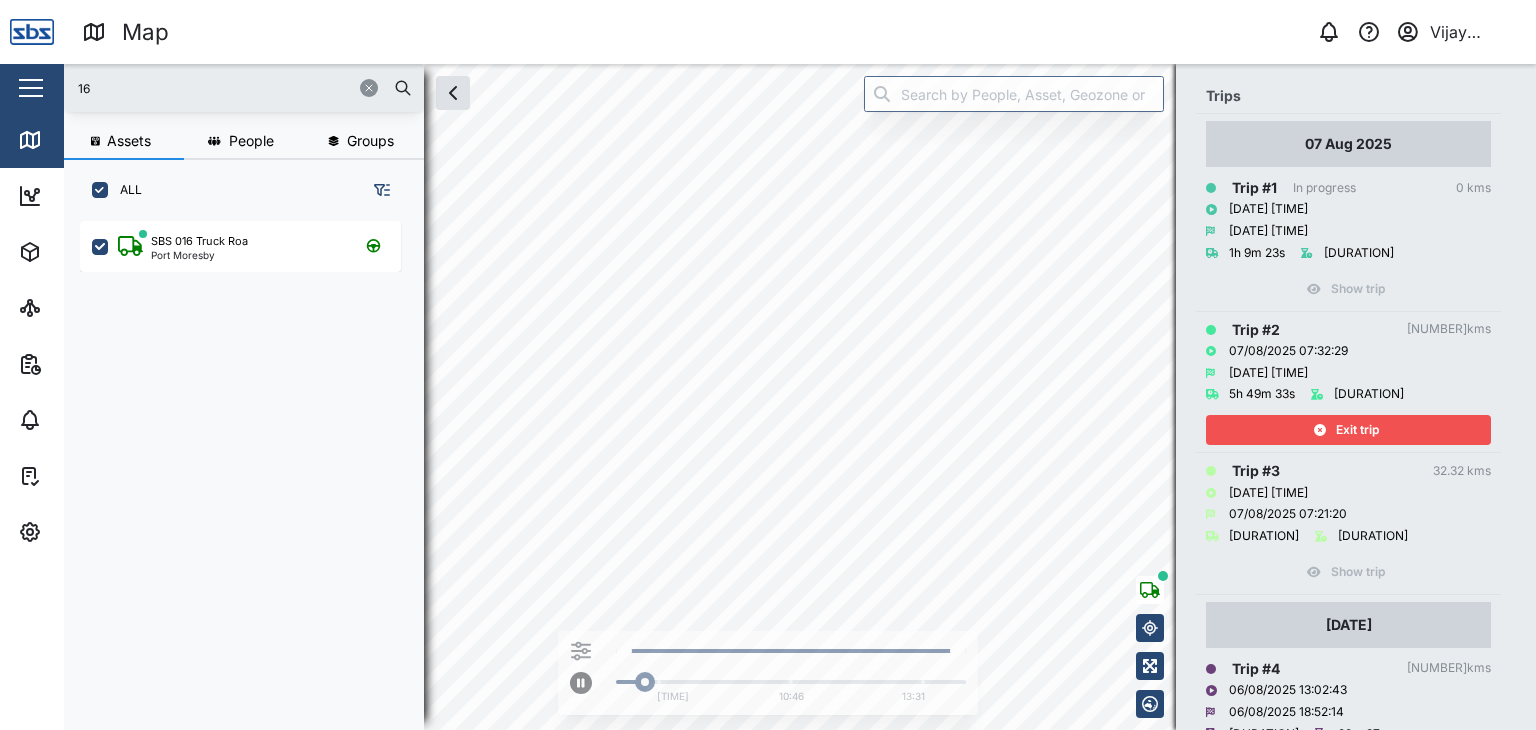 drag, startPoint x: 87, startPoint y: 75, endPoint x: 55, endPoint y: 78, distance: 32.140316 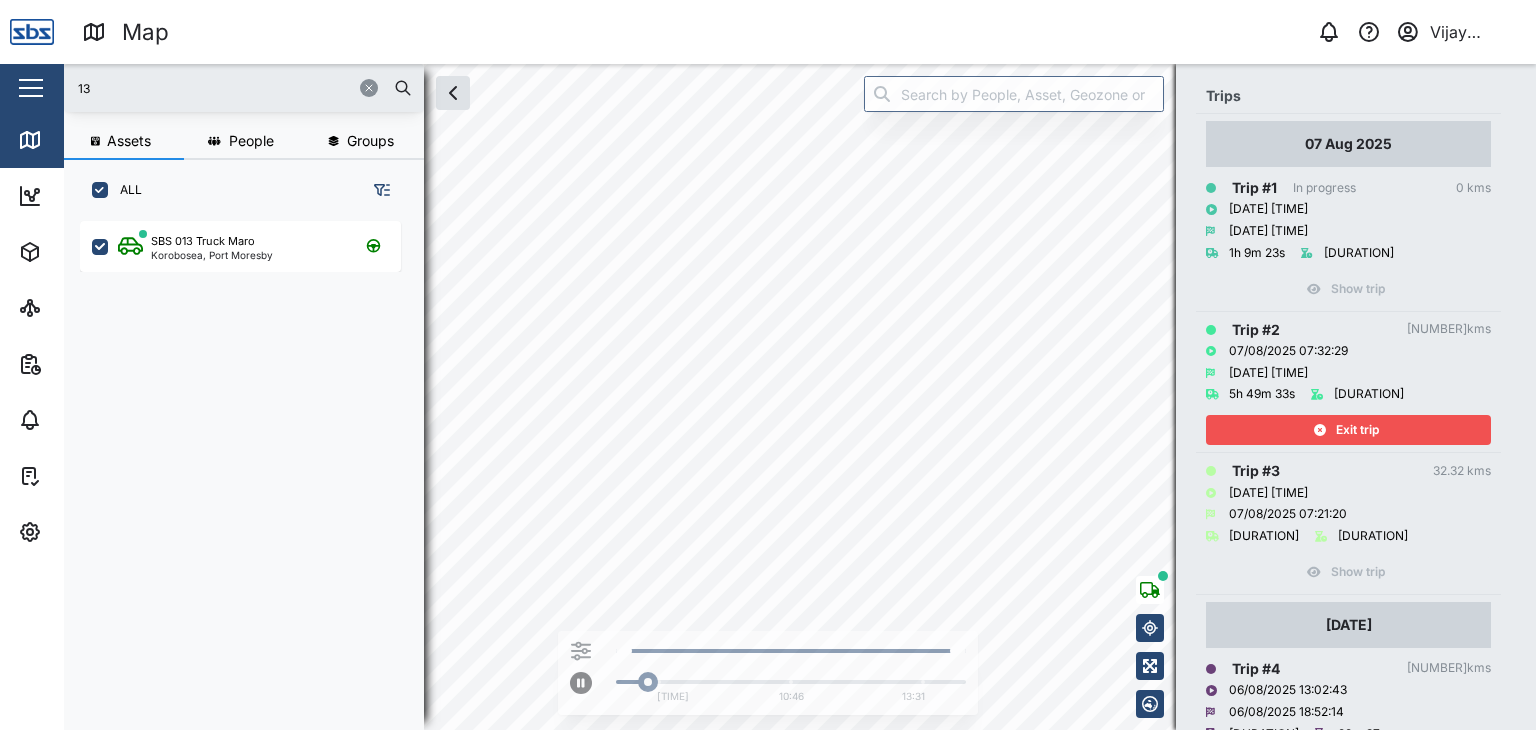 click on "Exit trip" at bounding box center [1346, 430] 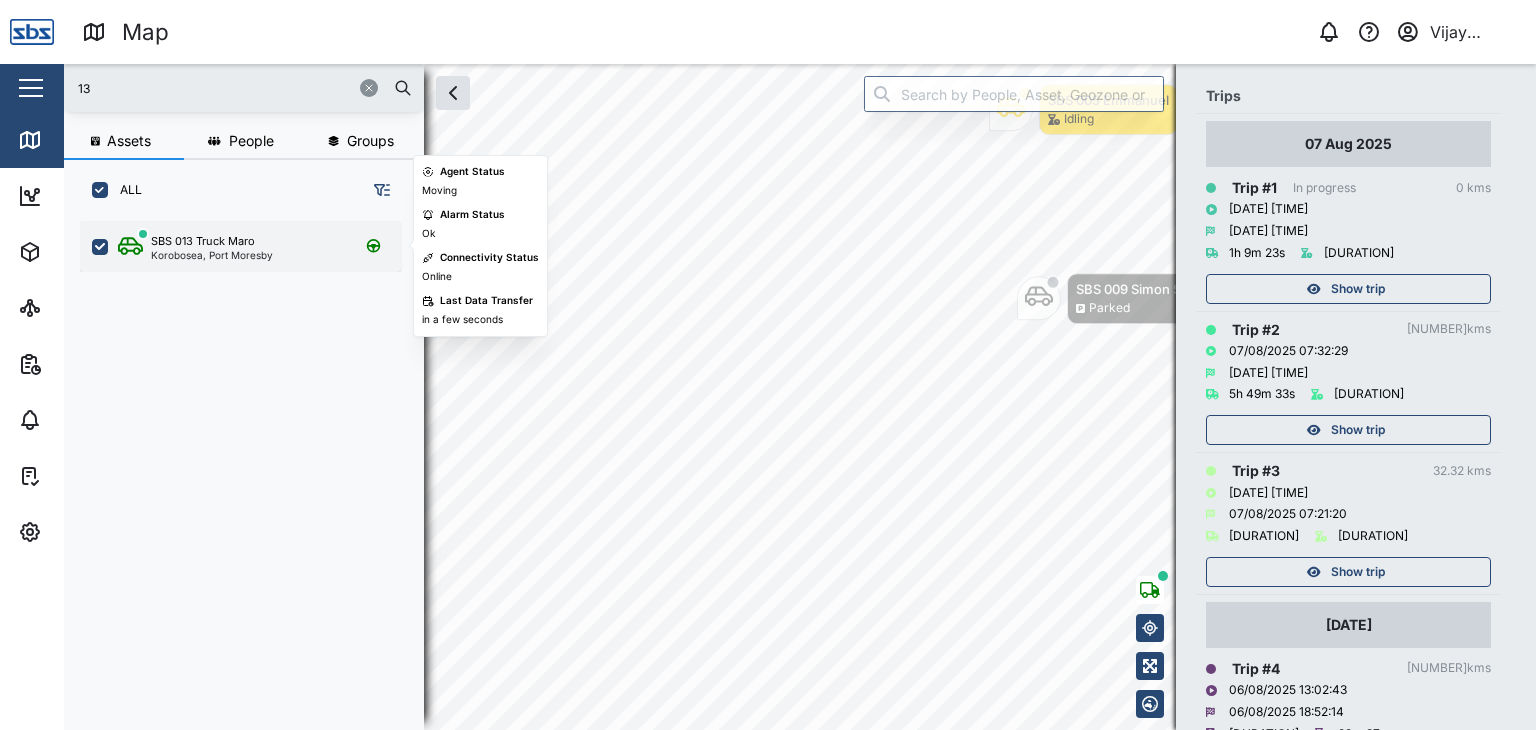 click on "Korobosea,
Port Moresby" at bounding box center (212, 255) 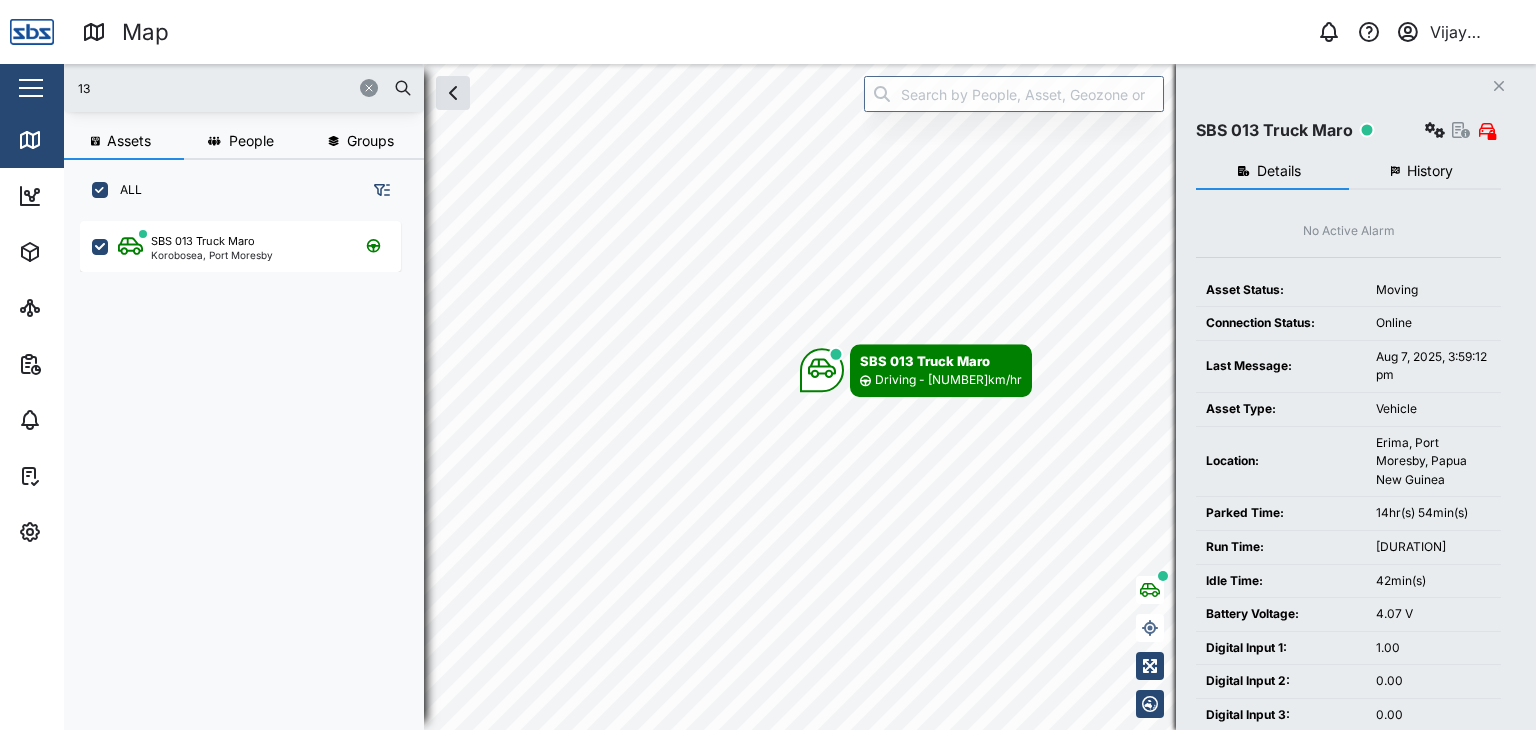 click on "History" at bounding box center (1430, 171) 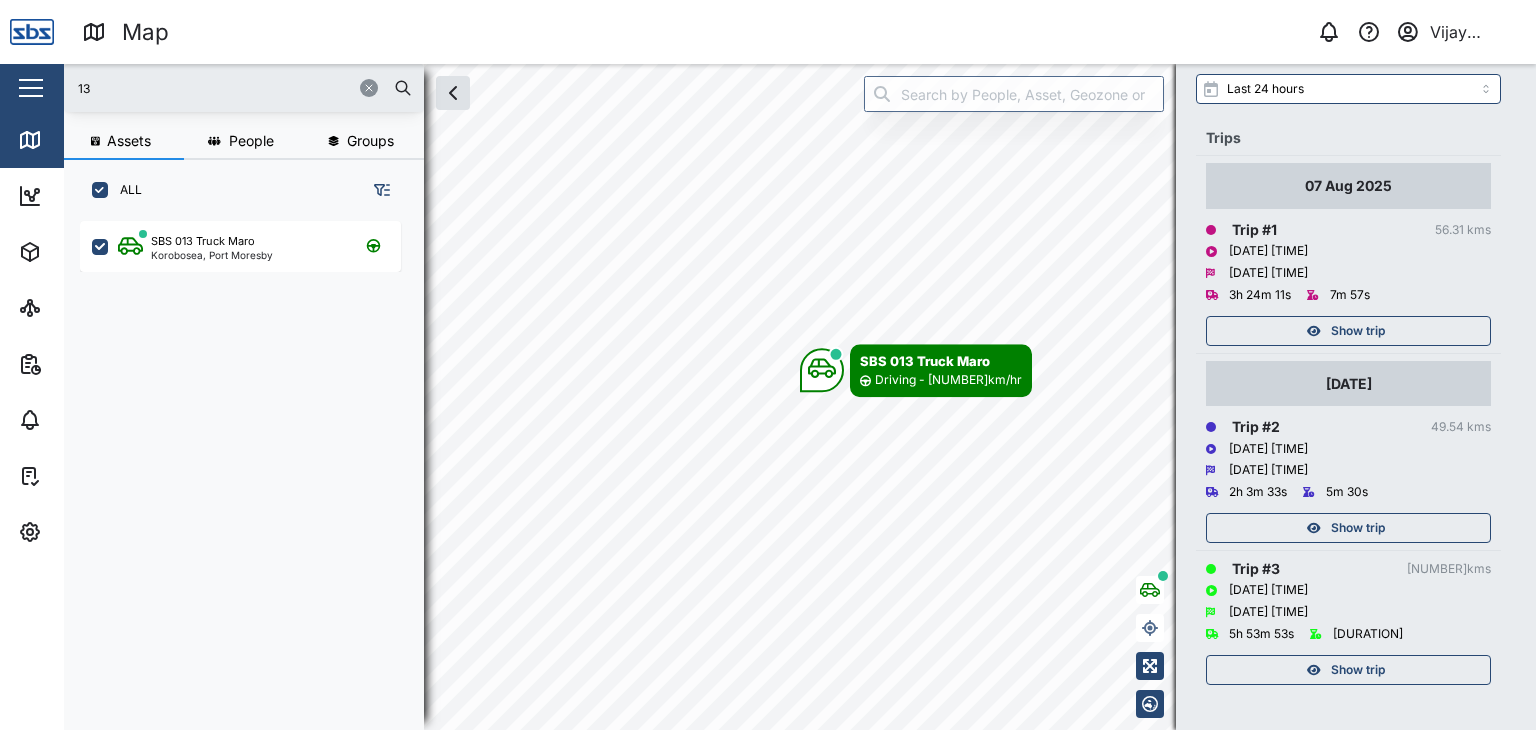 scroll, scrollTop: 180, scrollLeft: 0, axis: vertical 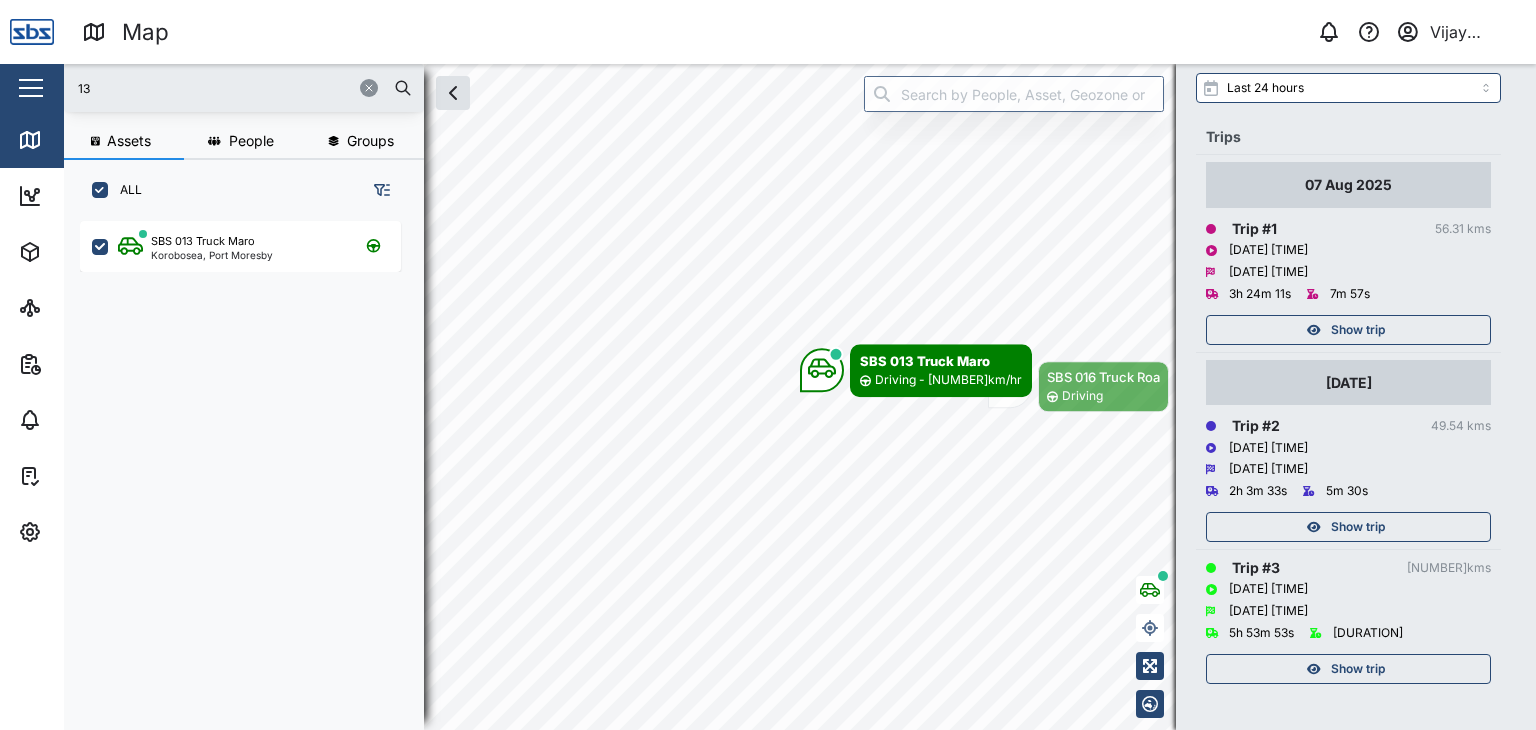 click on "Show trip" at bounding box center [1358, 330] 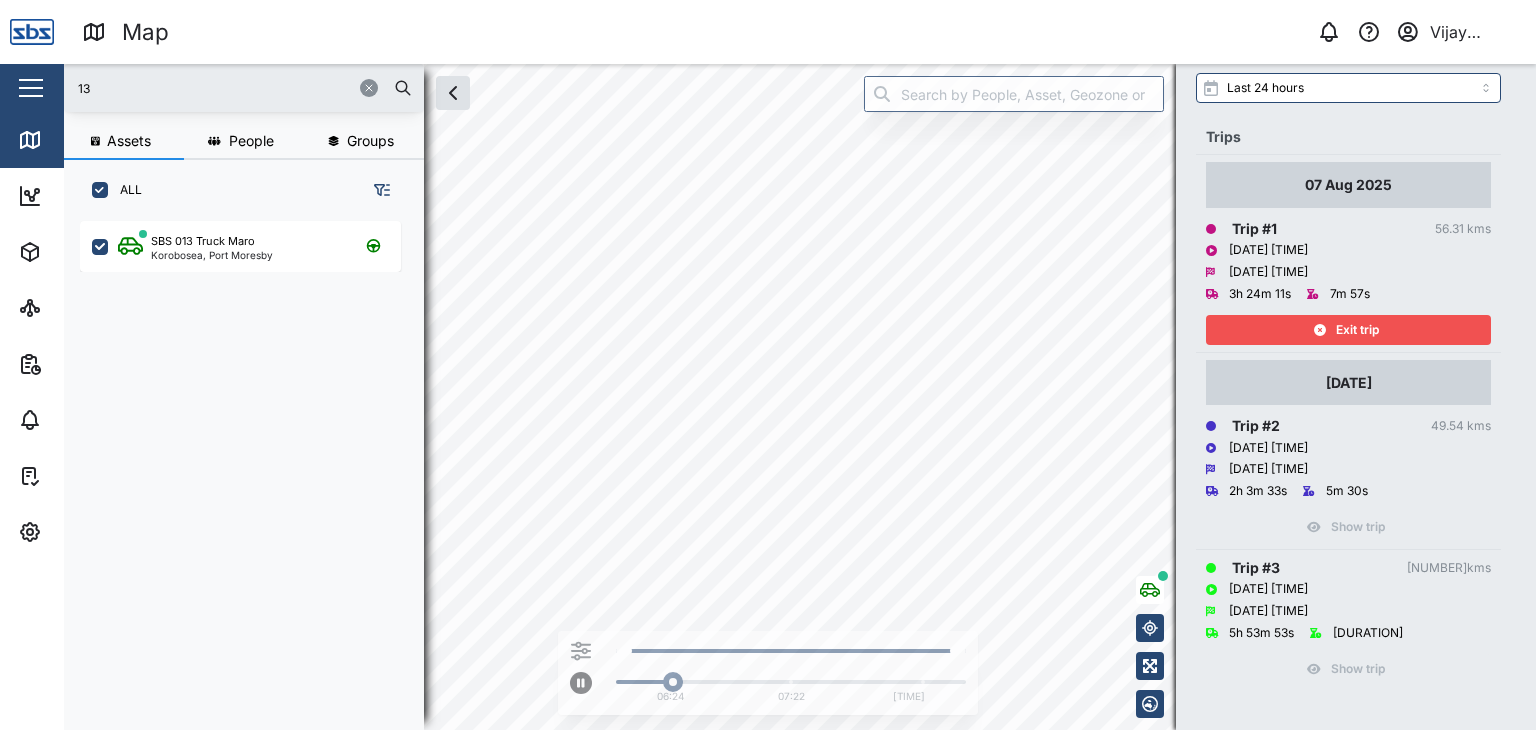 click on "Exit trip" at bounding box center (1357, 330) 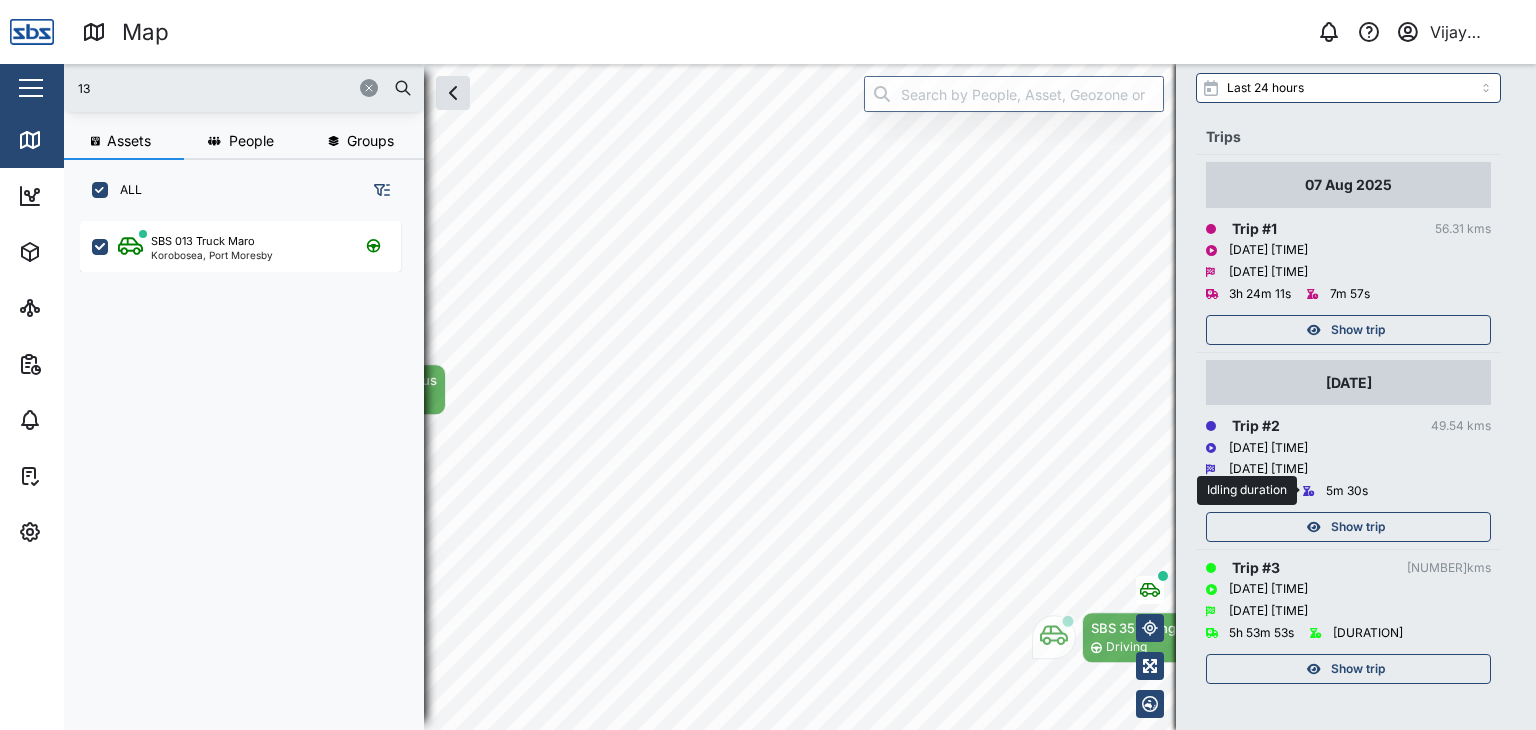drag, startPoint x: 1357, startPoint y: 385, endPoint x: 1329, endPoint y: 493, distance: 111.5706 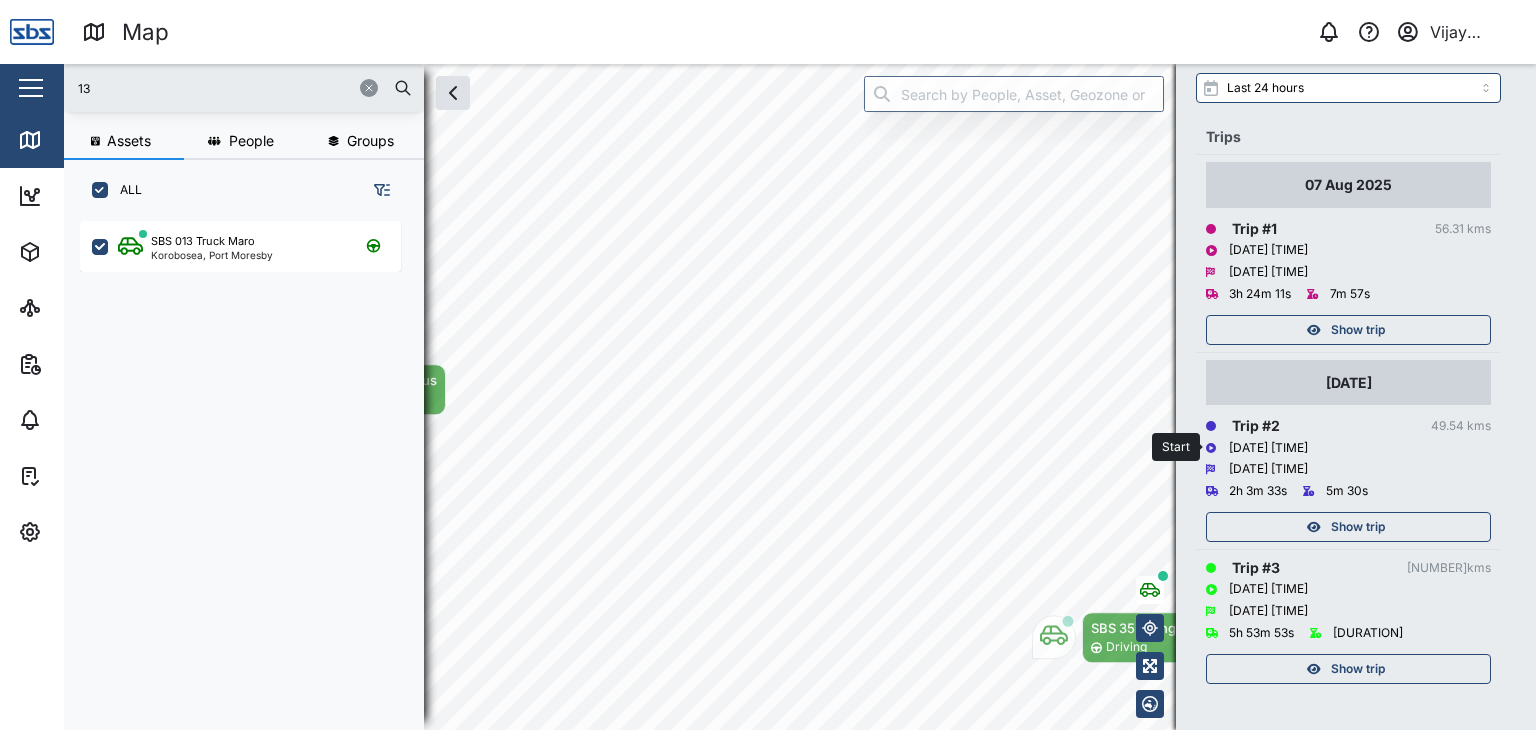 click on "06/08/2025 20:08:53" at bounding box center [1348, 448] 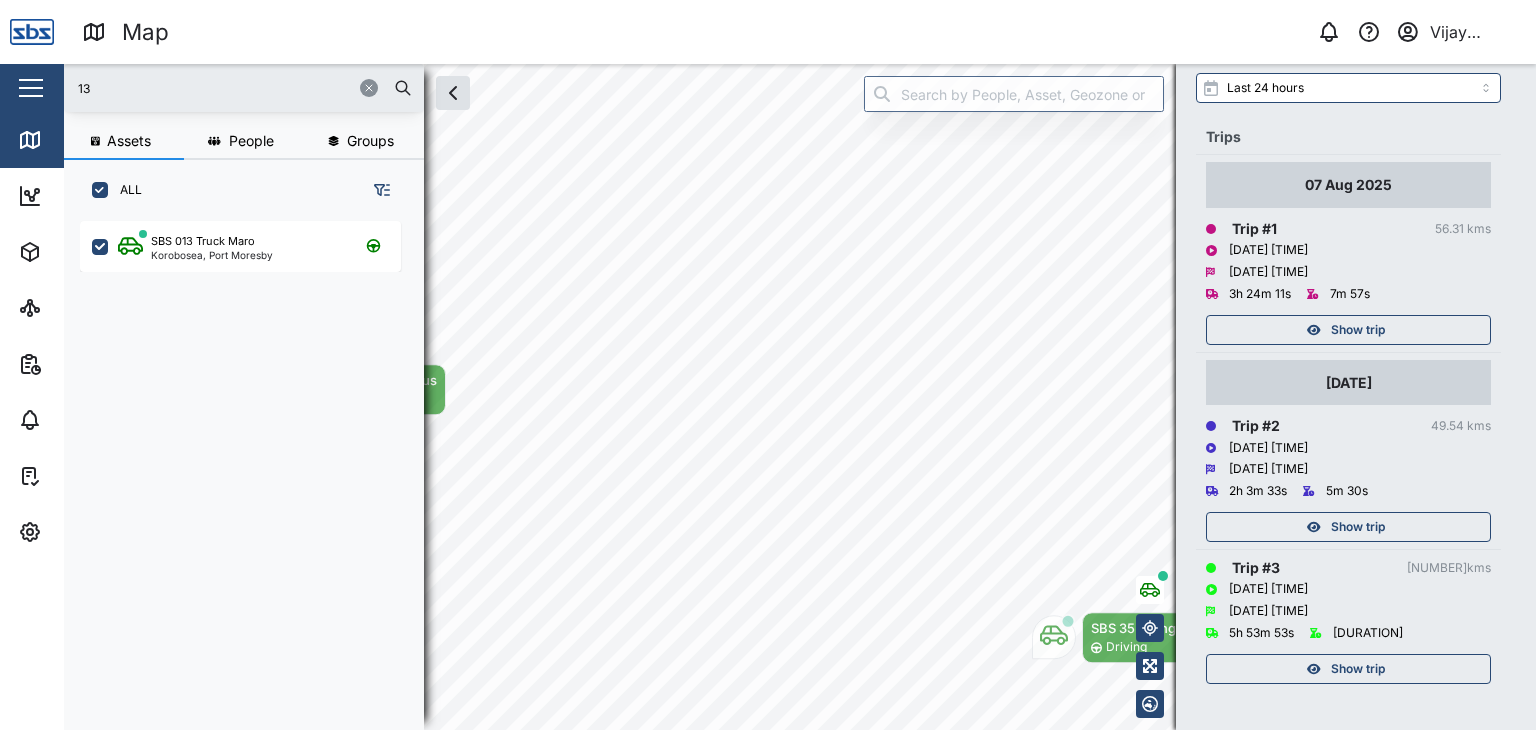click on "06 Aug 2025" at bounding box center (1349, 383) 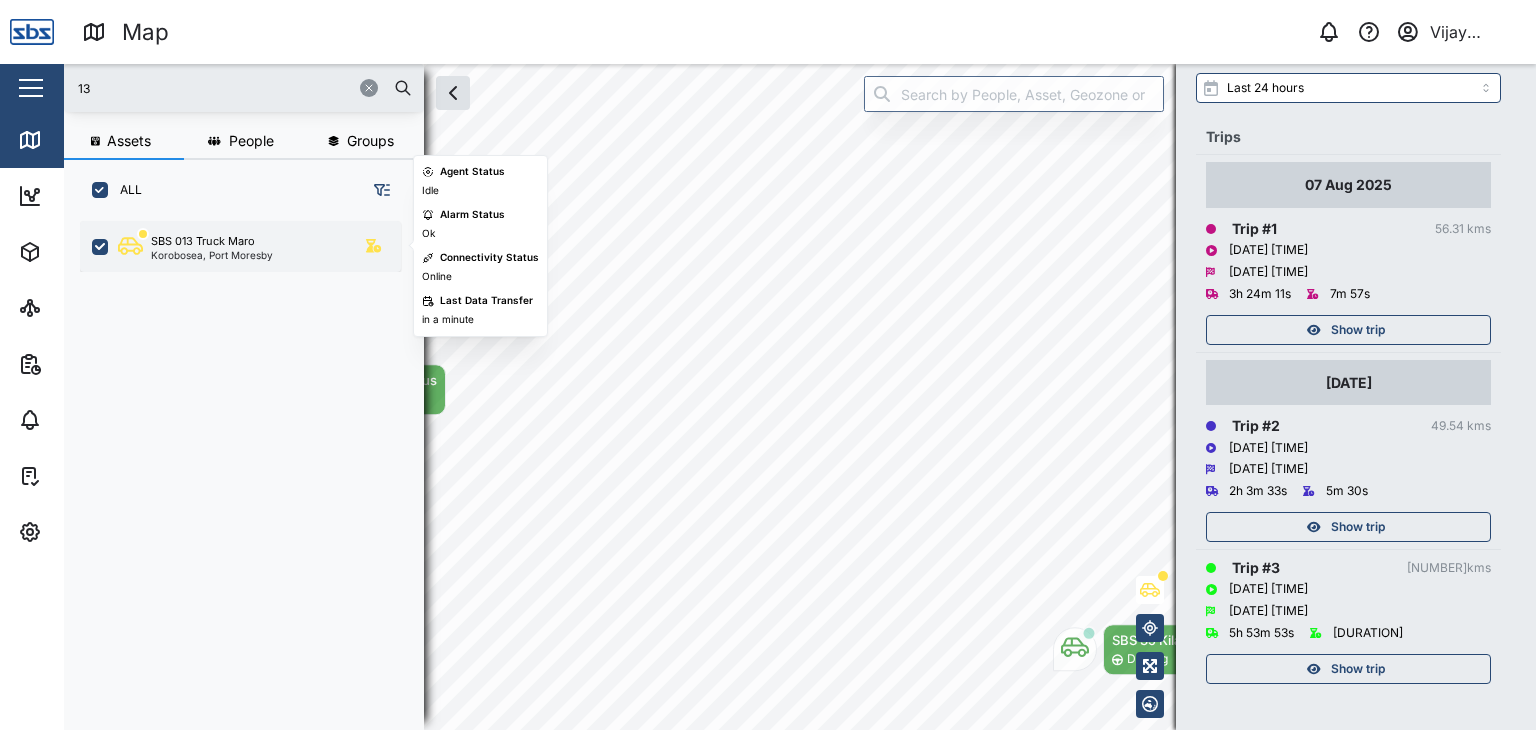 click on "SBS 013 Truck Maro" at bounding box center (203, 241) 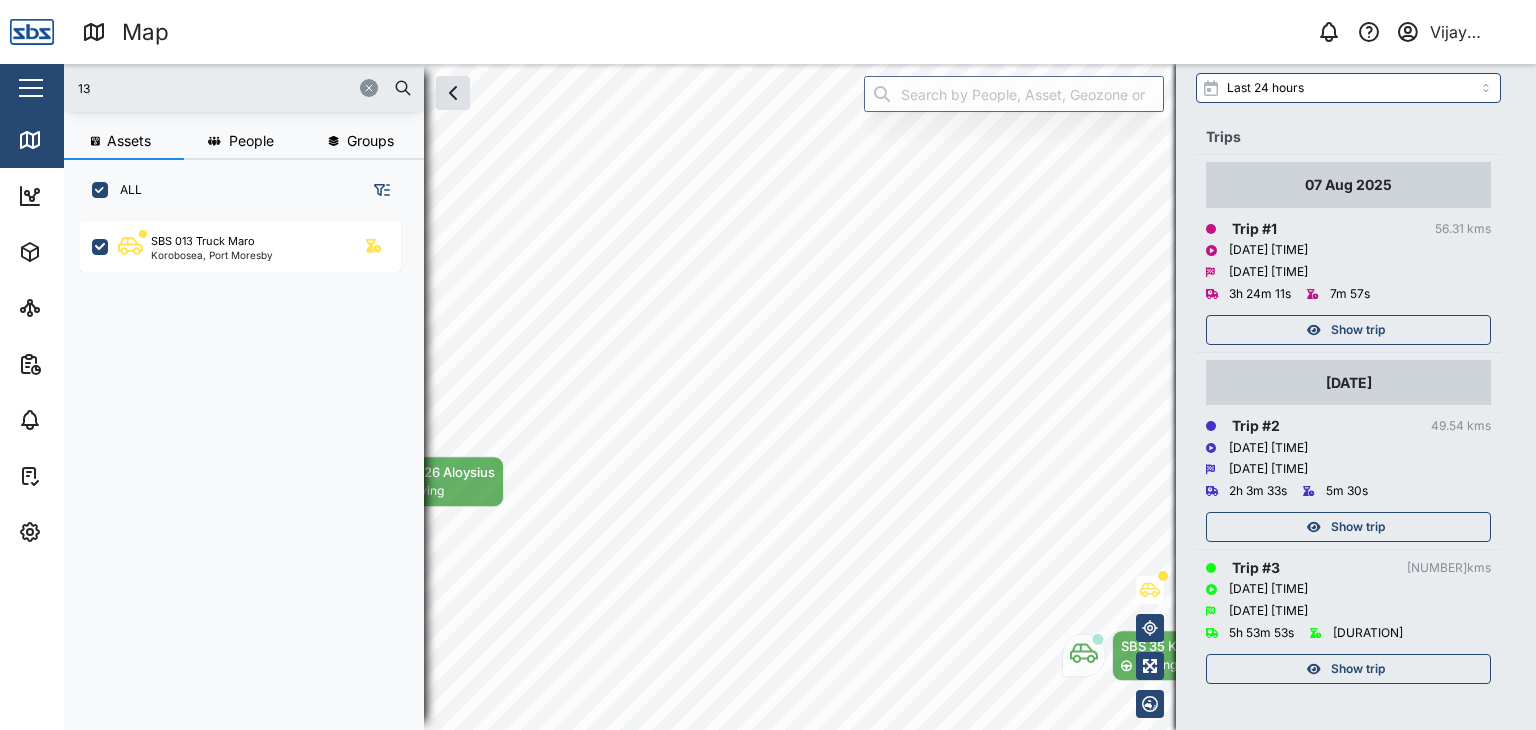 drag, startPoint x: 144, startPoint y: 77, endPoint x: 58, endPoint y: 81, distance: 86.09297 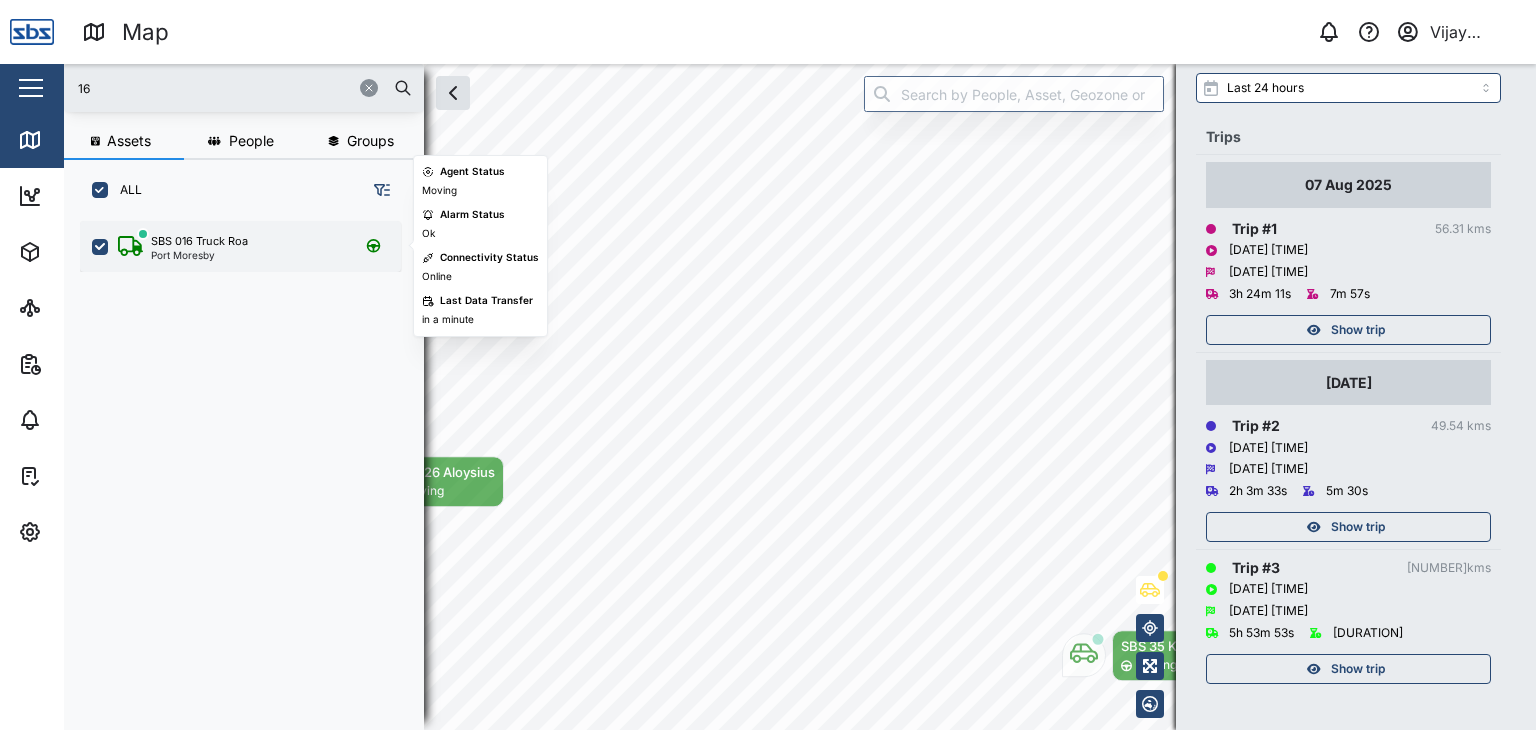 click on "SBS 016 Truck Roa" at bounding box center [199, 241] 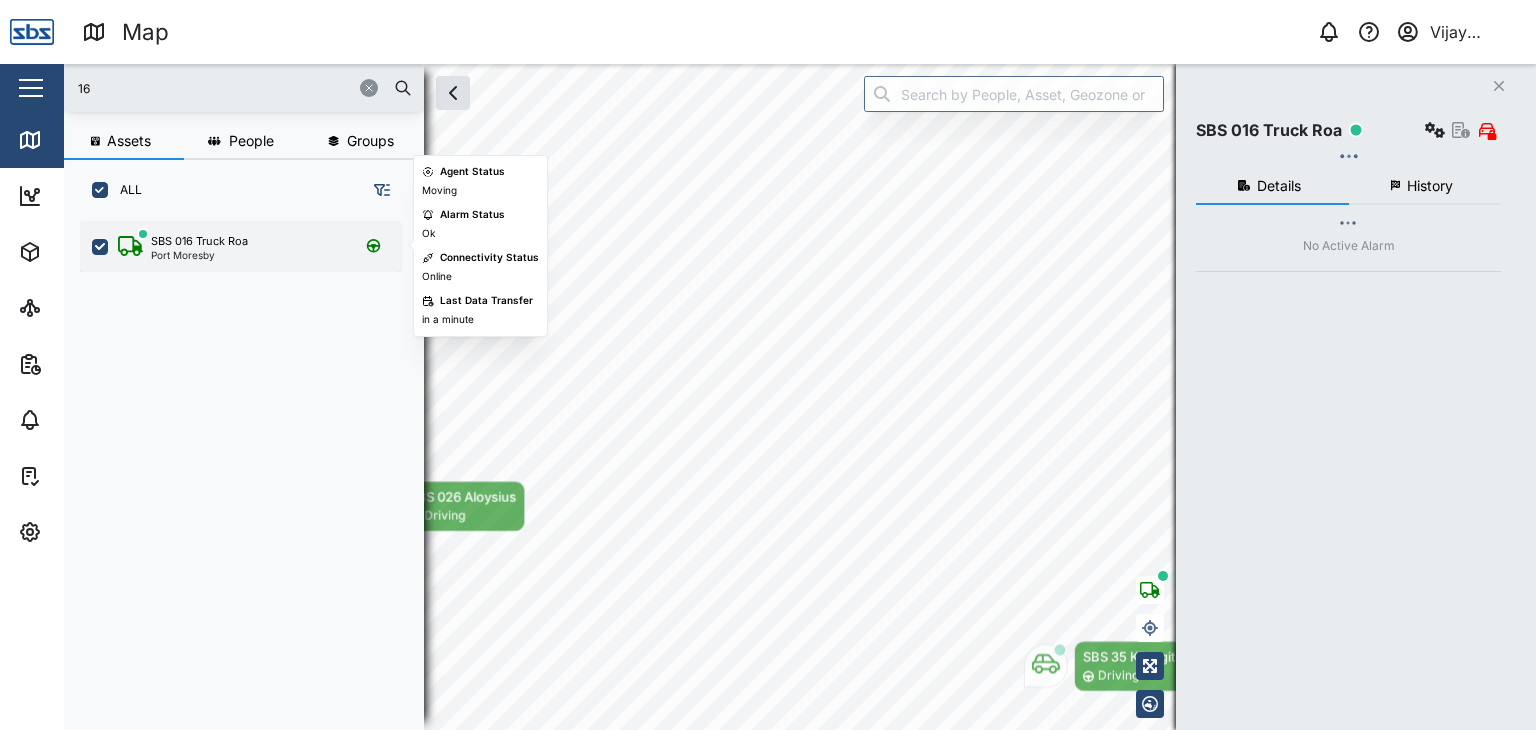 scroll, scrollTop: 0, scrollLeft: 0, axis: both 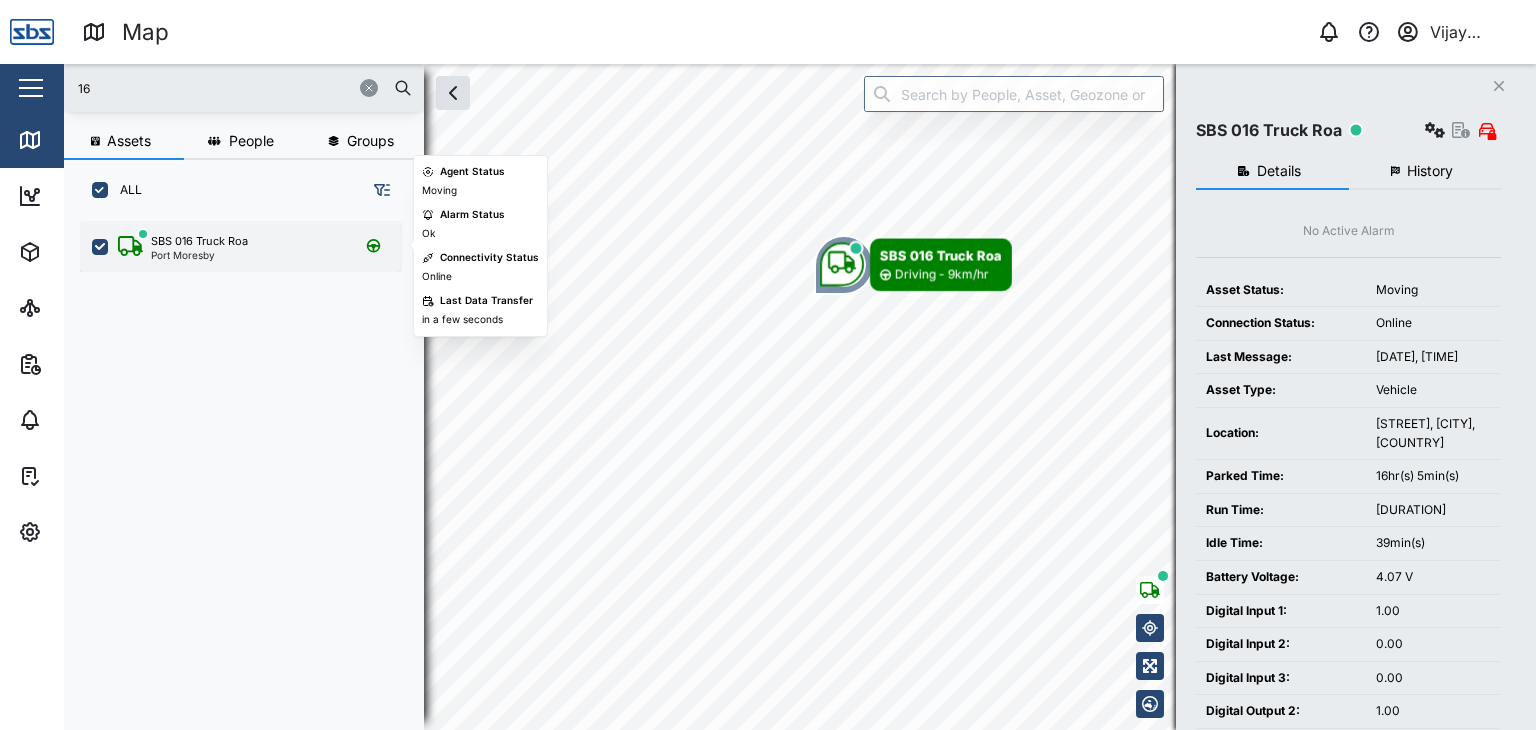 click on "Port Moresby" at bounding box center [199, 255] 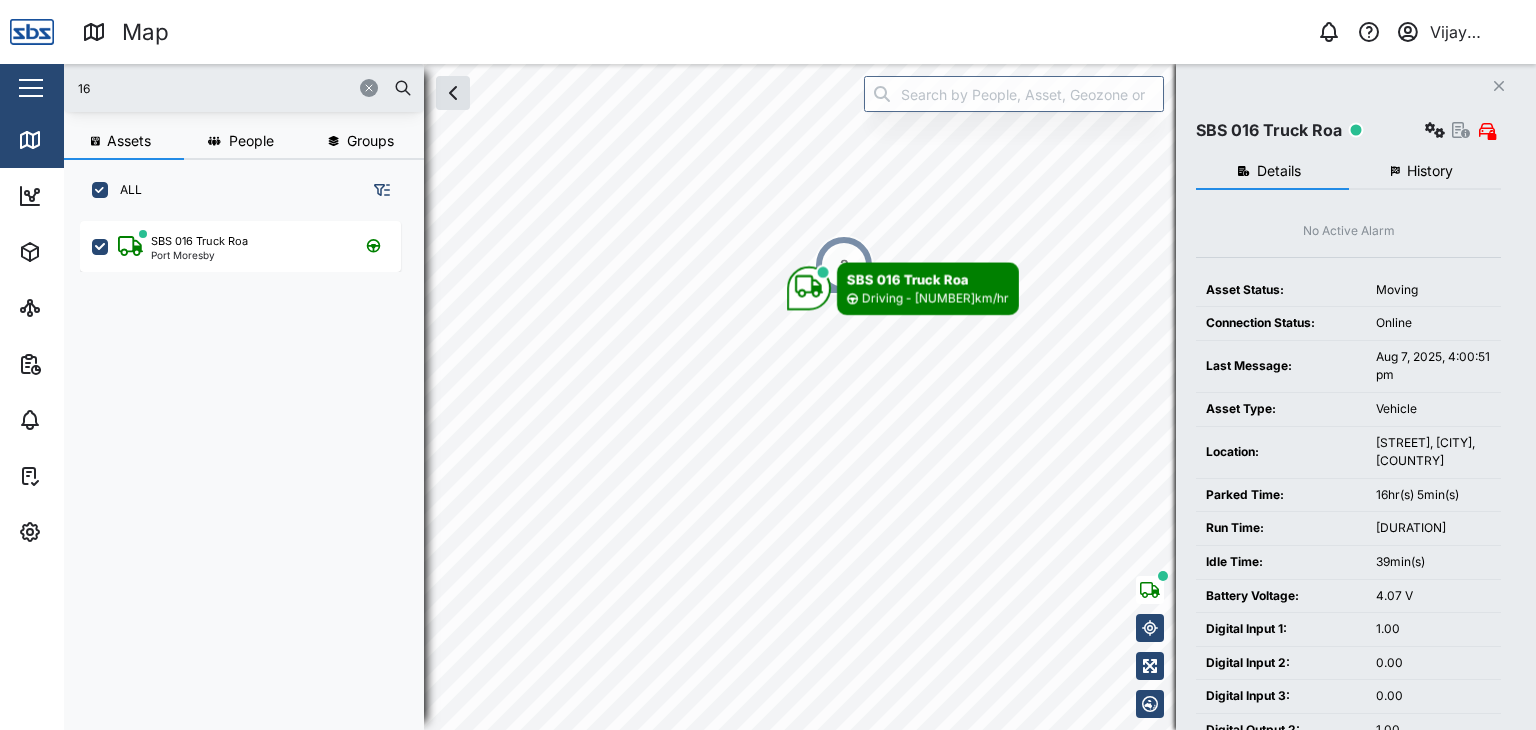 click on "History" at bounding box center (1430, 171) 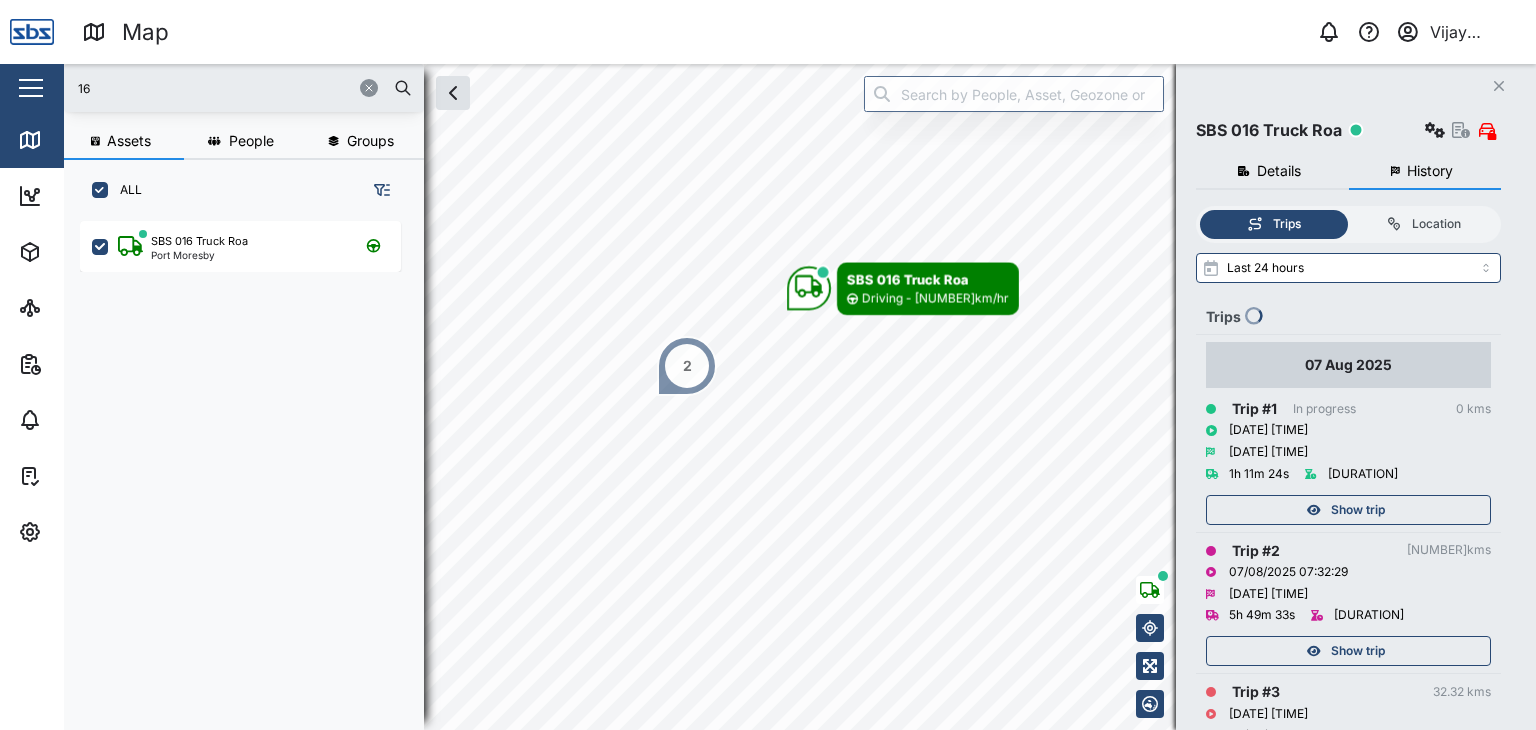 drag, startPoint x: 120, startPoint y: 91, endPoint x: 44, endPoint y: 68, distance: 79.40403 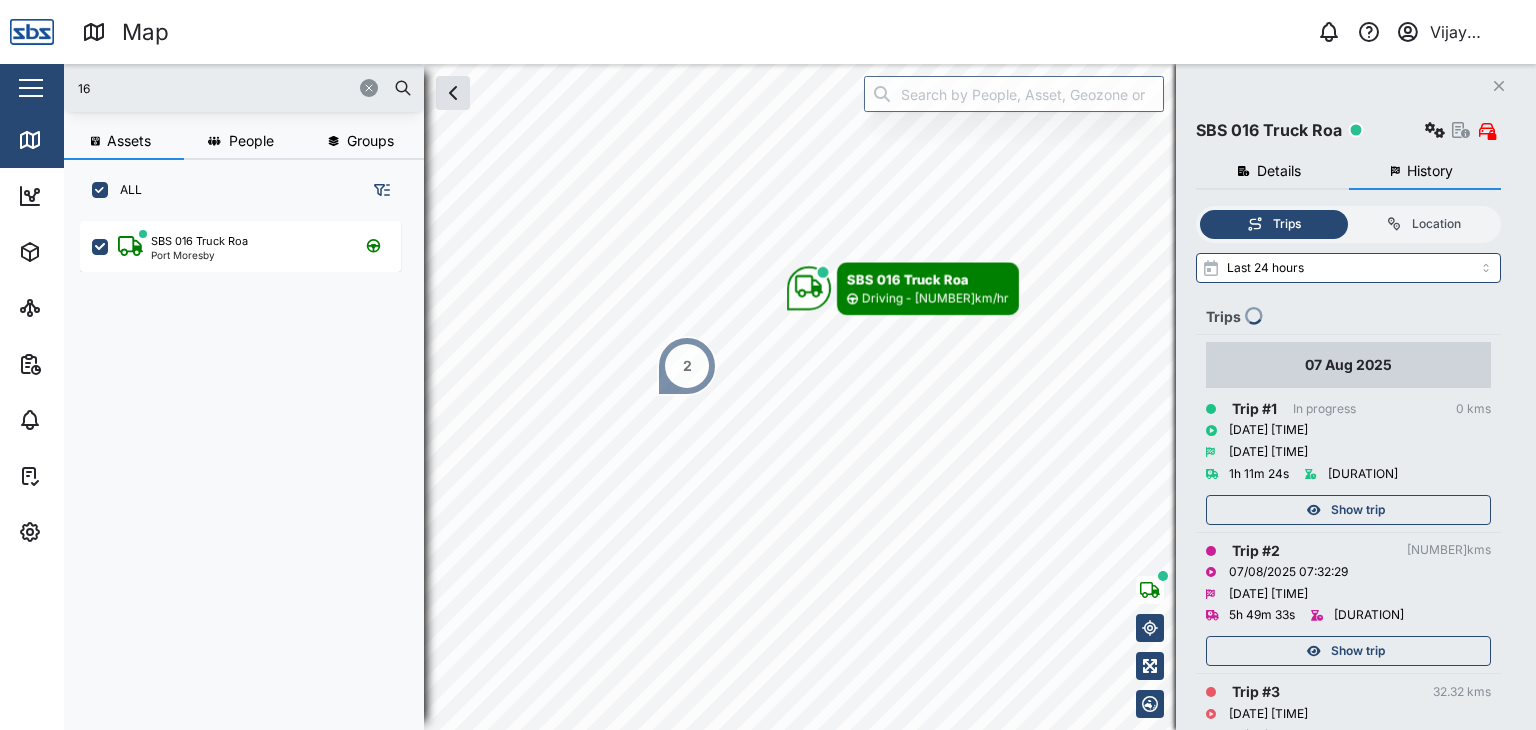click on "Map 0 Vijay Kumar Close Map Dashboard Assets ATS Camera Generator Personnel Tanks Vehicles Other Assets Sites Reports Viewer Scheduled Generated Alarms Tasks Settings Agent config Agent groups Alarm actions Geozones Organisation Sites Users User groups 16 Assets People Groups ALL SBS 016 Truck Roa
Port Moresby Close SBS 016 Truck Roa Details History No Active Alarm Asset Status: Moving Connection Status: Online Last Message: Aug 7, 2025, 4:01:17 pm Asset Type: Vehicle Location: Gordon North, Port Moresby, Papua New Guinea Parked Time: 16hr(s) 5min(s) Run Time: 7hr(s) 54min(s) Idle Time: 39min(s) Battery Voltage: 4.07 V Digital Input 1: 1.00 Digital Input 2: 0.00 Digital Input 3: 0.00 Digital Output 2: 1.00 Digital Output 3: 0.00 Engine Ignition Status: 1.00 Ext Power Source Voltage: 28.13 V Fuel Level Liter: 62.16 L Position Altitude: 53.00 m Position Direction: 238.00 Position Hdop: 0.60 Position Satellites: 17.00 Position Speed: 31.00 Kph Vehicle Mileage: 59068.00 km X Acceleration: 1 2" at bounding box center [768, 365] 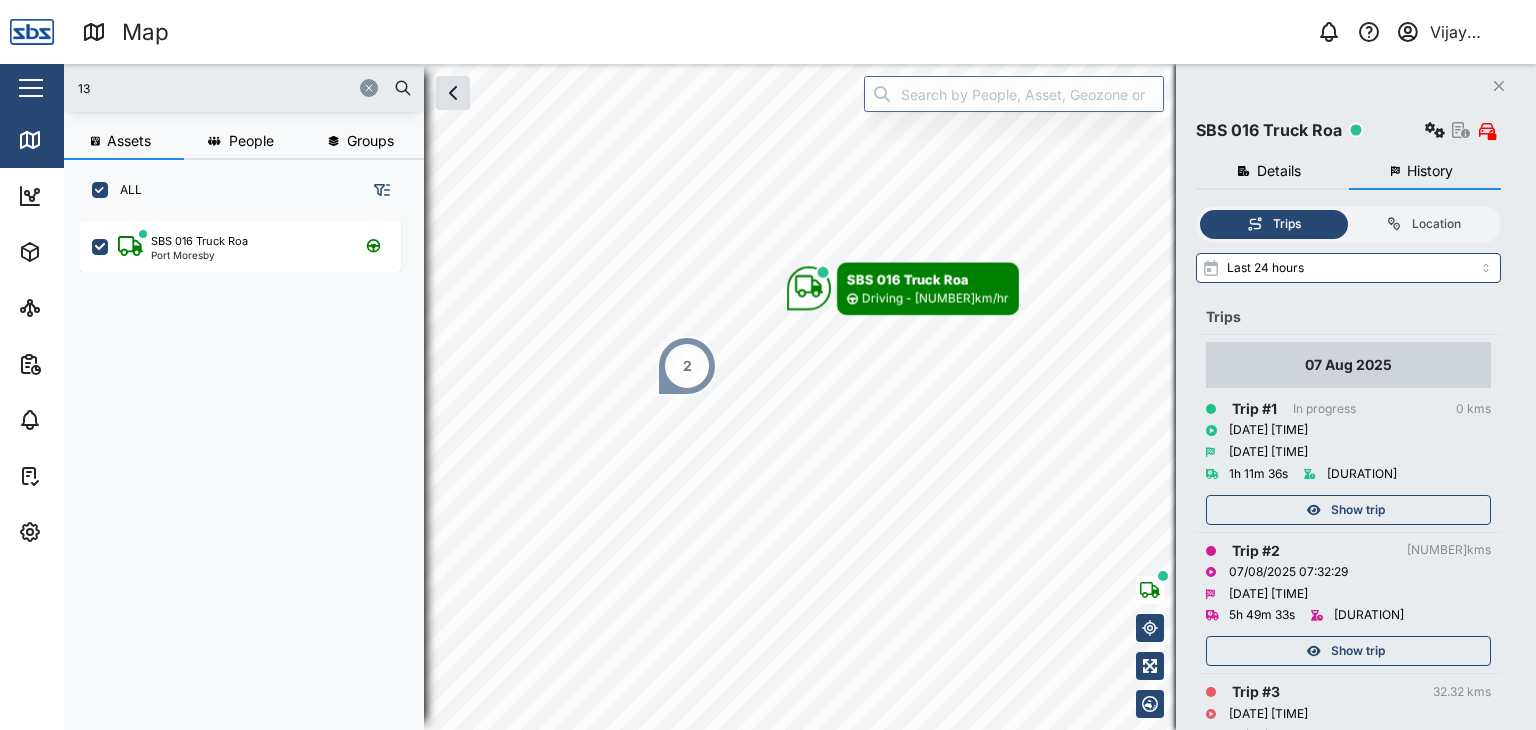 type on "13" 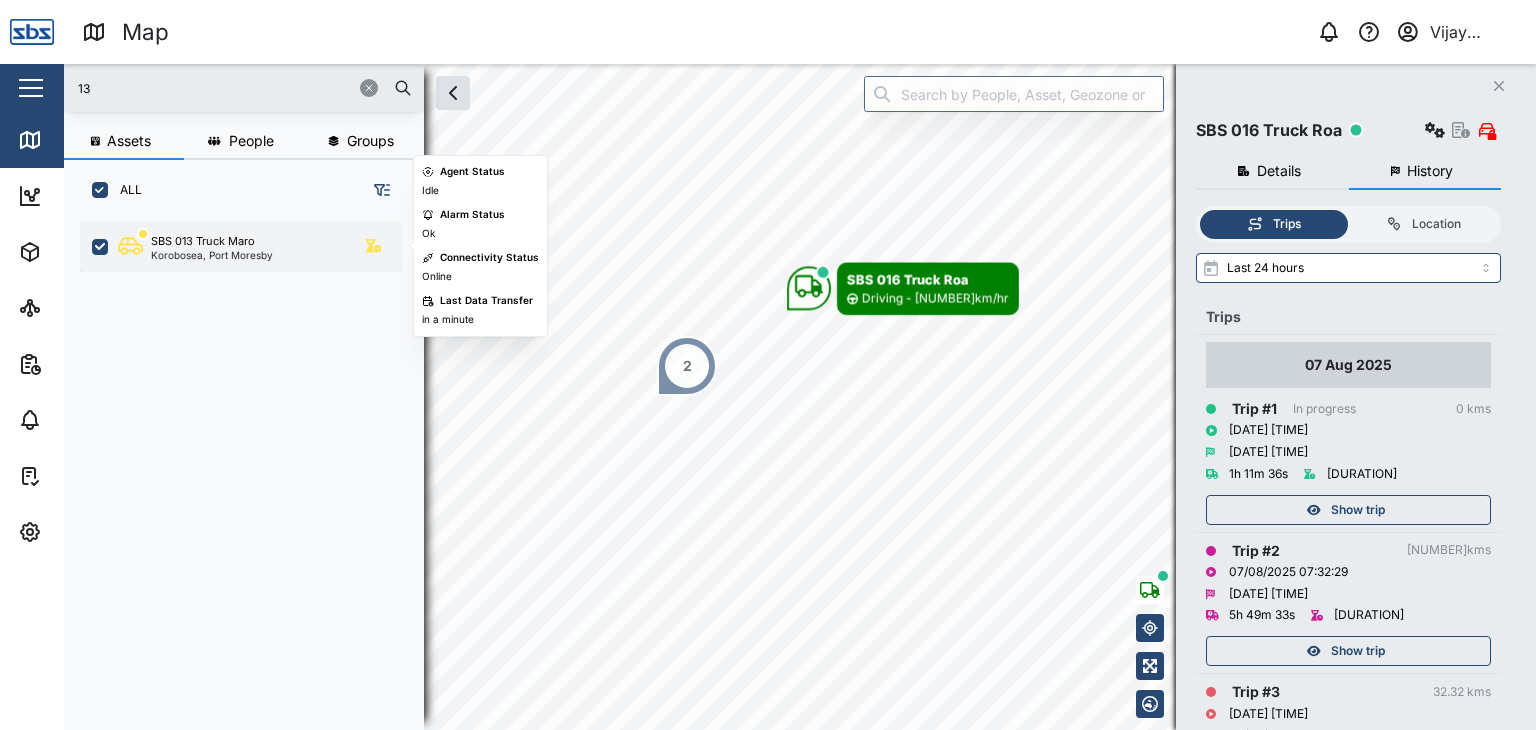 click on "SBS 013 Truck Maro" at bounding box center (203, 241) 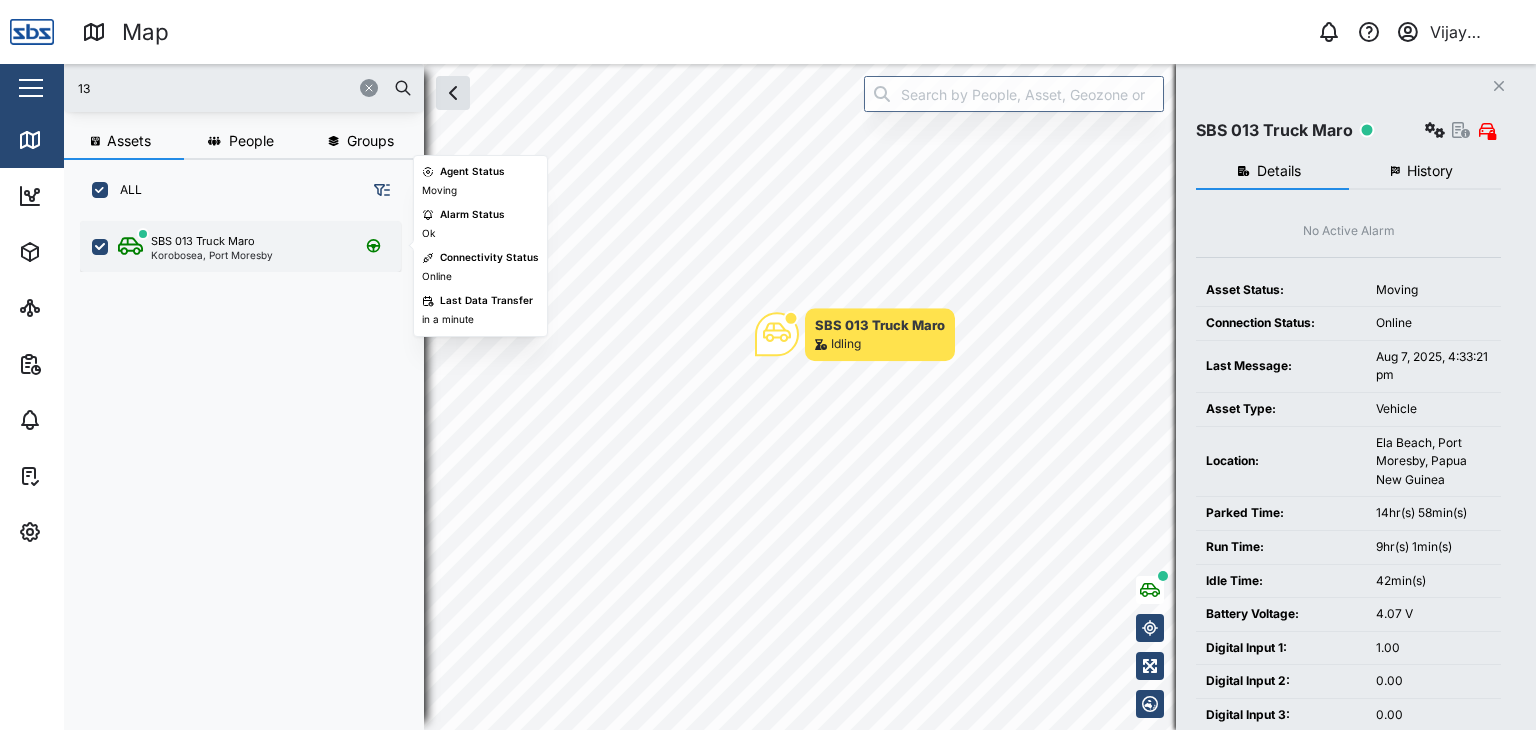 click on "Korobosea,
Port Moresby" at bounding box center (212, 255) 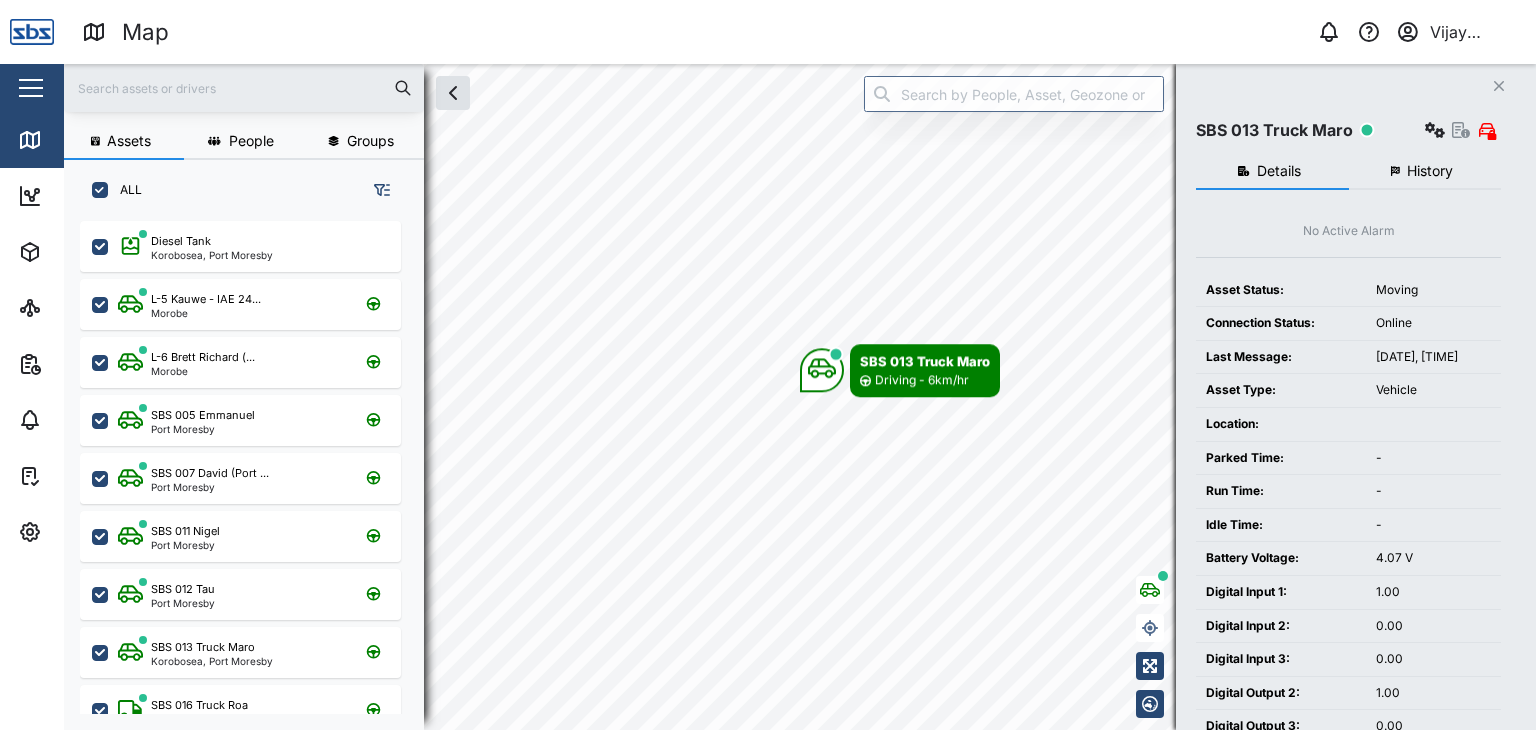 scroll, scrollTop: 0, scrollLeft: 0, axis: both 